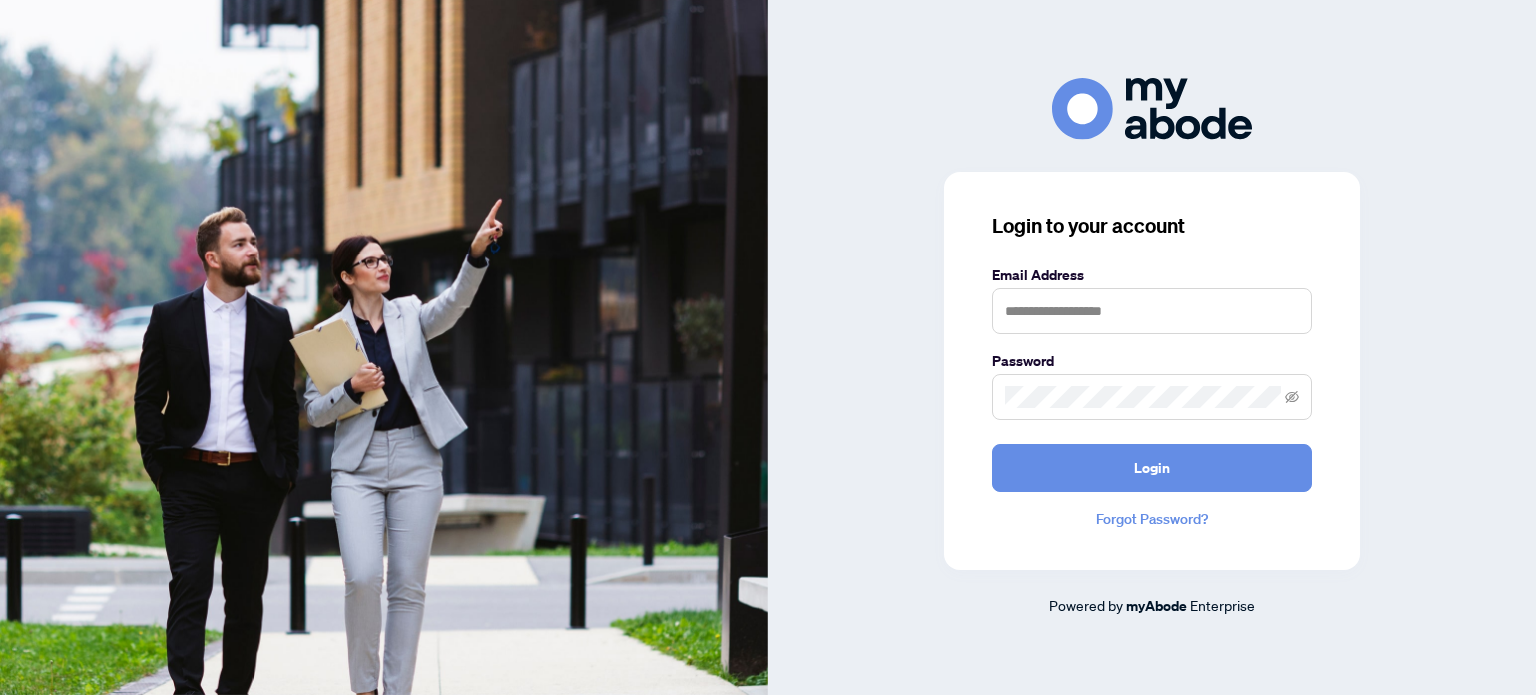 scroll, scrollTop: 0, scrollLeft: 0, axis: both 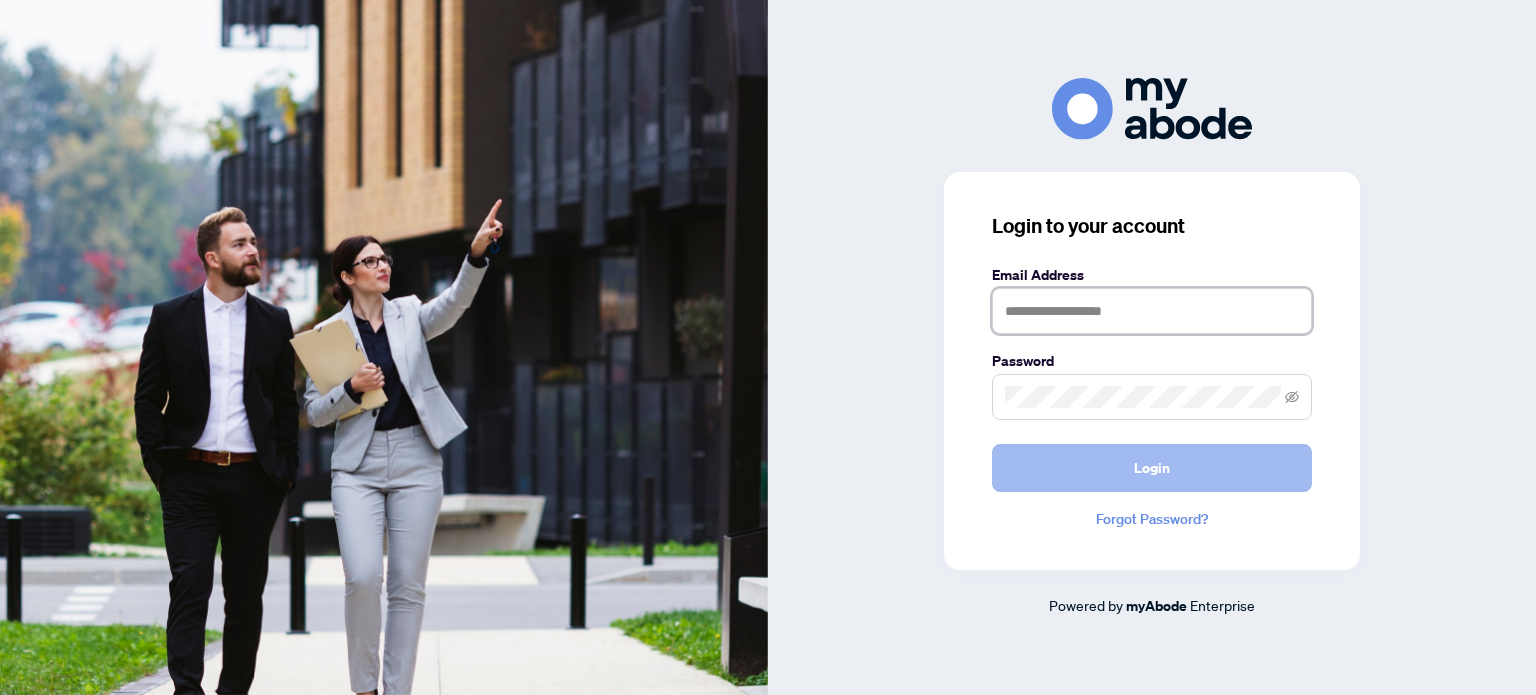 type on "**********" 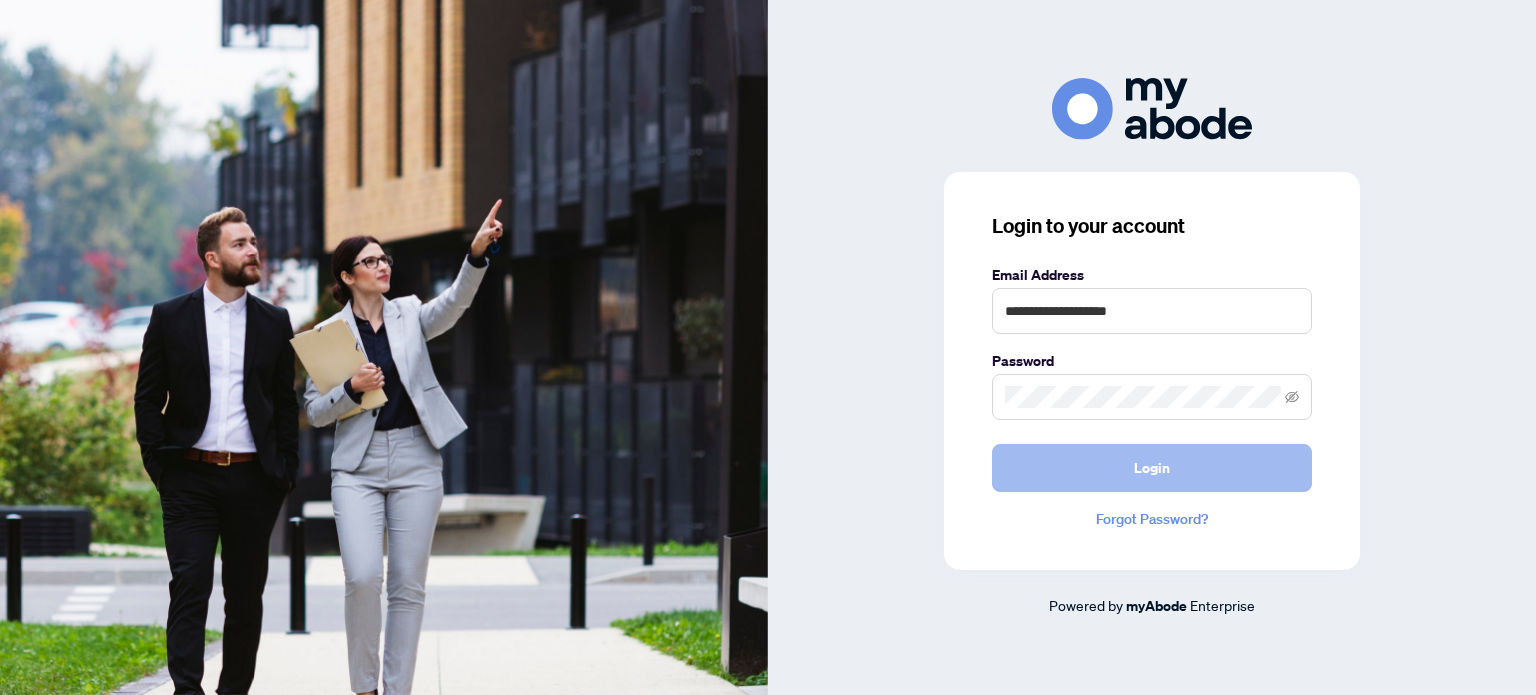 click on "Login" at bounding box center (1152, 468) 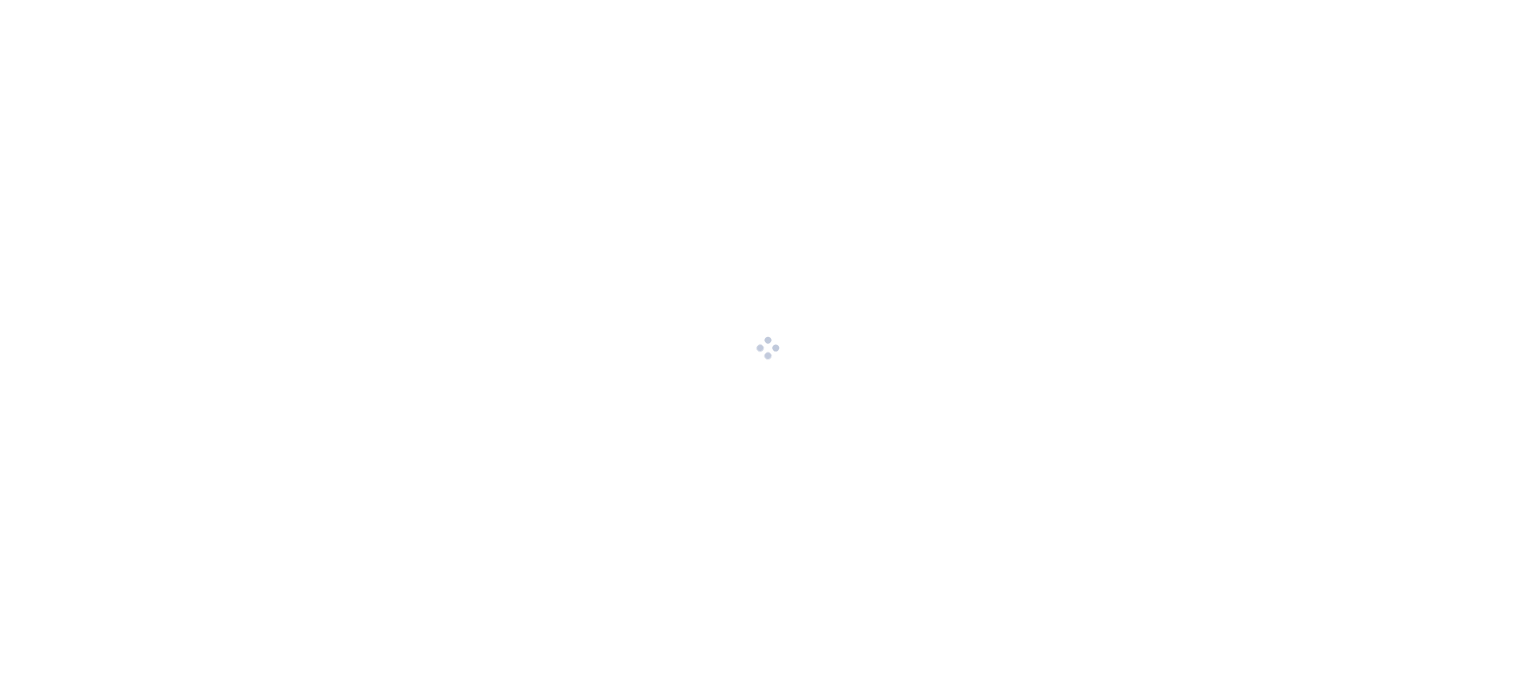 scroll, scrollTop: 0, scrollLeft: 0, axis: both 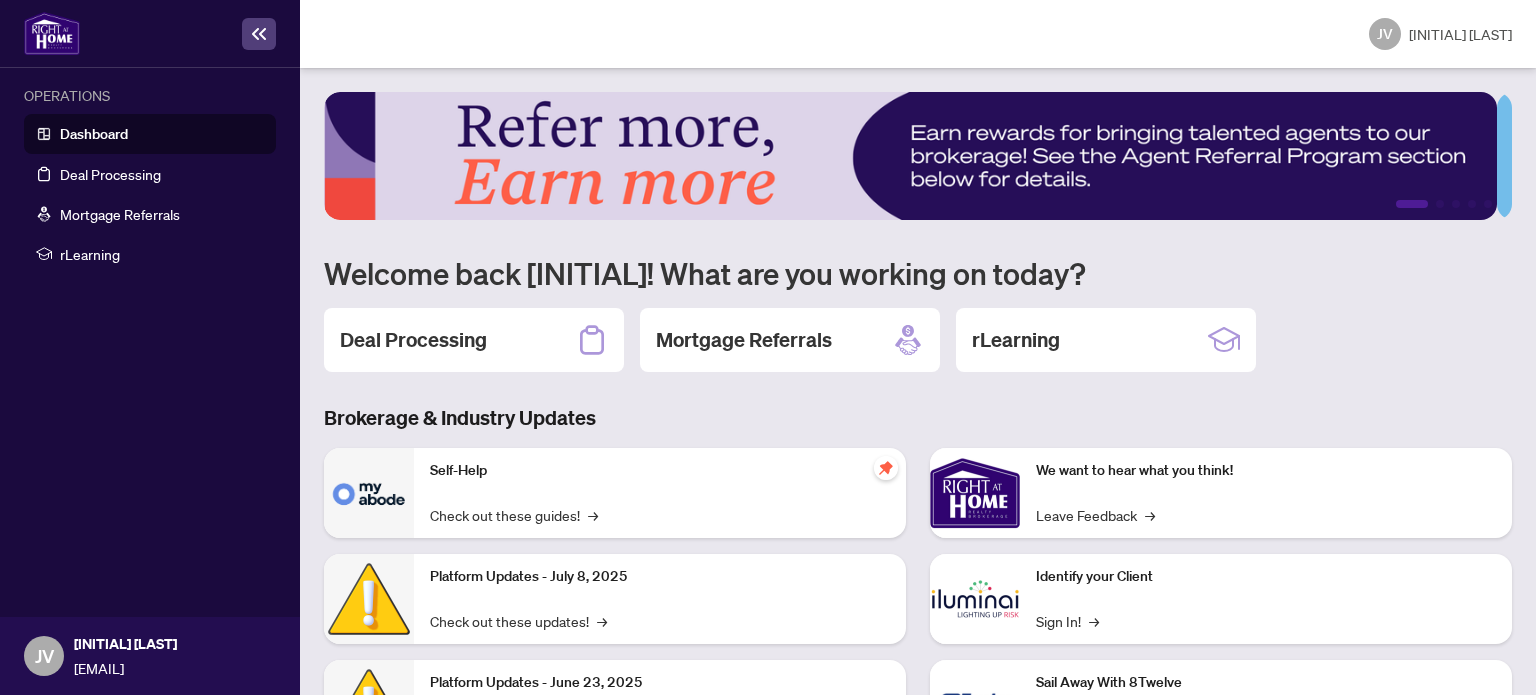 click on "Mortgage Referrals" at bounding box center [790, 340] 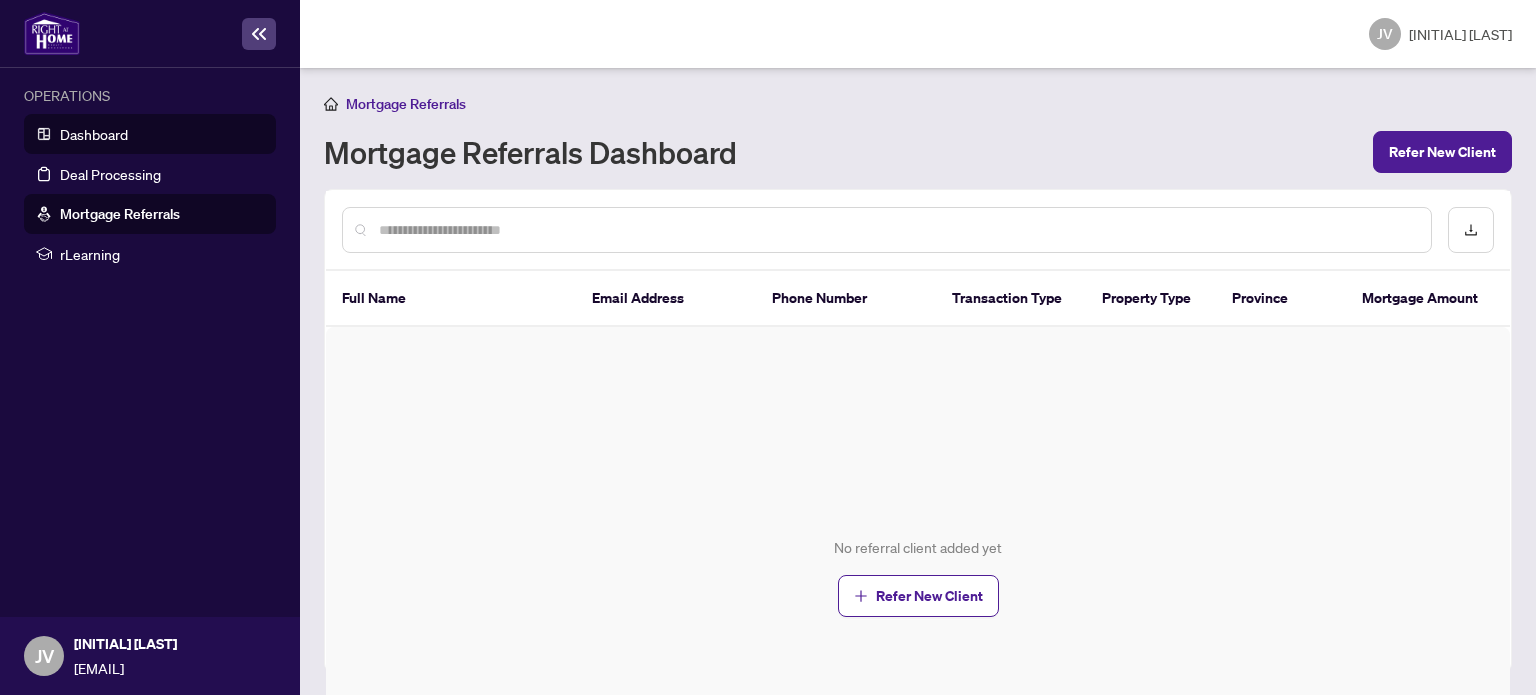 click on "Dashboard" at bounding box center [94, 134] 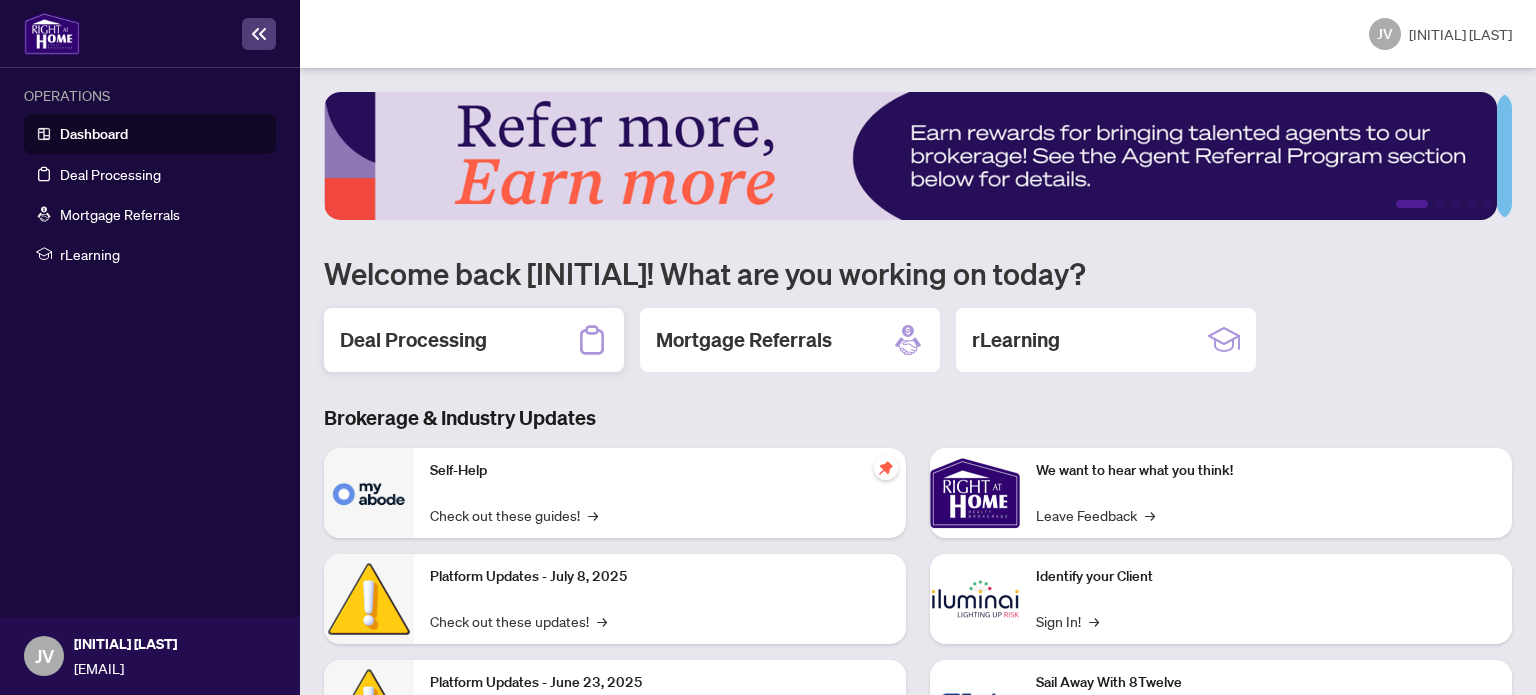 click on "Deal Processing" at bounding box center (413, 340) 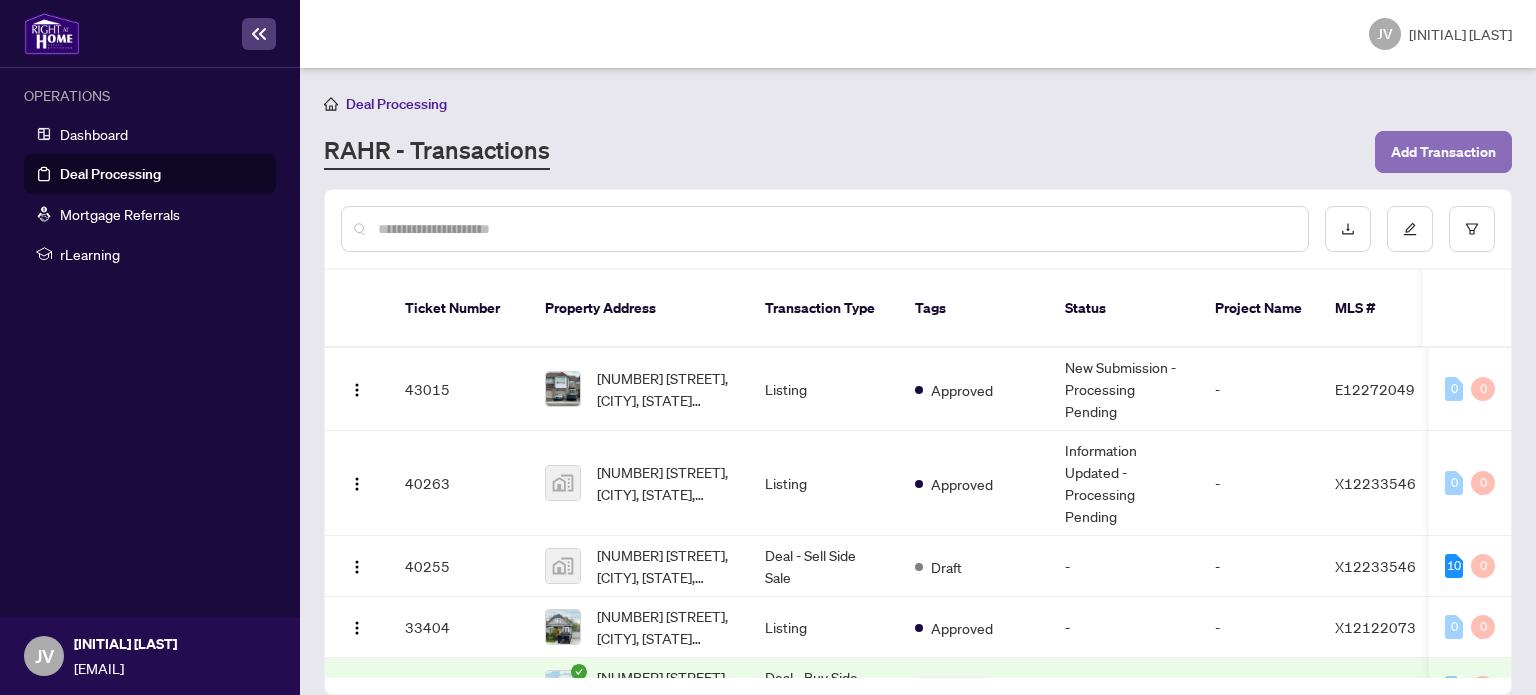 click on "Add Transaction" at bounding box center (1443, 152) 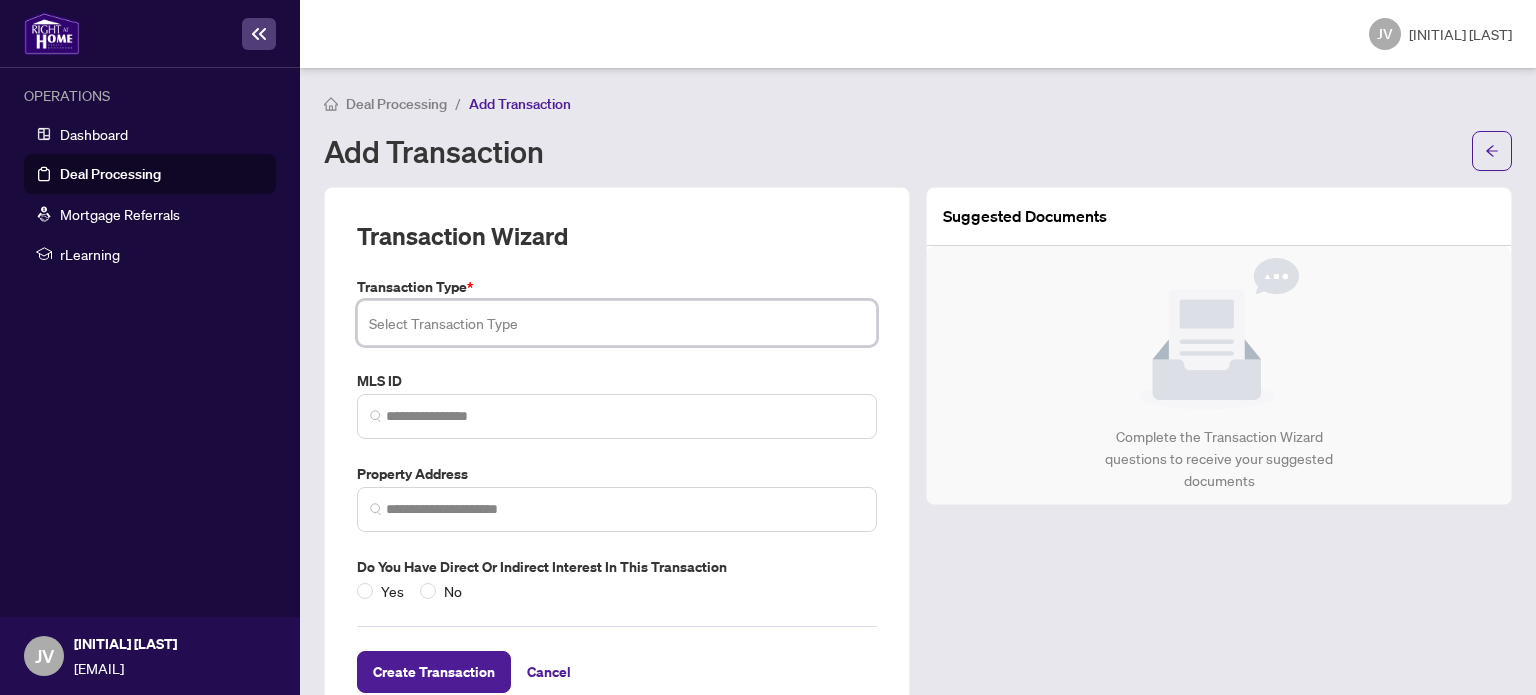 click at bounding box center [617, 323] 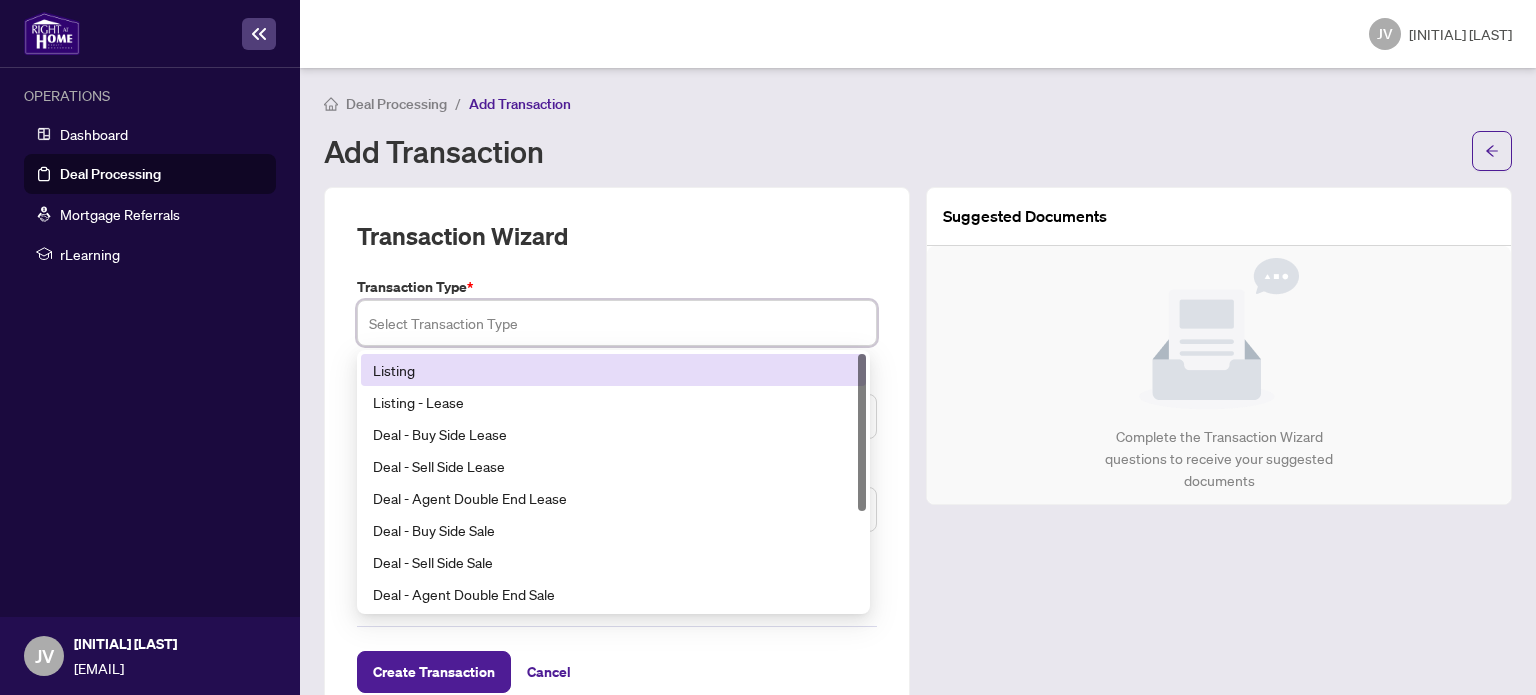 click on "Listing" at bounding box center (613, 370) 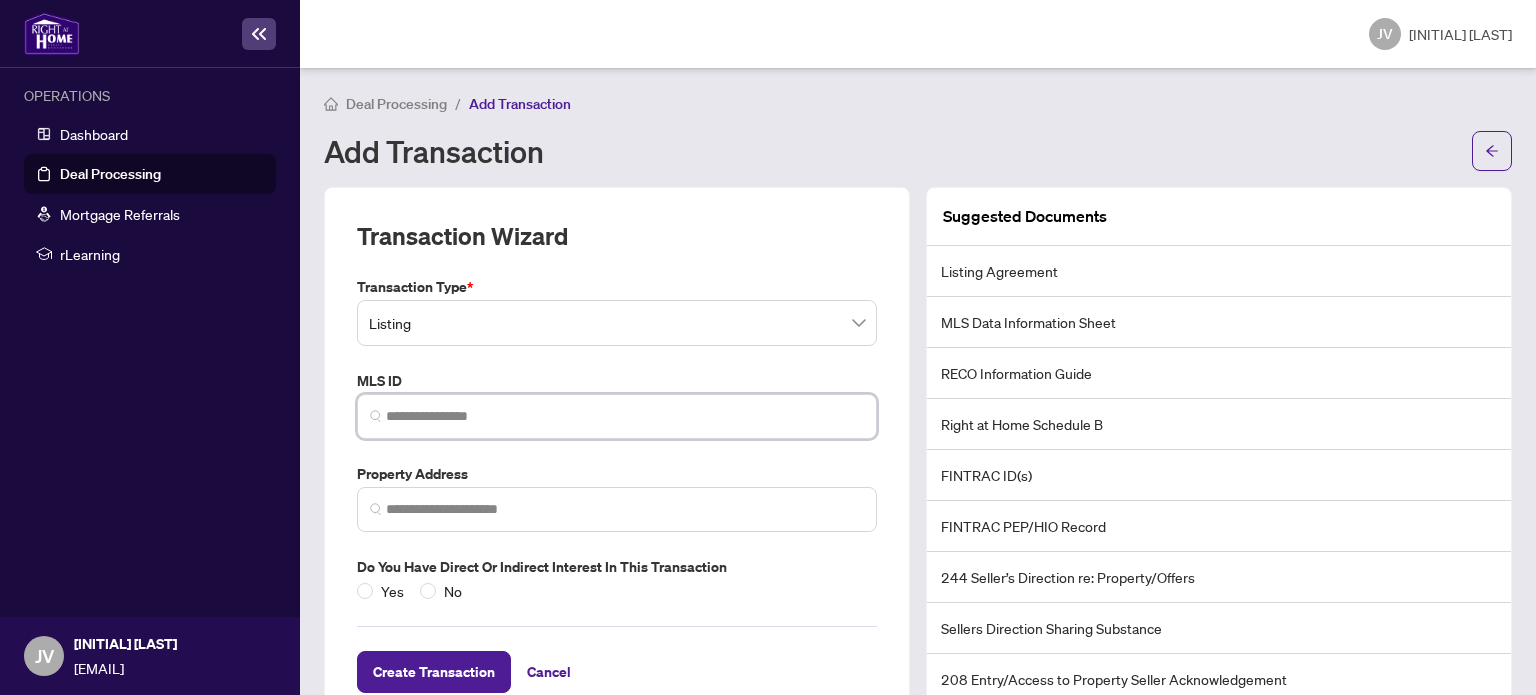 click at bounding box center [625, 416] 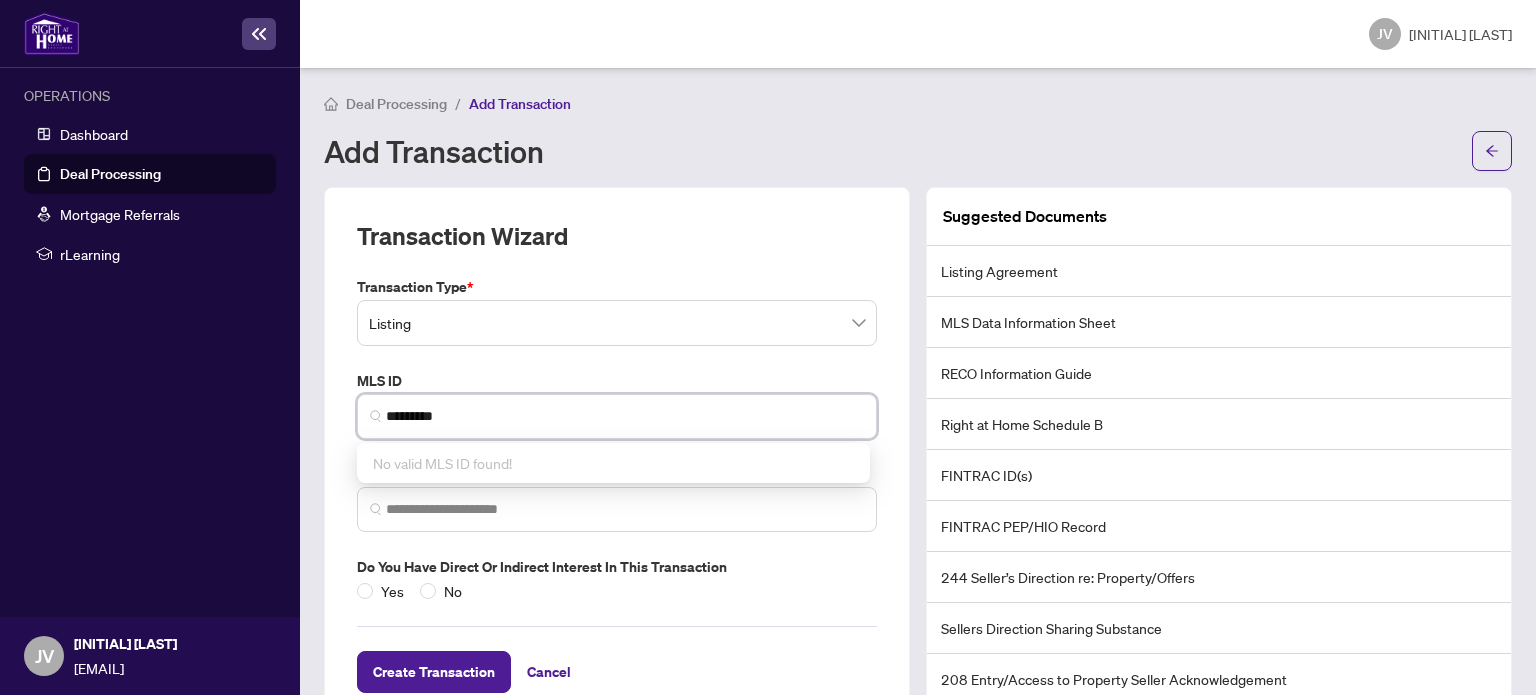 type on "*********" 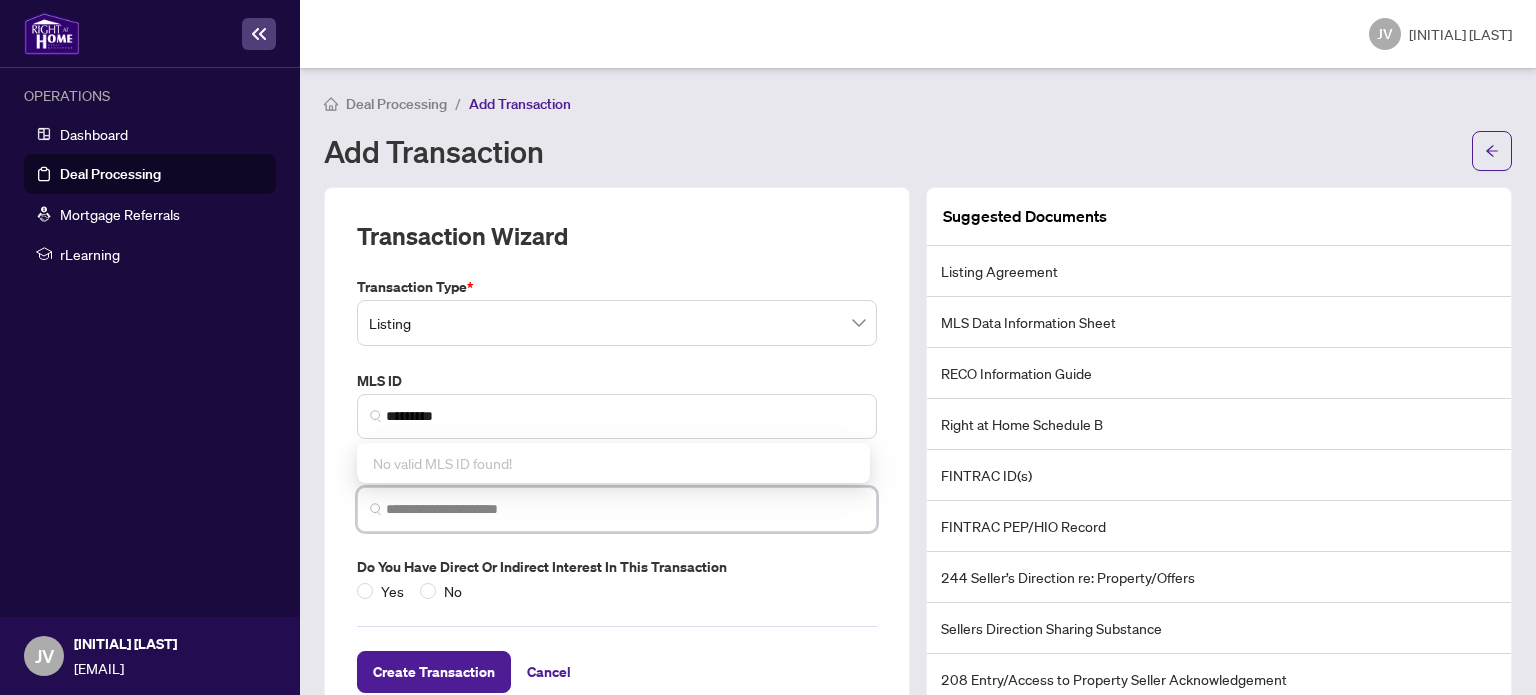 click at bounding box center (625, 509) 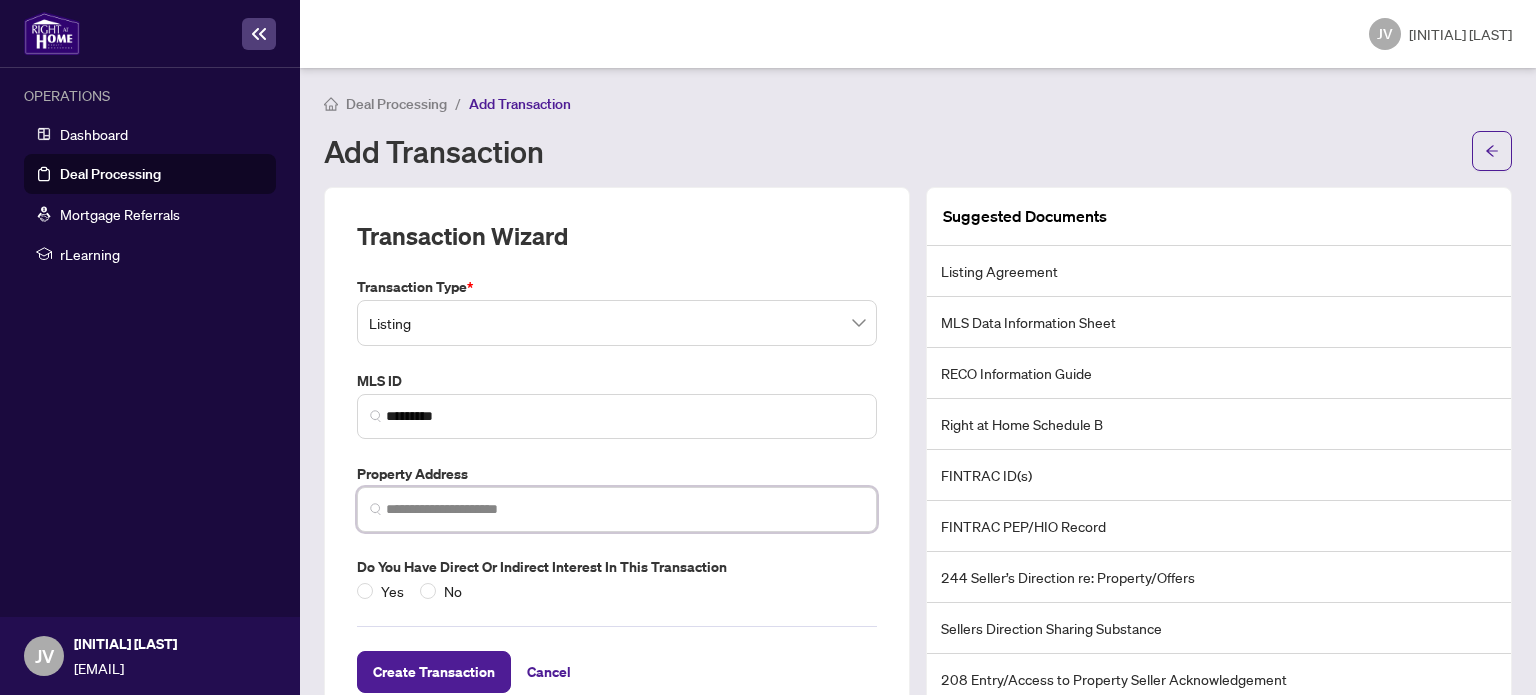 click at bounding box center [625, 509] 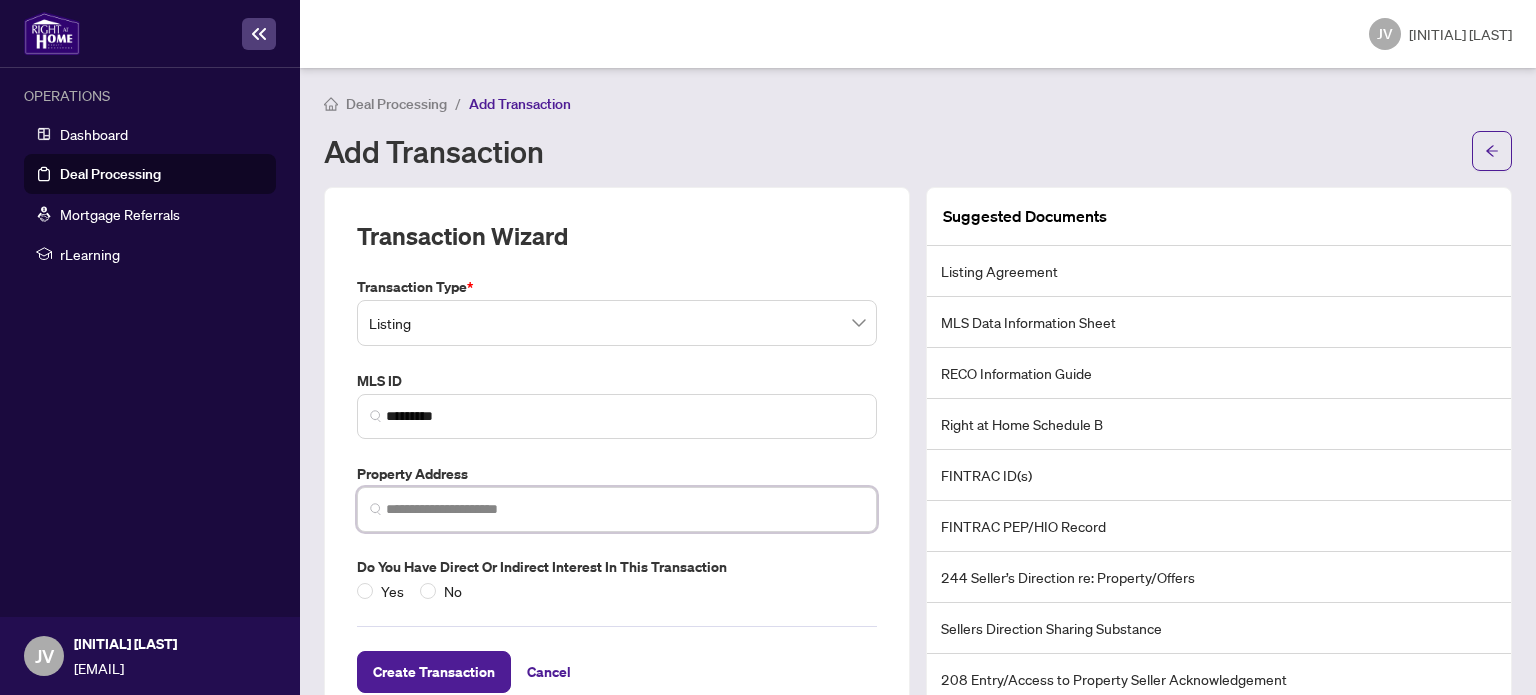 scroll, scrollTop: 52, scrollLeft: 0, axis: vertical 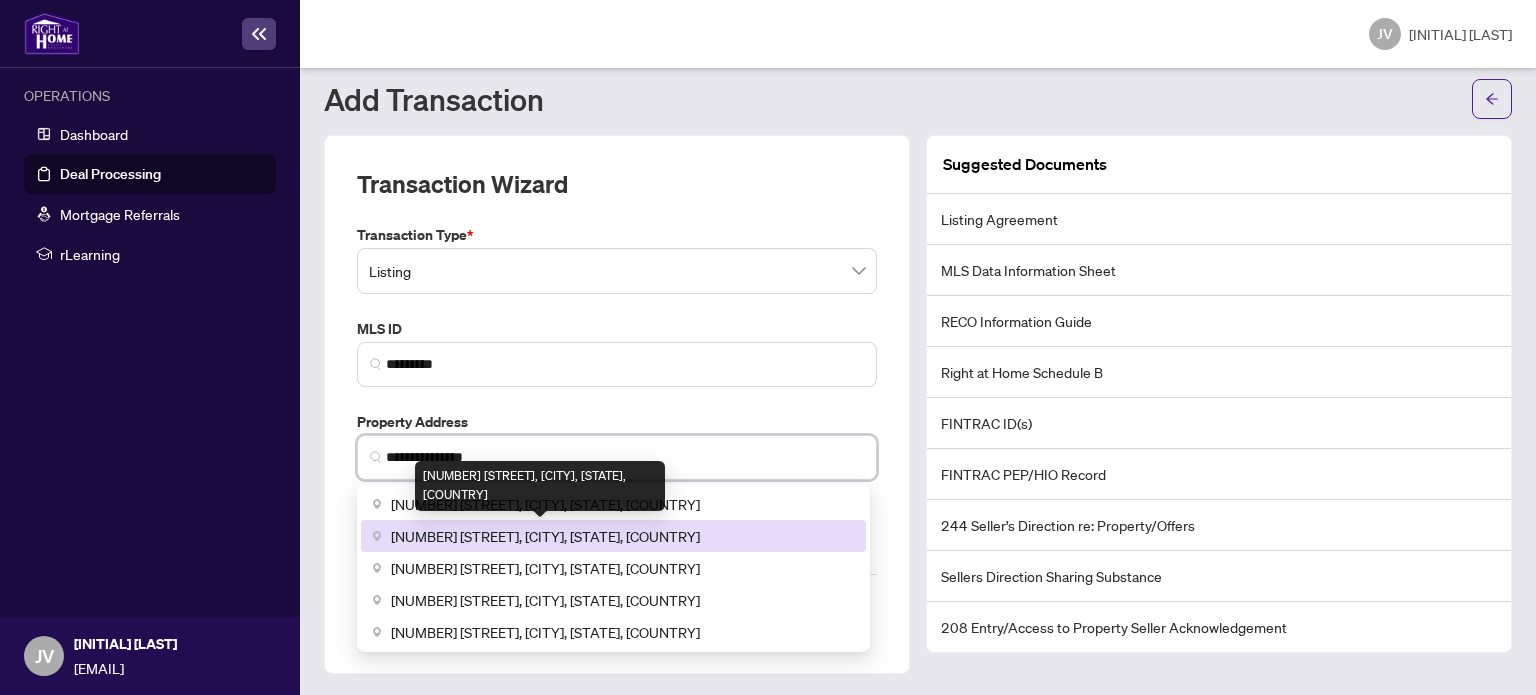 click on "[NUMBER] [STREET], [CITY], [STATE], [COUNTRY]" at bounding box center (545, 536) 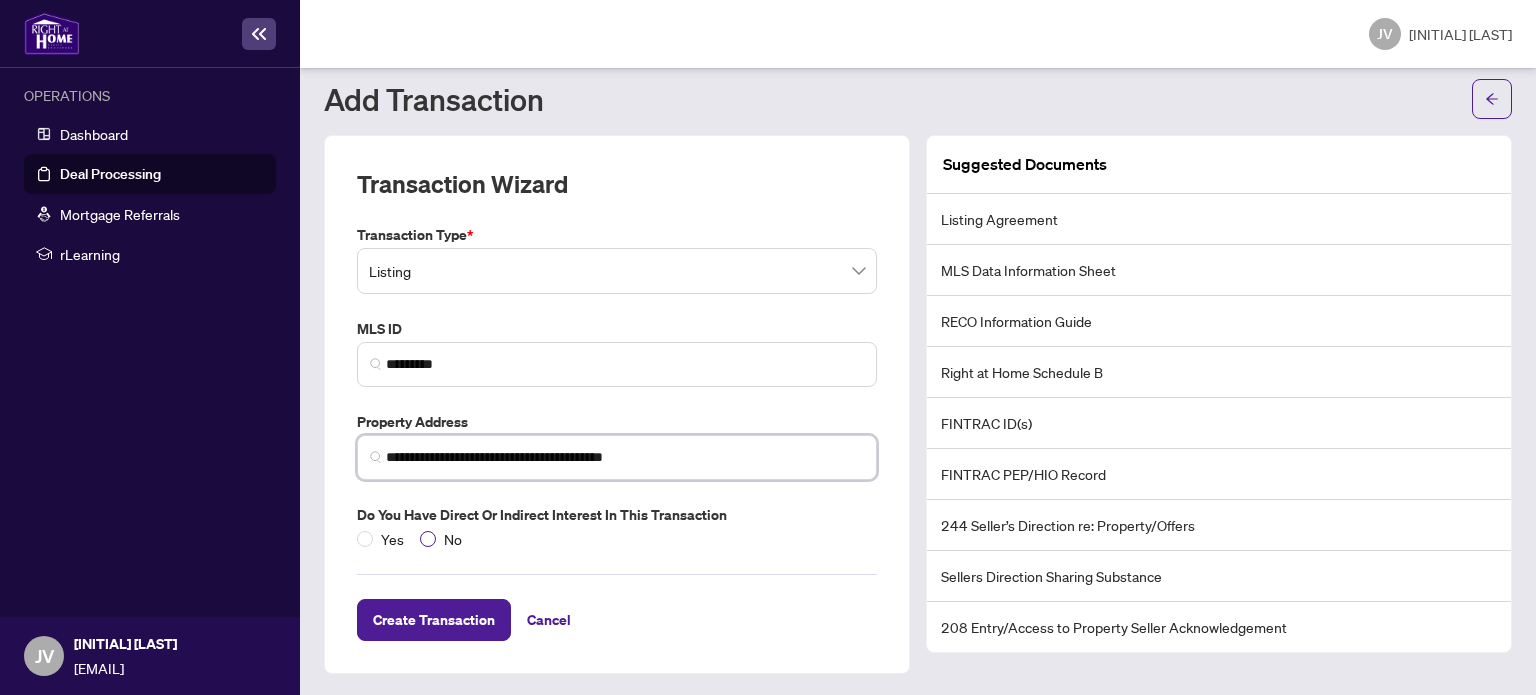 type on "**********" 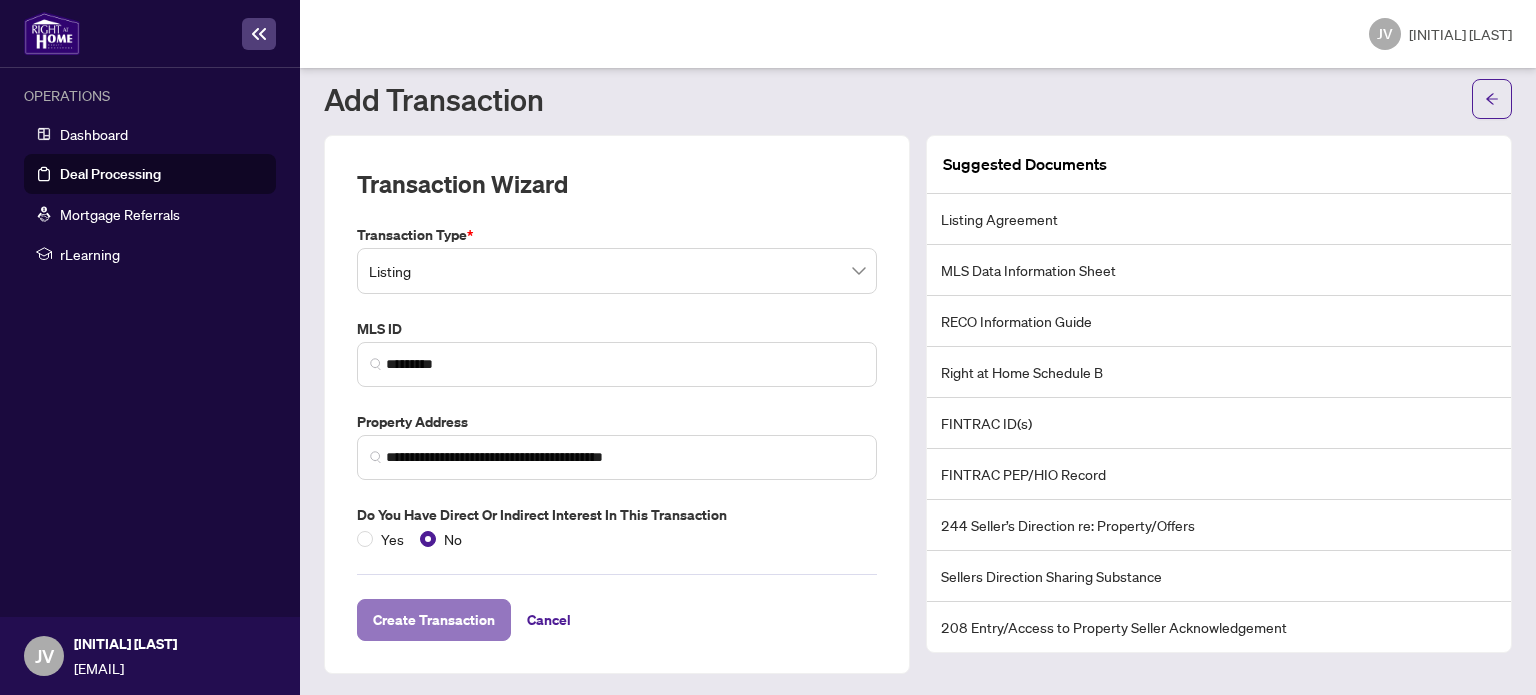 click on "Create Transaction" at bounding box center (434, 620) 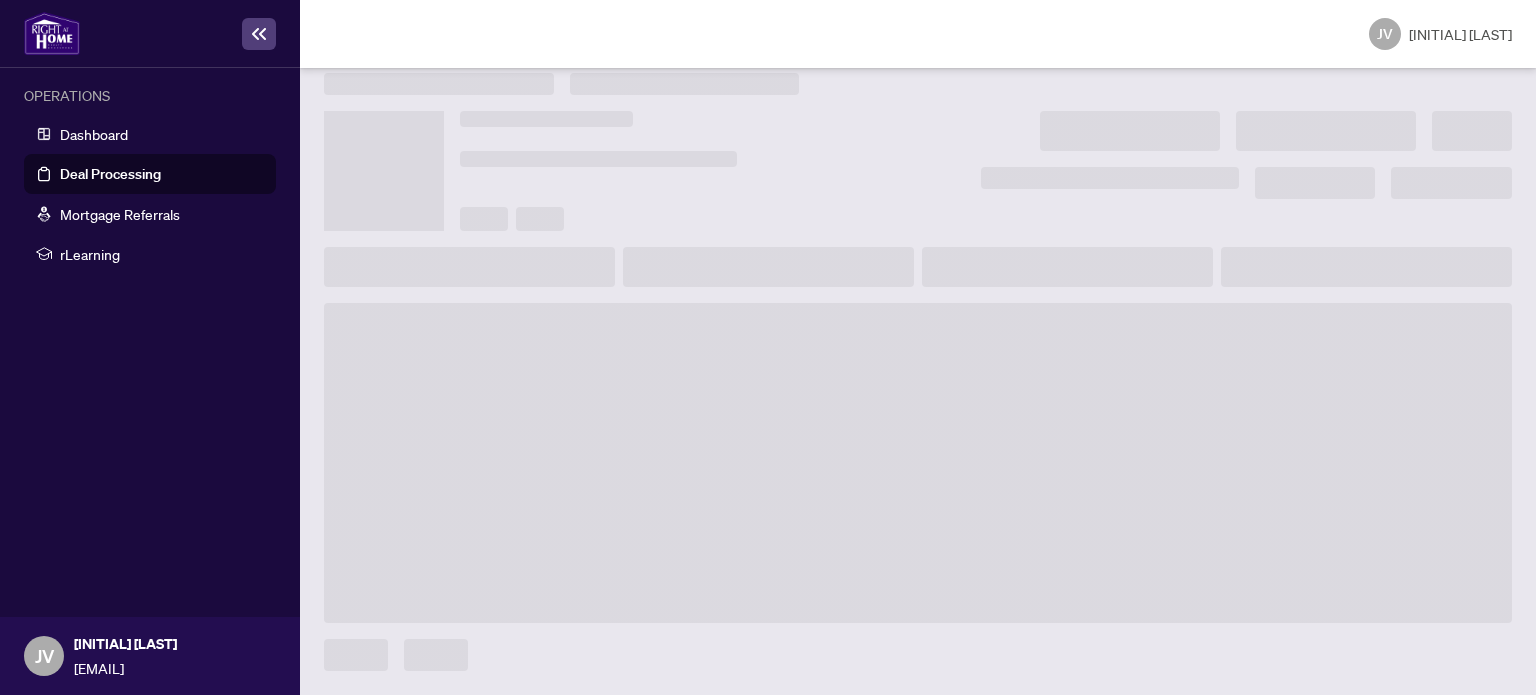scroll, scrollTop: 19, scrollLeft: 0, axis: vertical 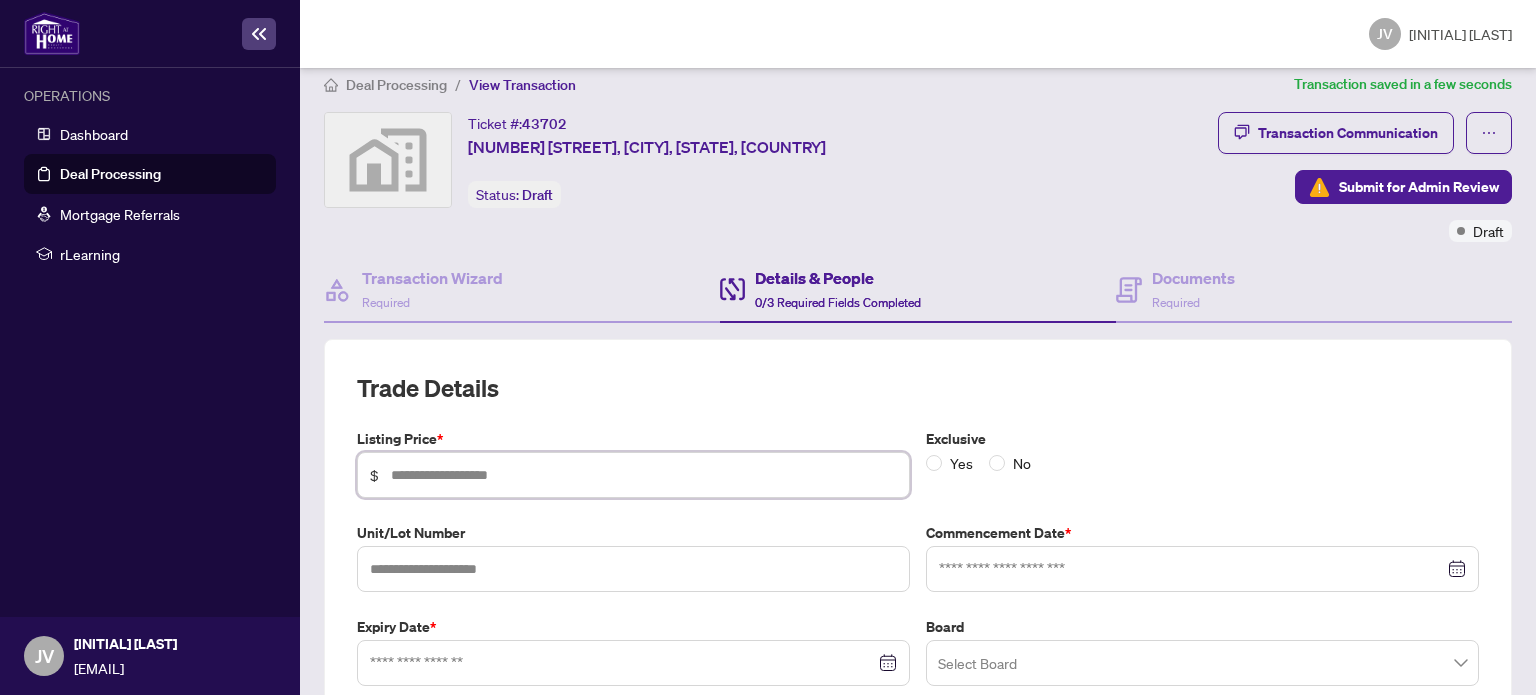 click at bounding box center [644, 475] 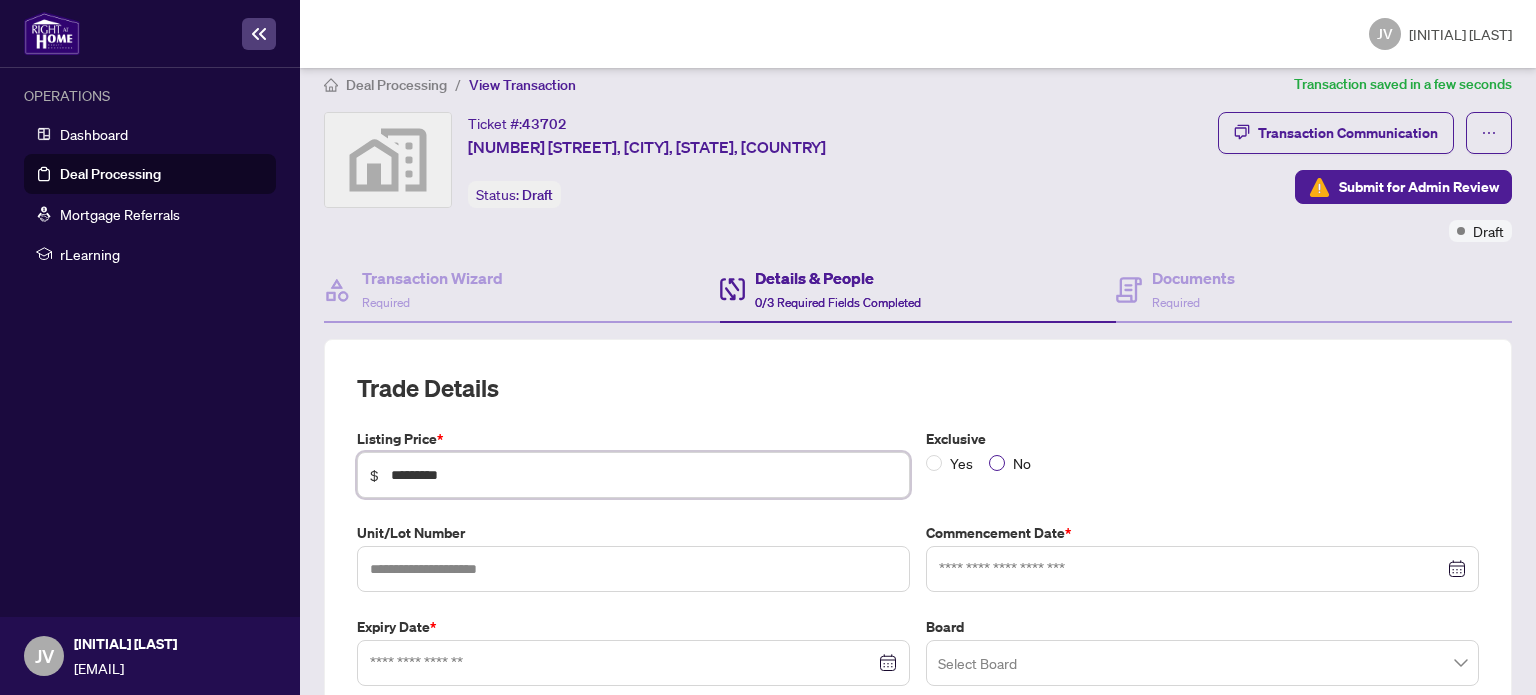 type on "*********" 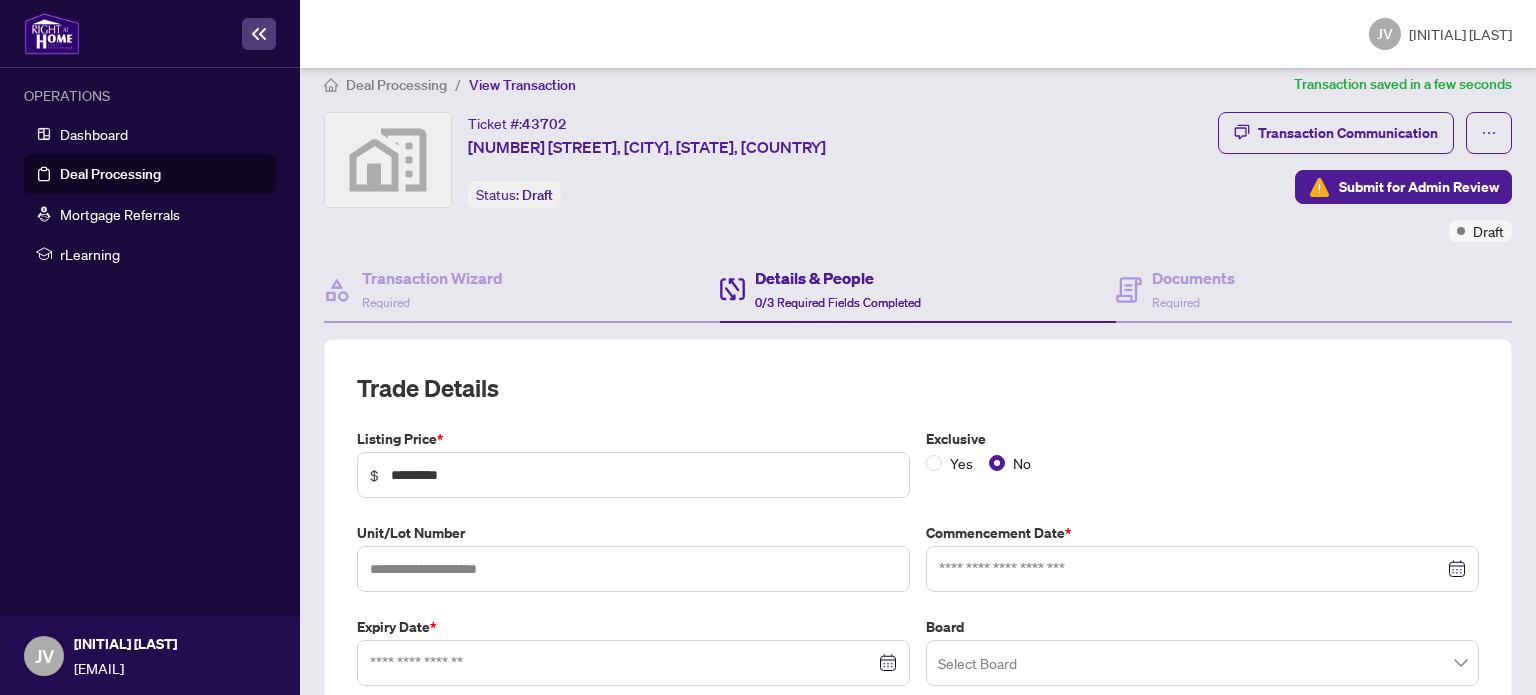 click on "Trade Details" at bounding box center [918, 388] 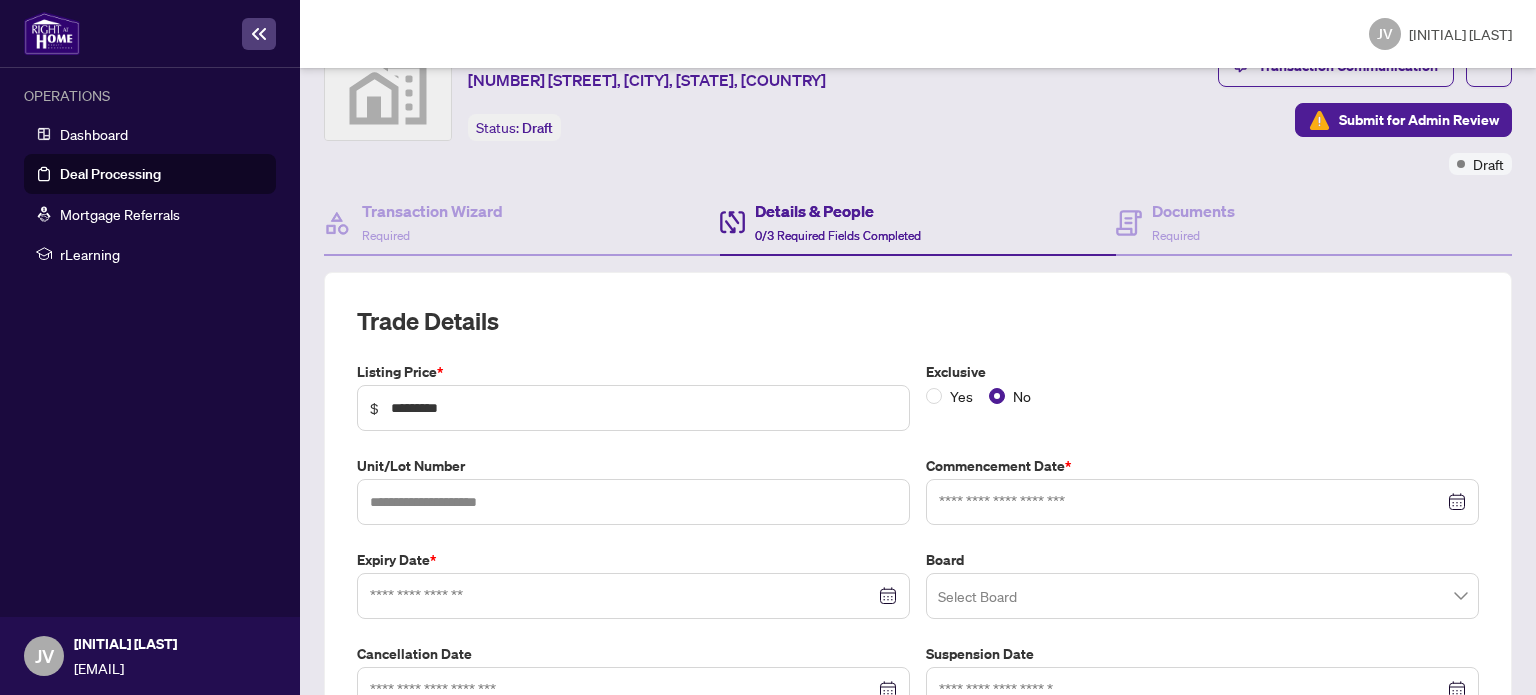 scroll, scrollTop: 119, scrollLeft: 0, axis: vertical 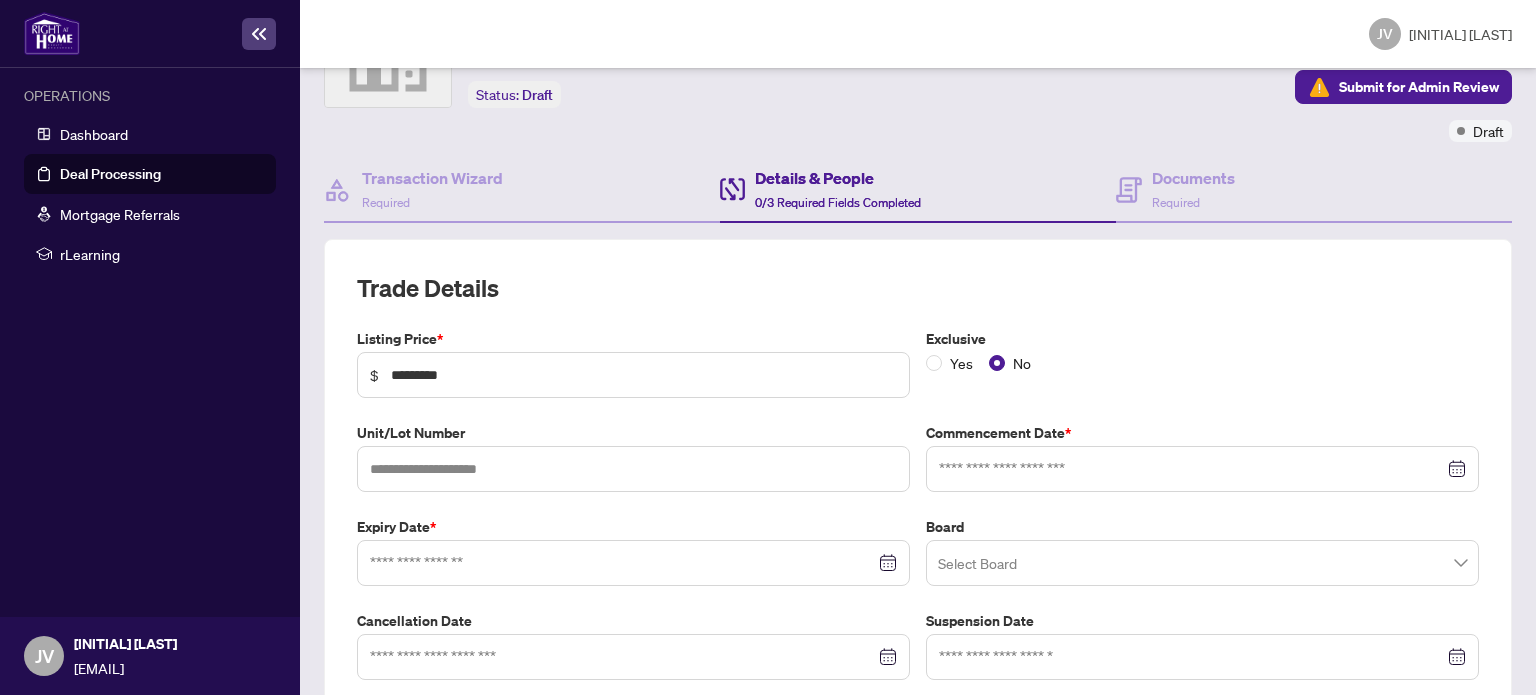 click at bounding box center (1202, 469) 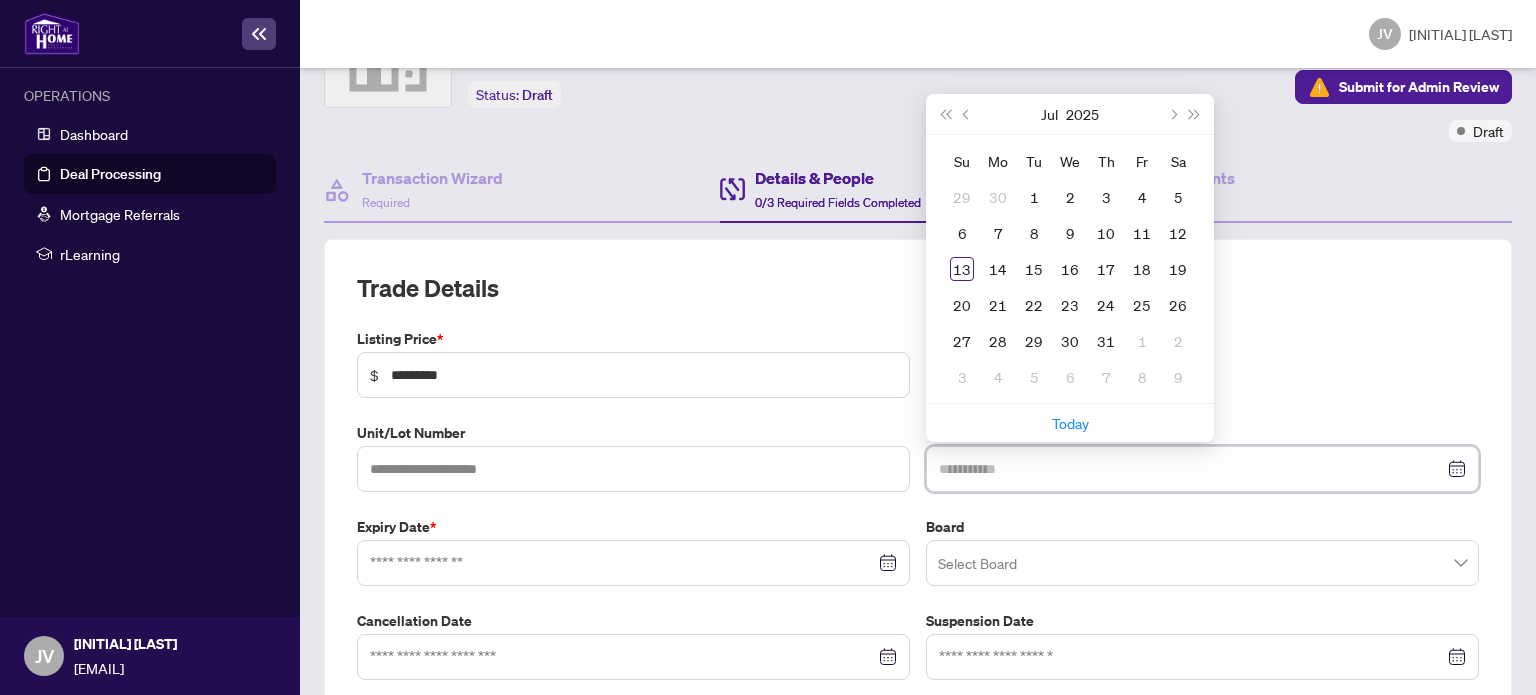 type on "**********" 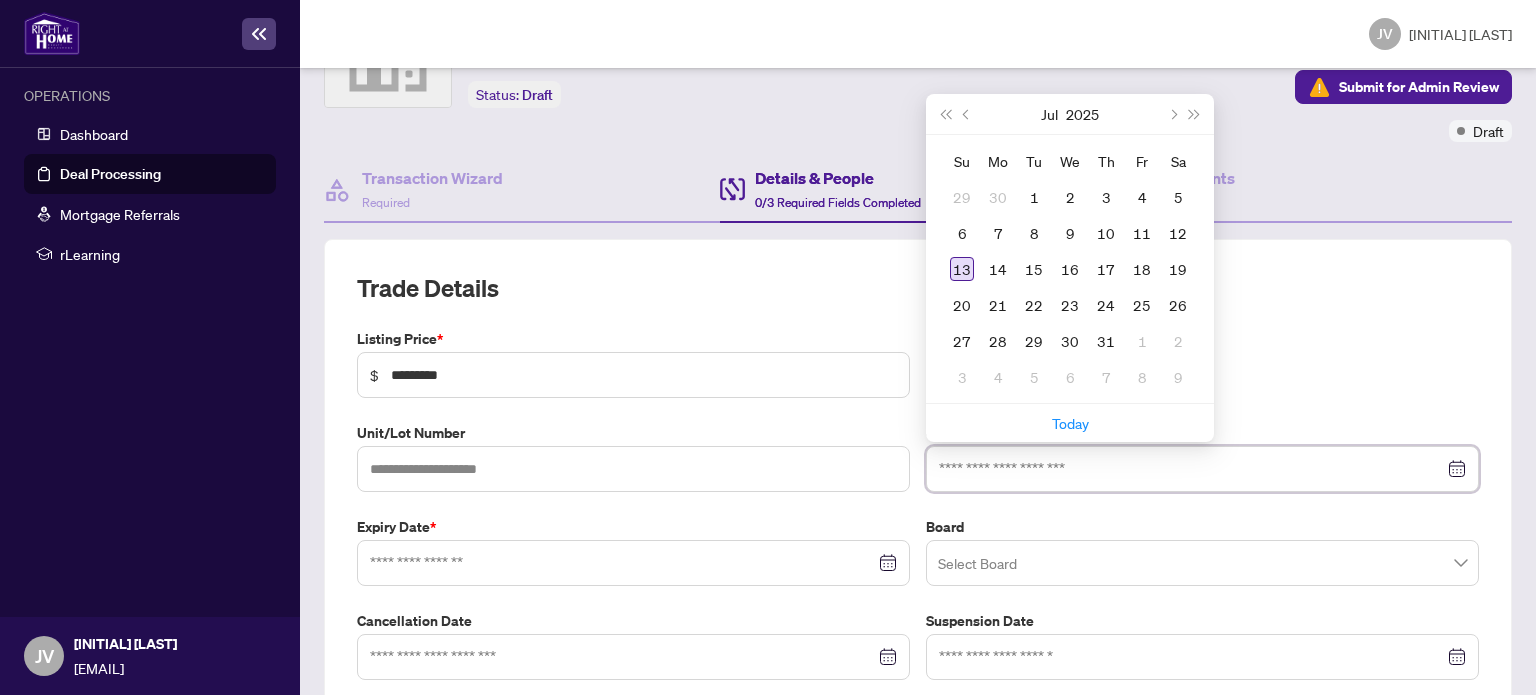 type on "**********" 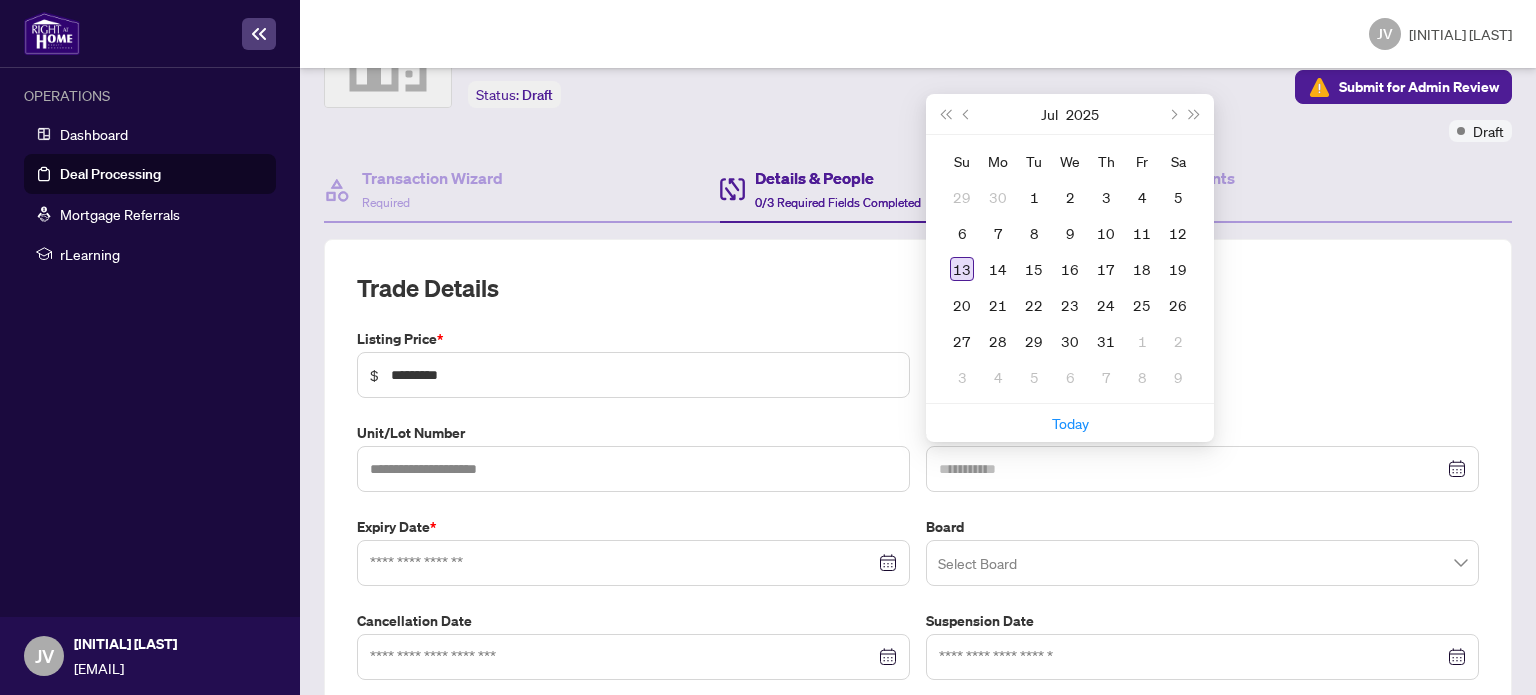 click on "13" at bounding box center [962, 269] 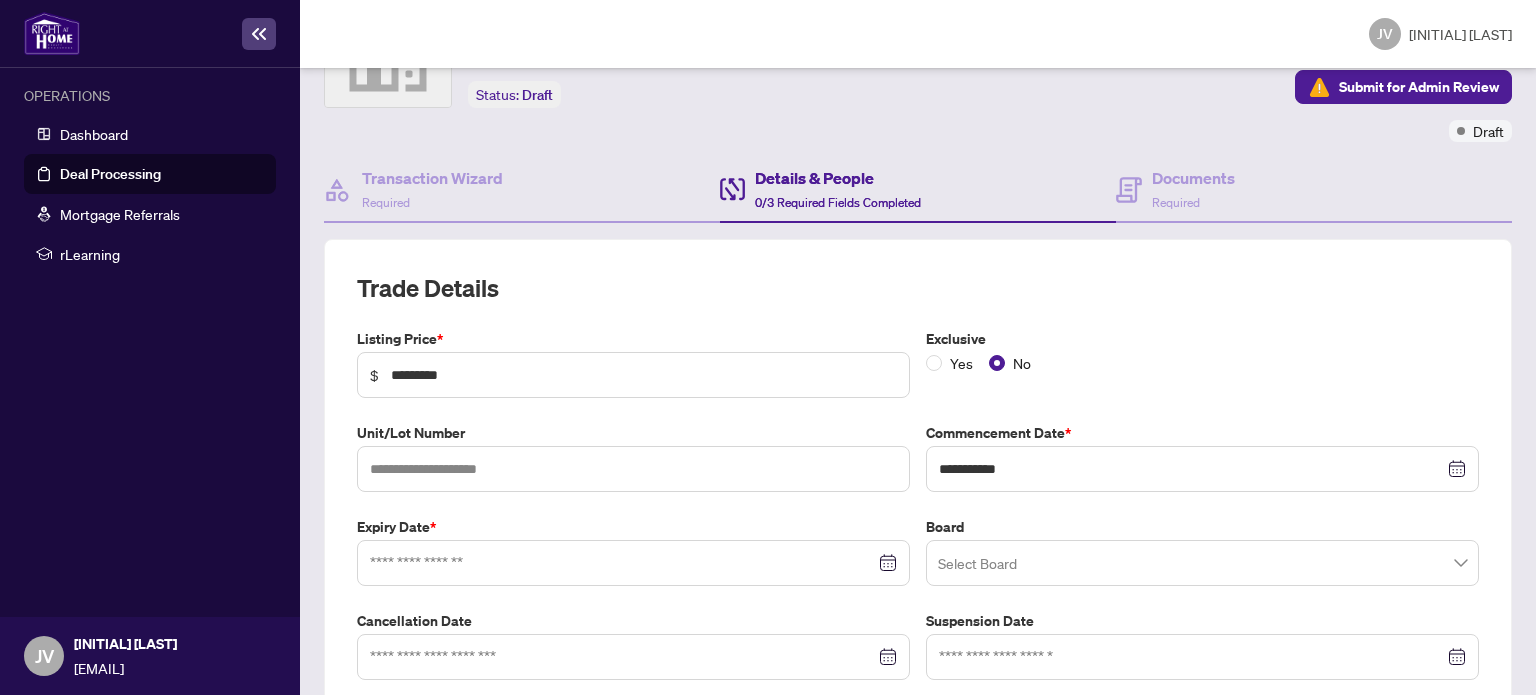 click at bounding box center [633, 563] 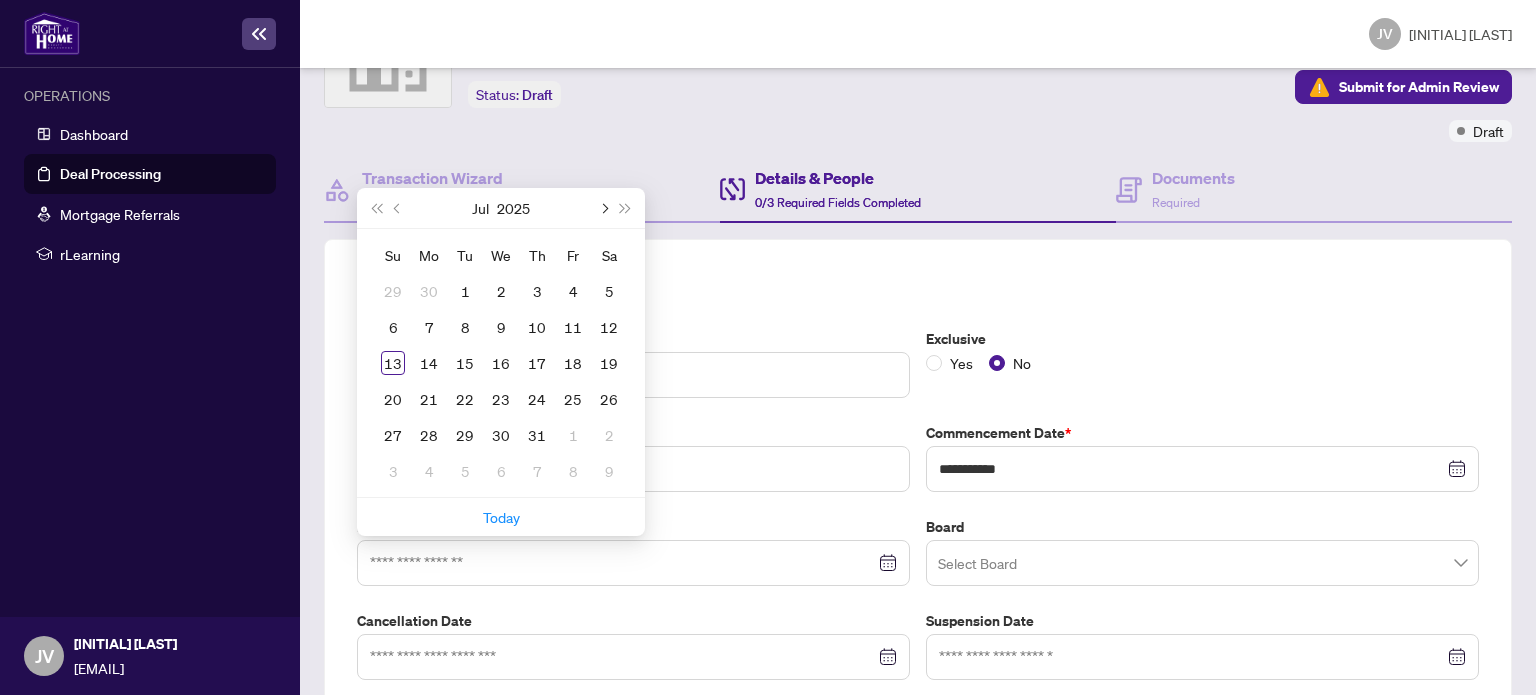 click at bounding box center (603, 208) 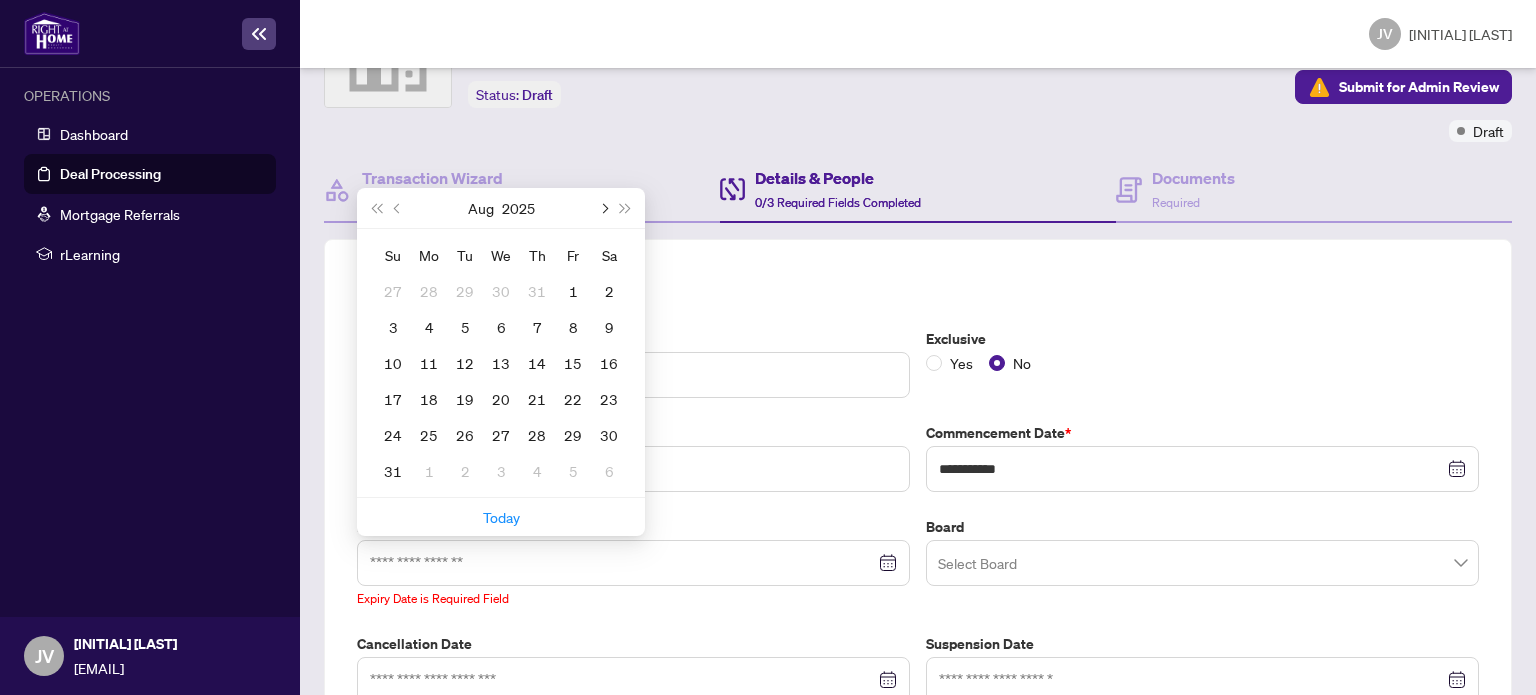 click at bounding box center (603, 208) 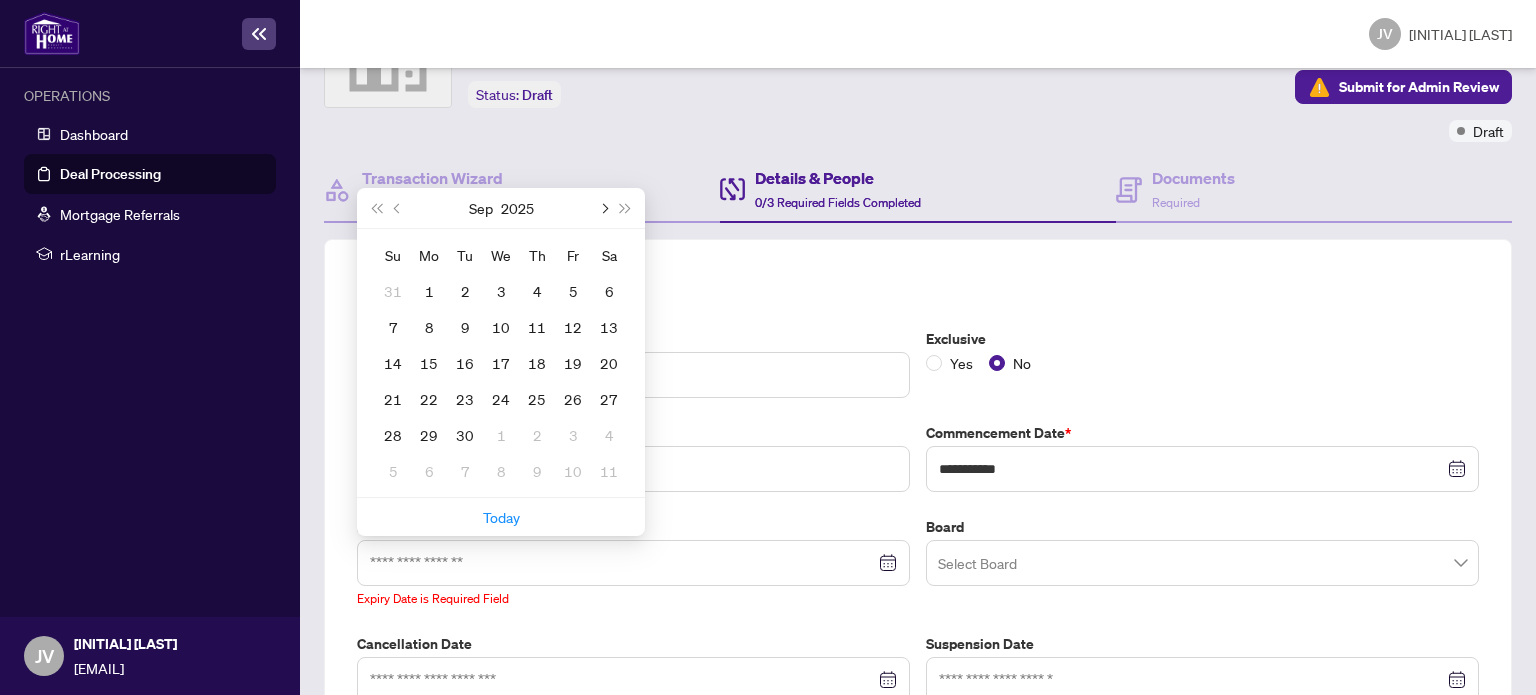 click at bounding box center (603, 208) 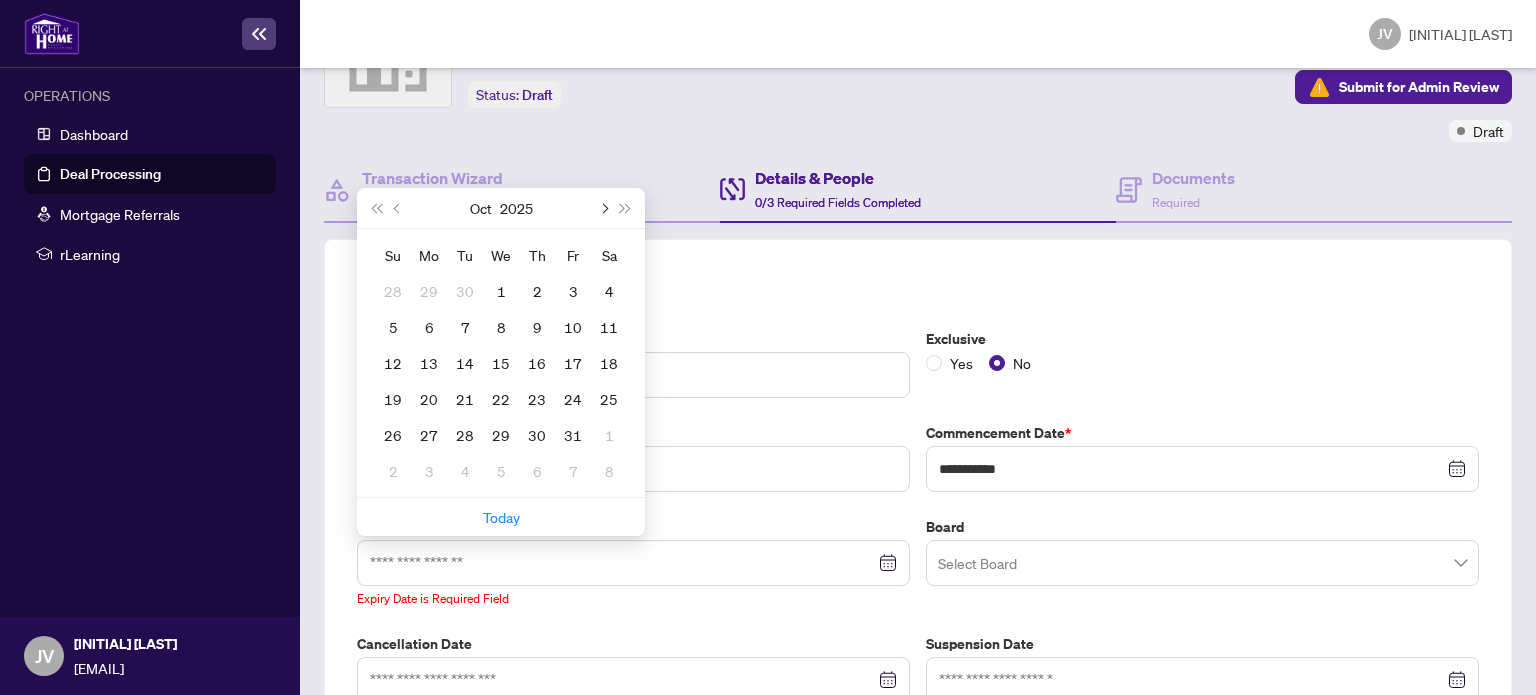 click at bounding box center (603, 208) 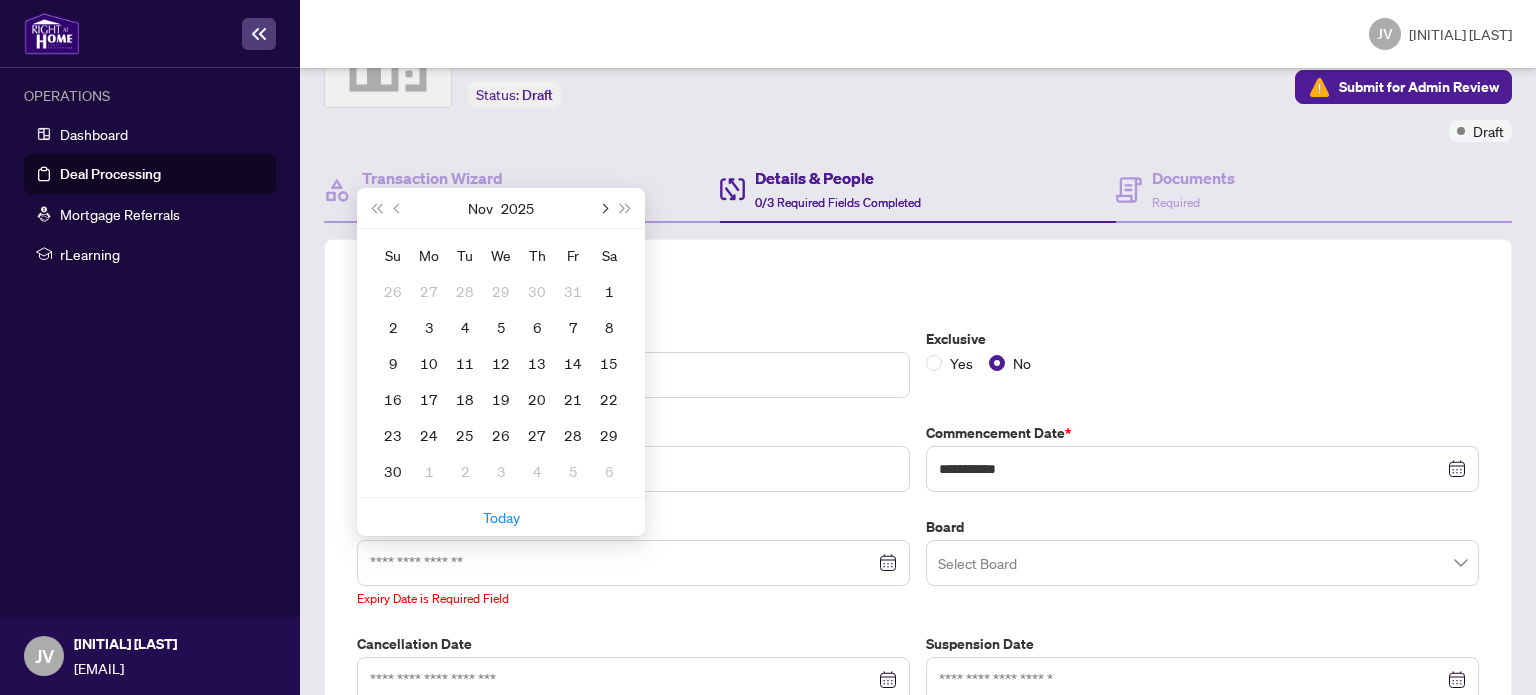 click at bounding box center [603, 208] 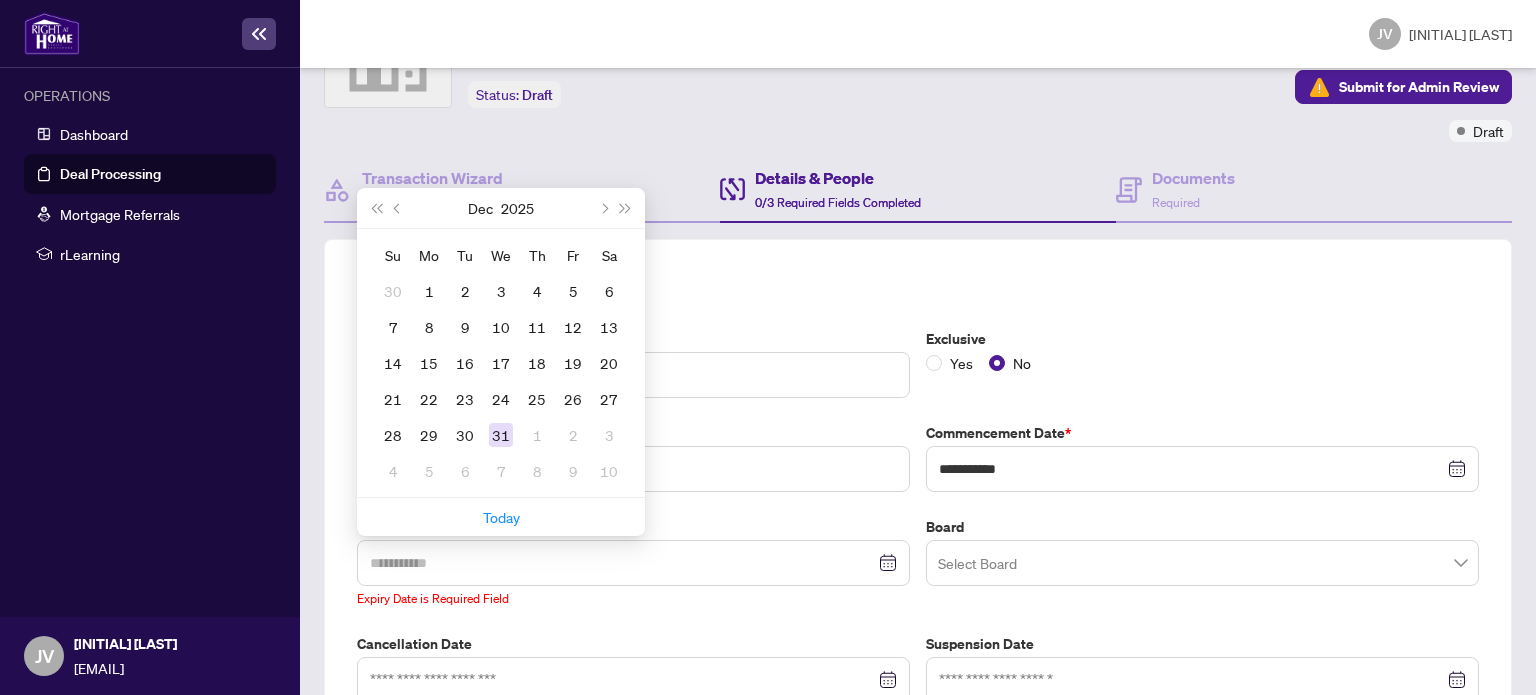 type on "**********" 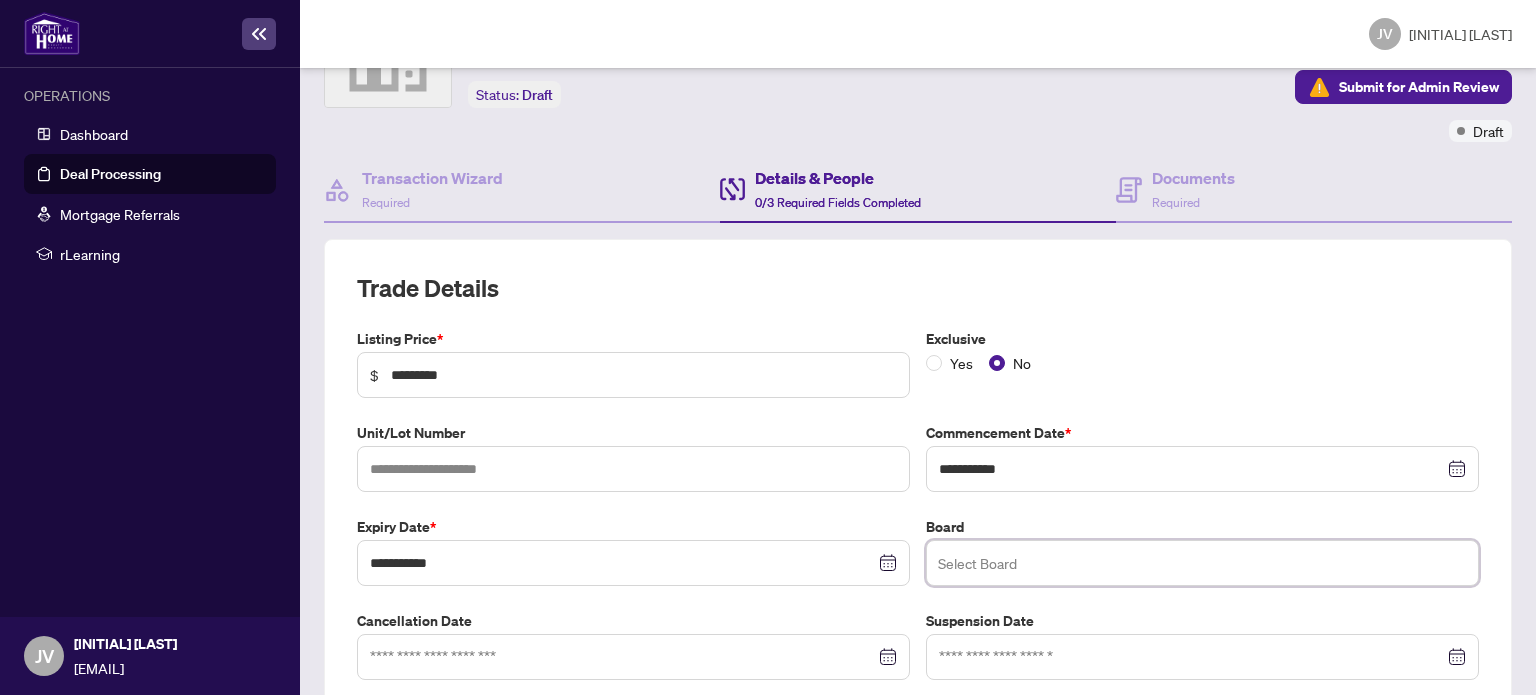 click at bounding box center [1202, 563] 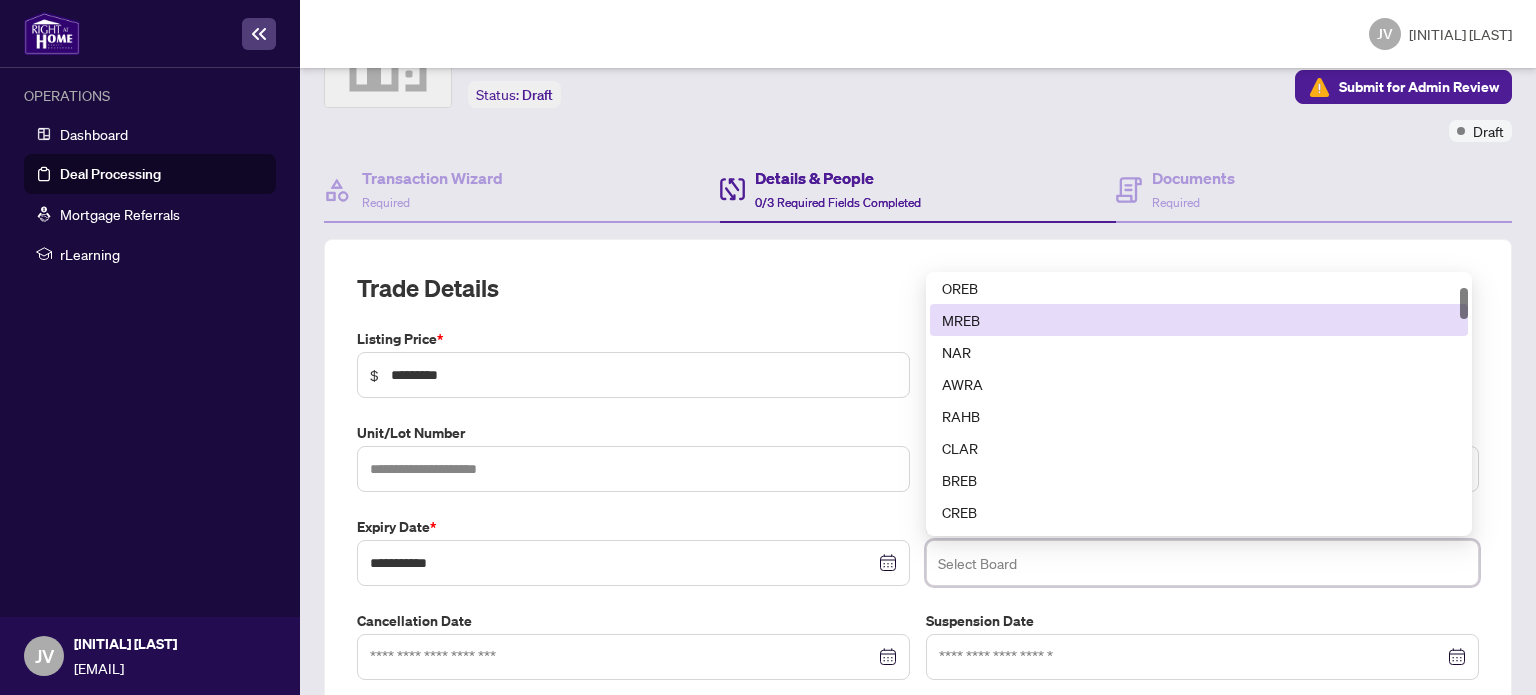 scroll, scrollTop: 200, scrollLeft: 0, axis: vertical 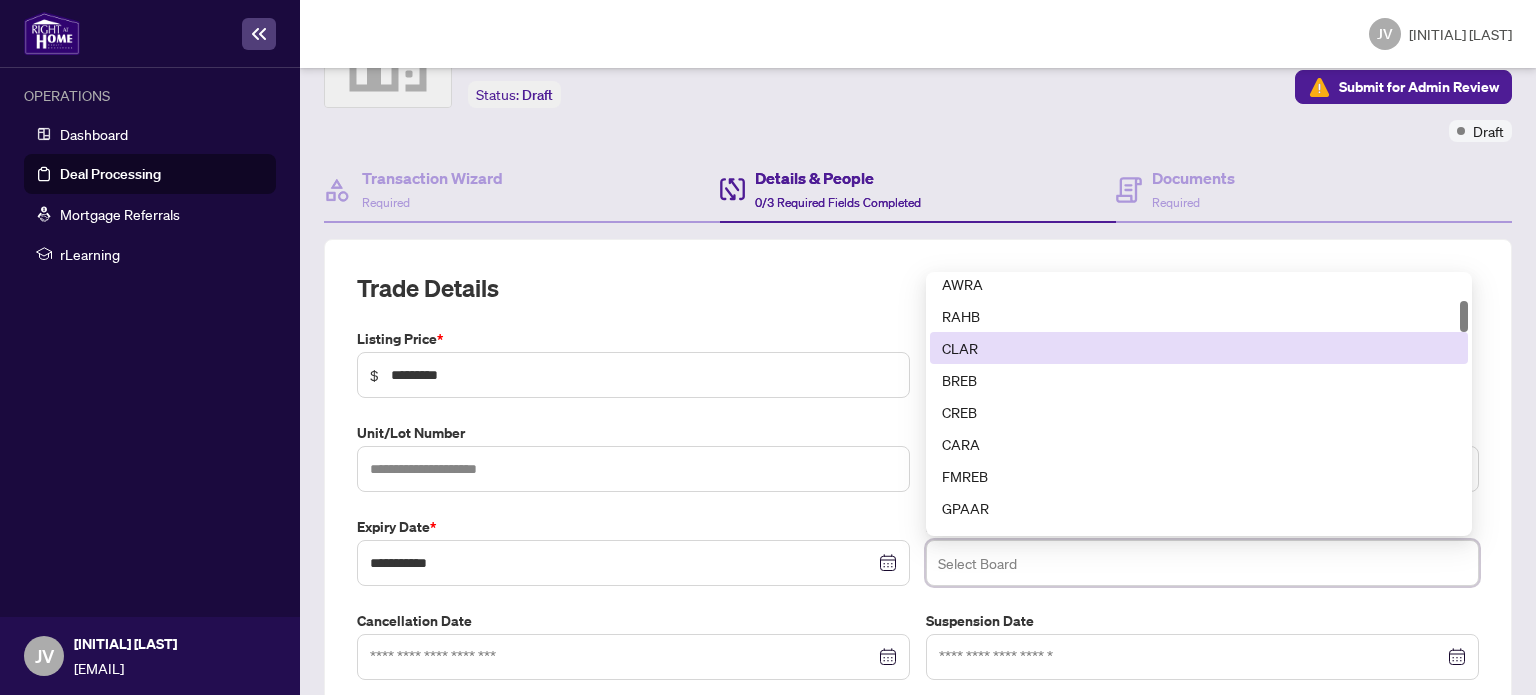 click on "CLAR" at bounding box center (1199, 348) 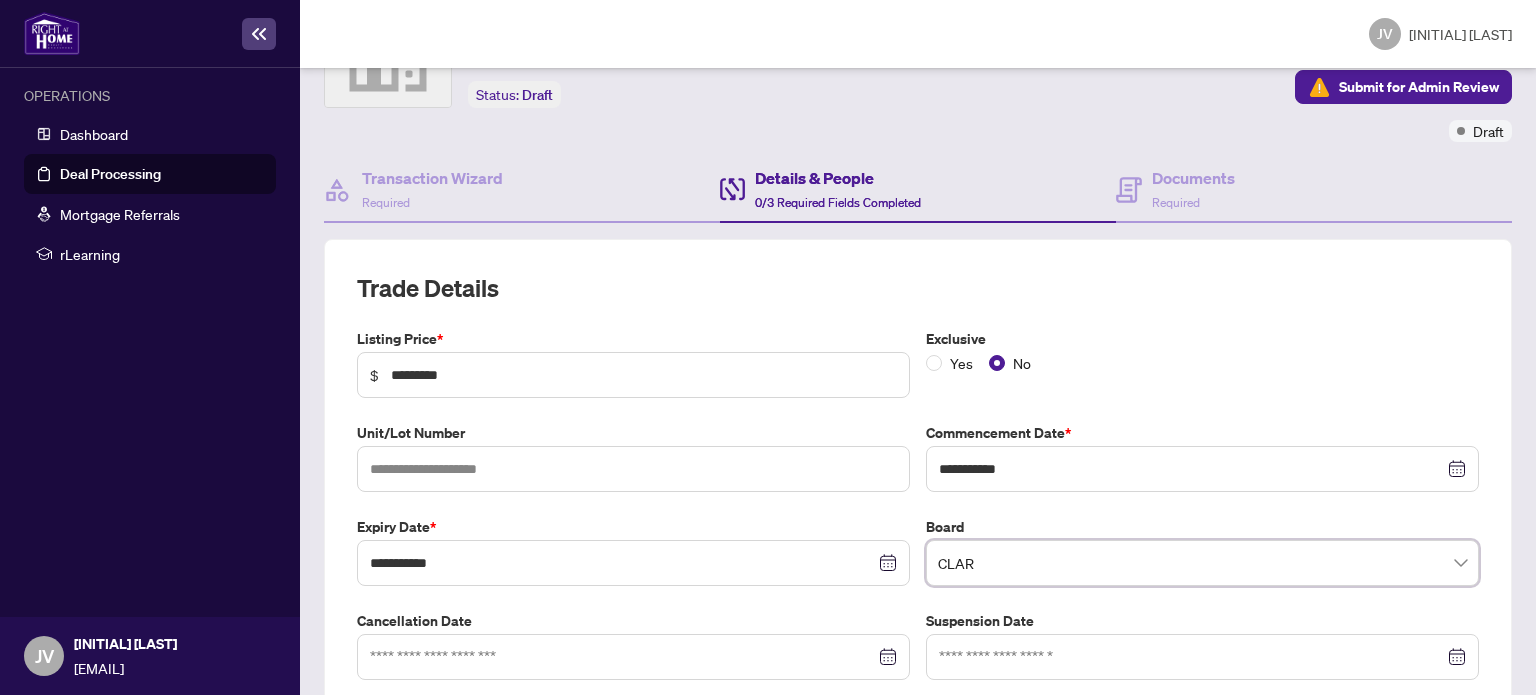 click on "**********" at bounding box center (918, 504) 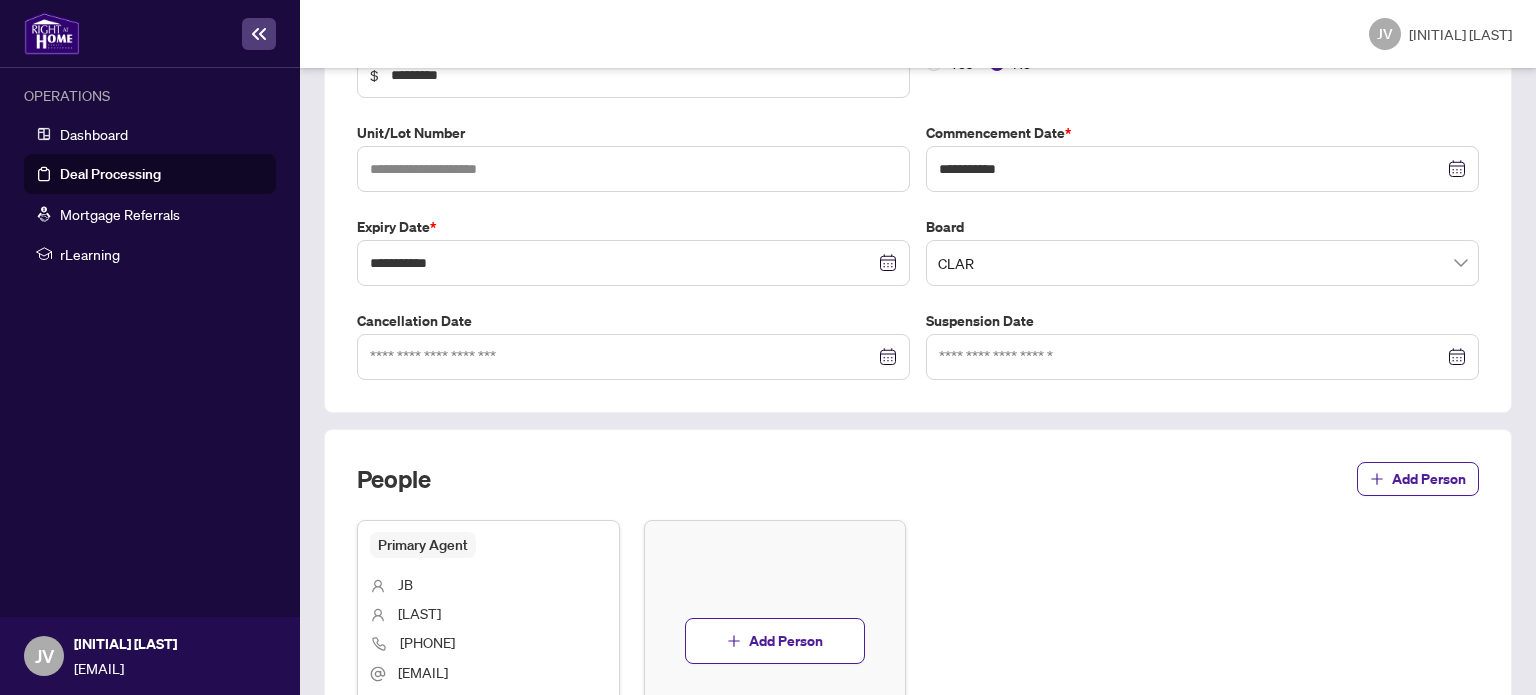 scroll, scrollTop: 519, scrollLeft: 0, axis: vertical 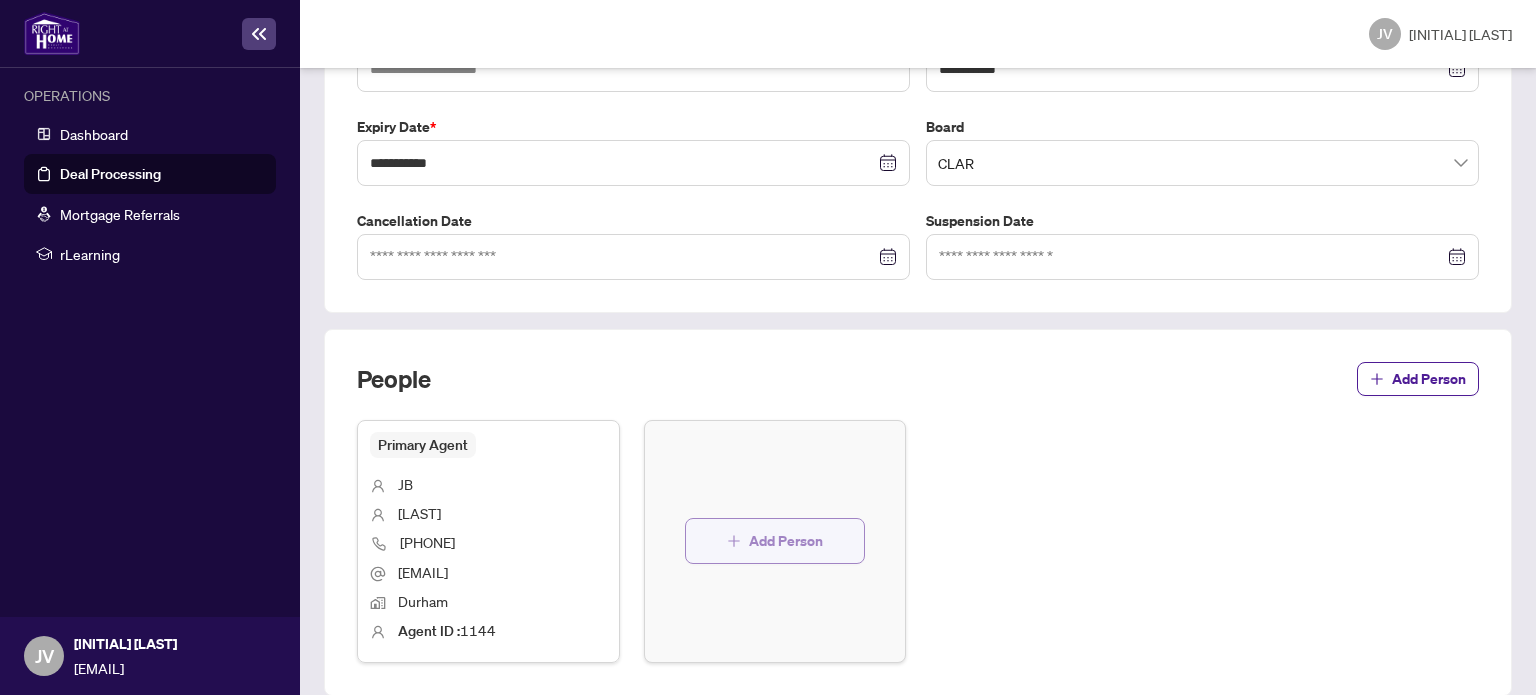 click on "Add Person" at bounding box center [786, 541] 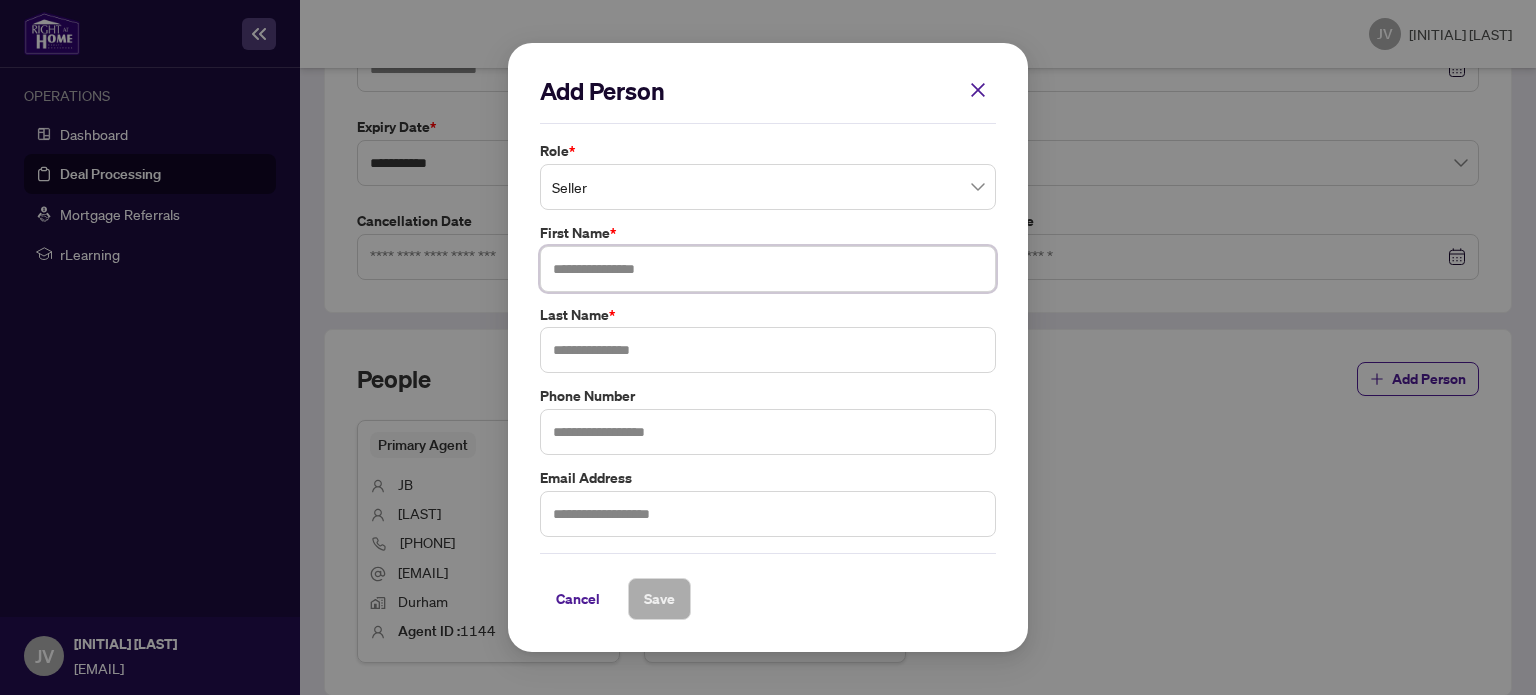 click at bounding box center (768, 269) 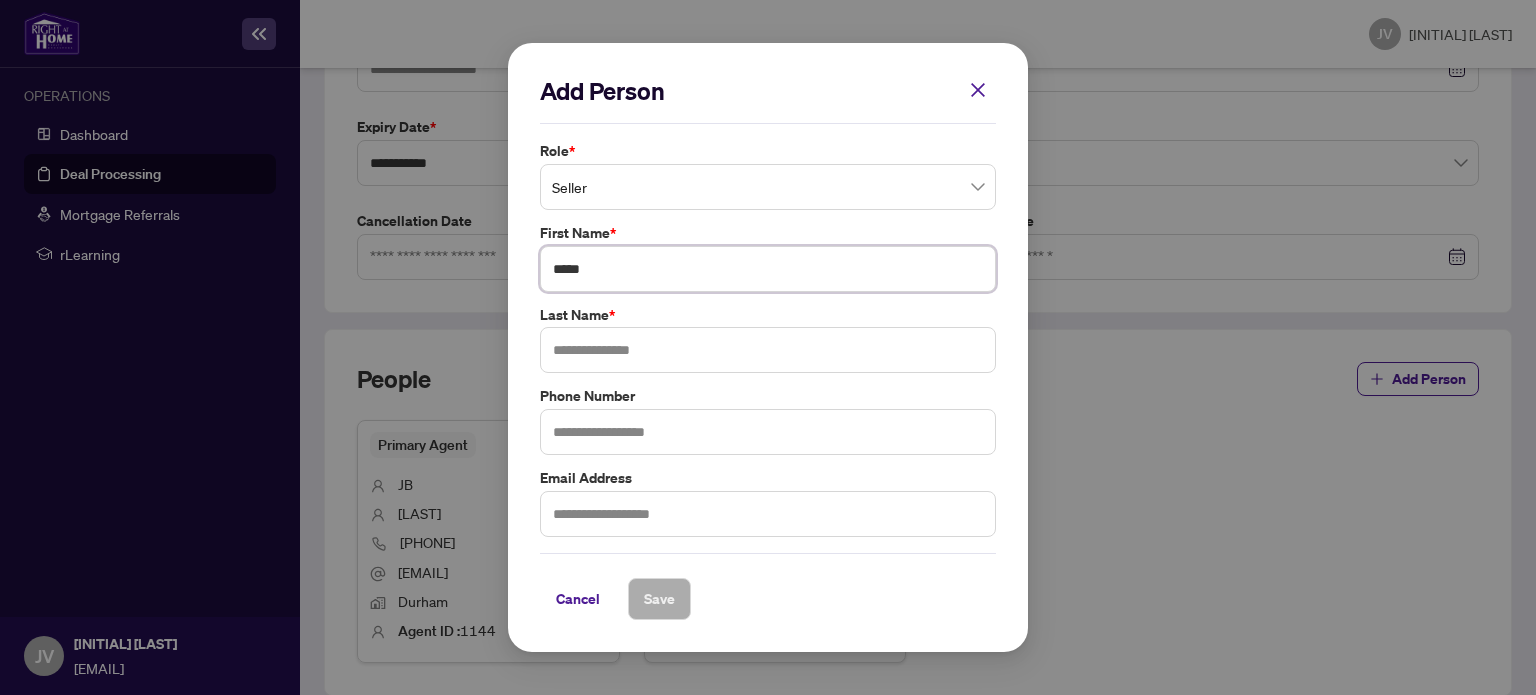 type on "*****" 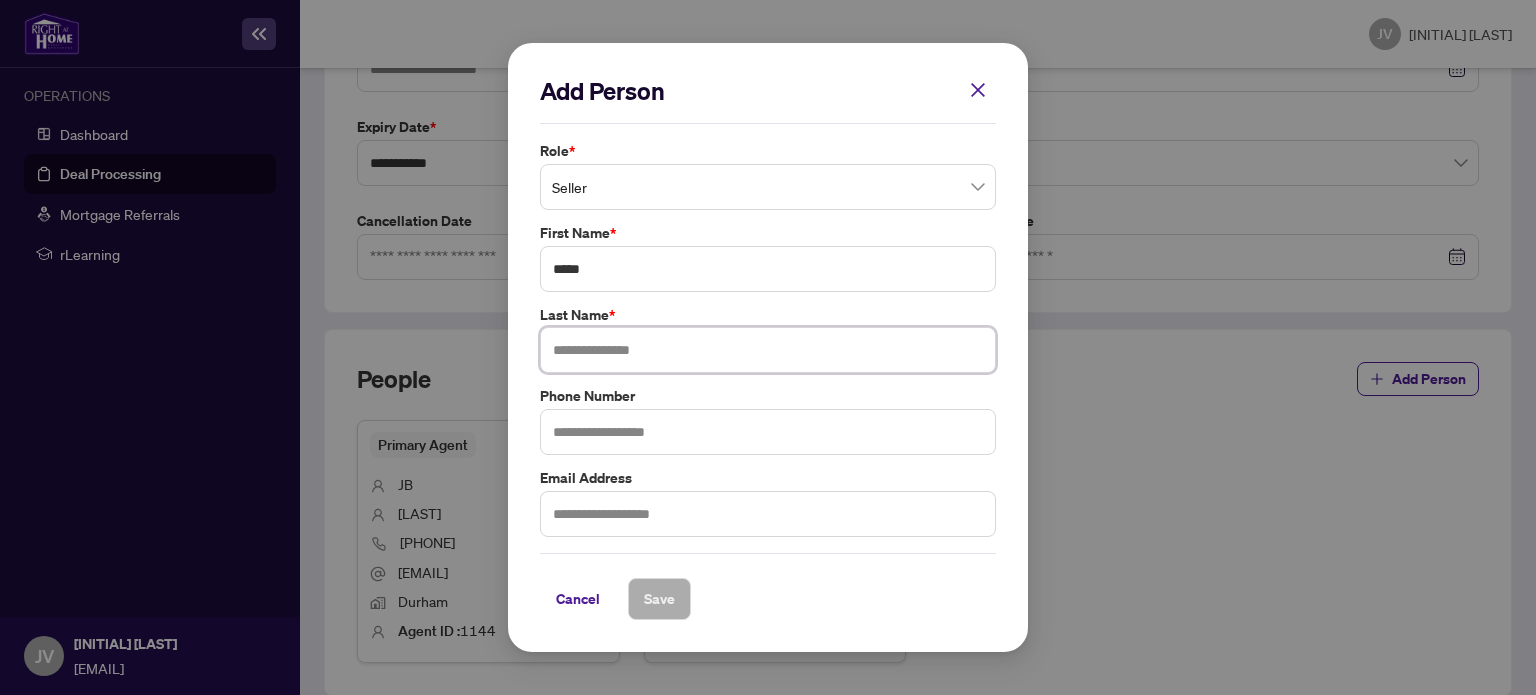 click at bounding box center (768, 350) 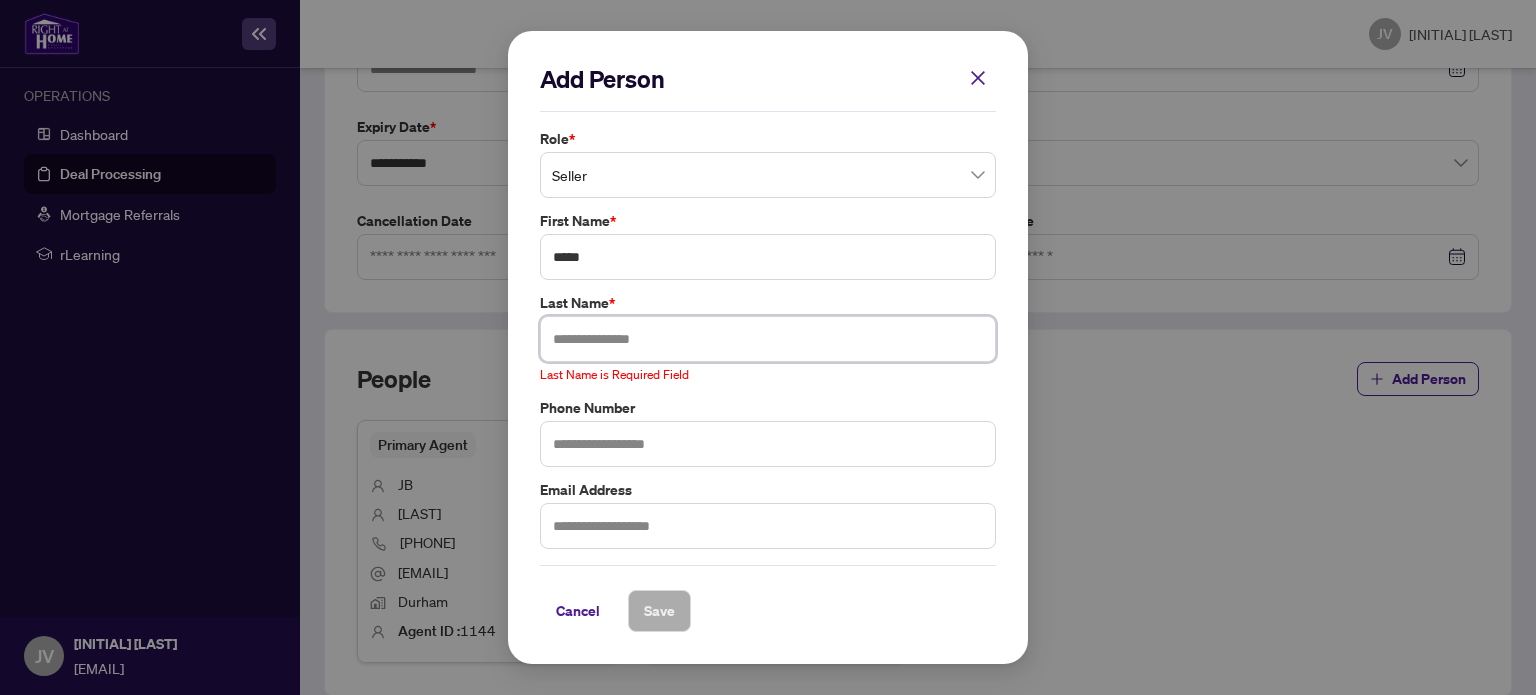 paste on "**********" 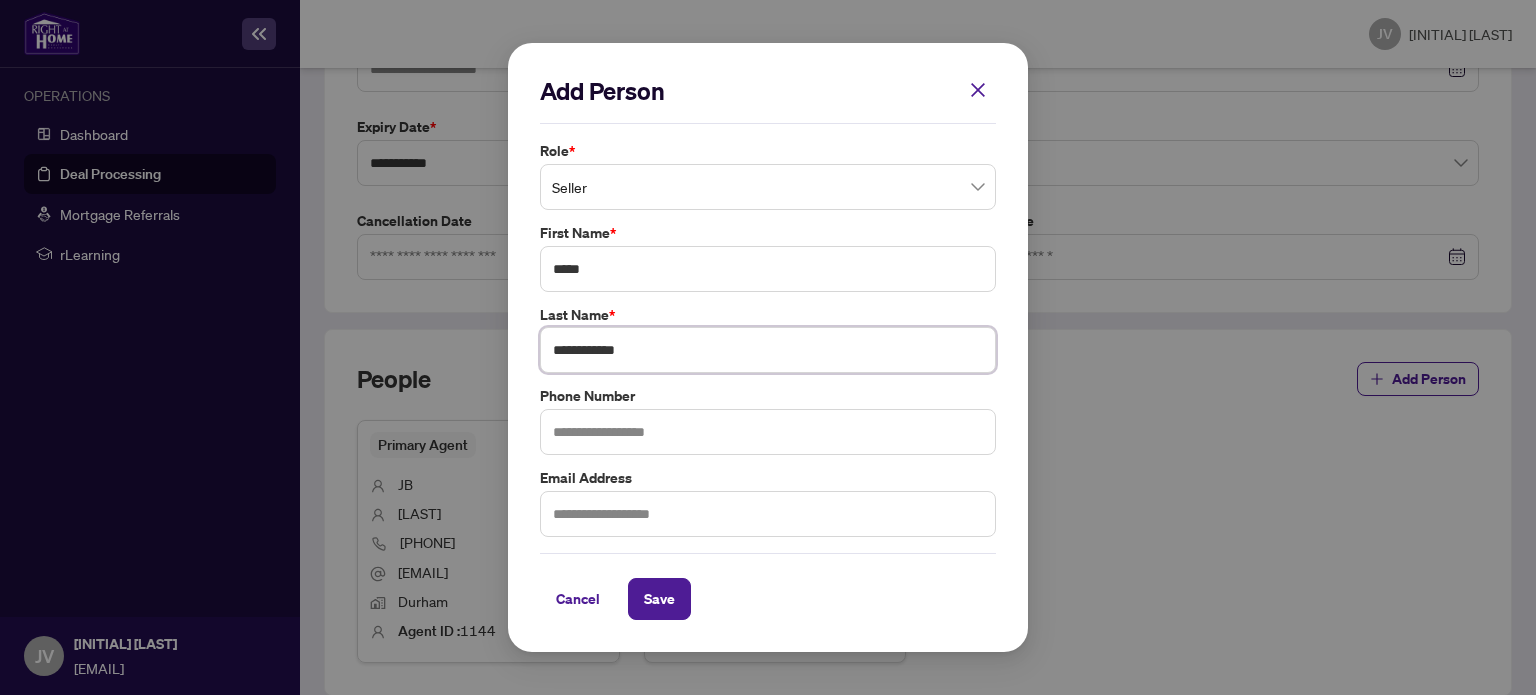 type on "**********" 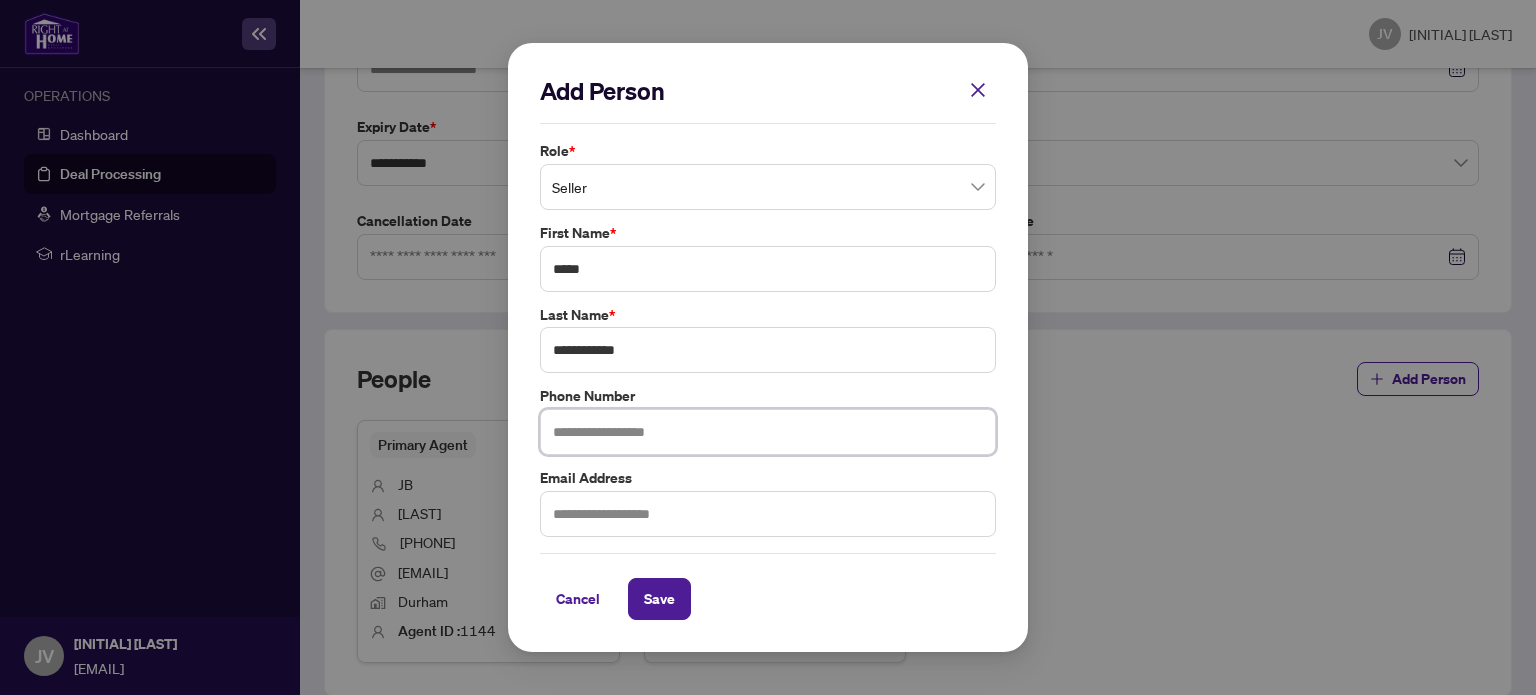 click at bounding box center (768, 432) 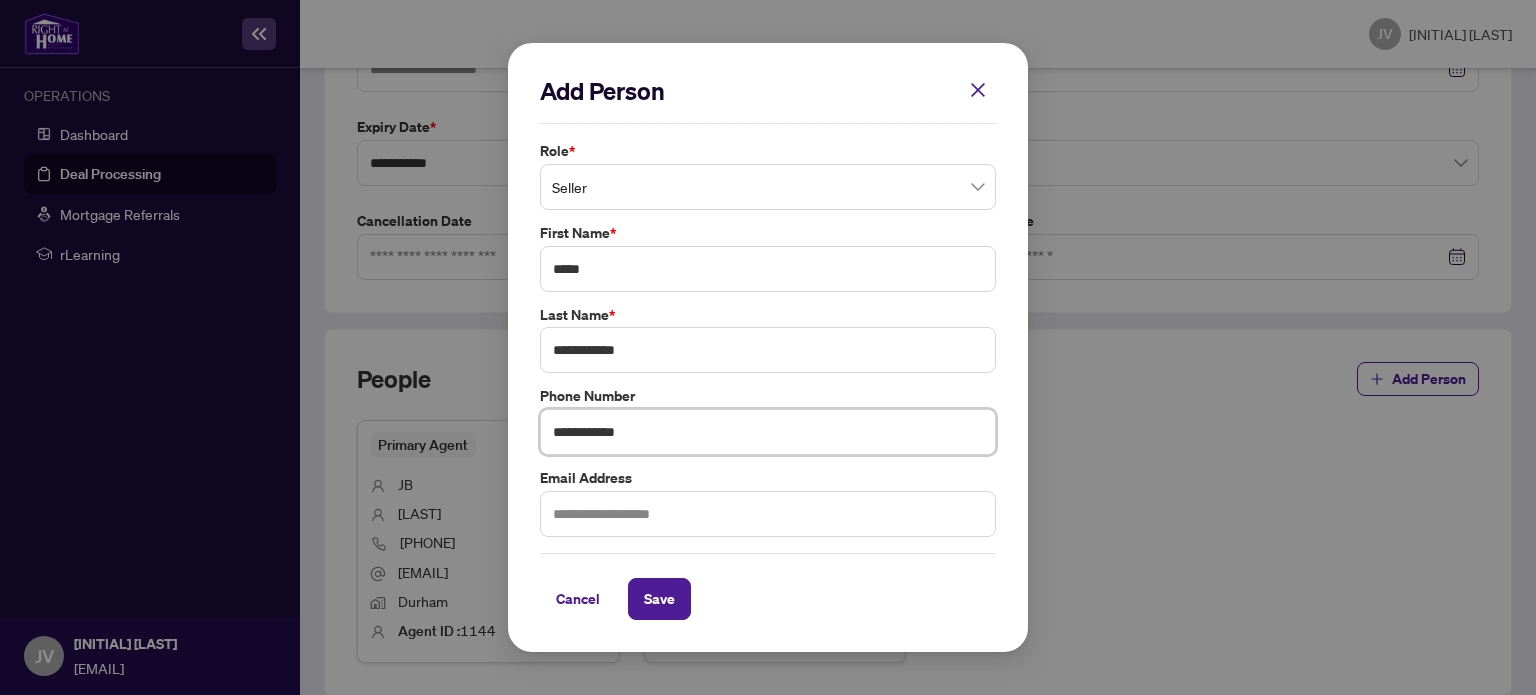 type on "**********" 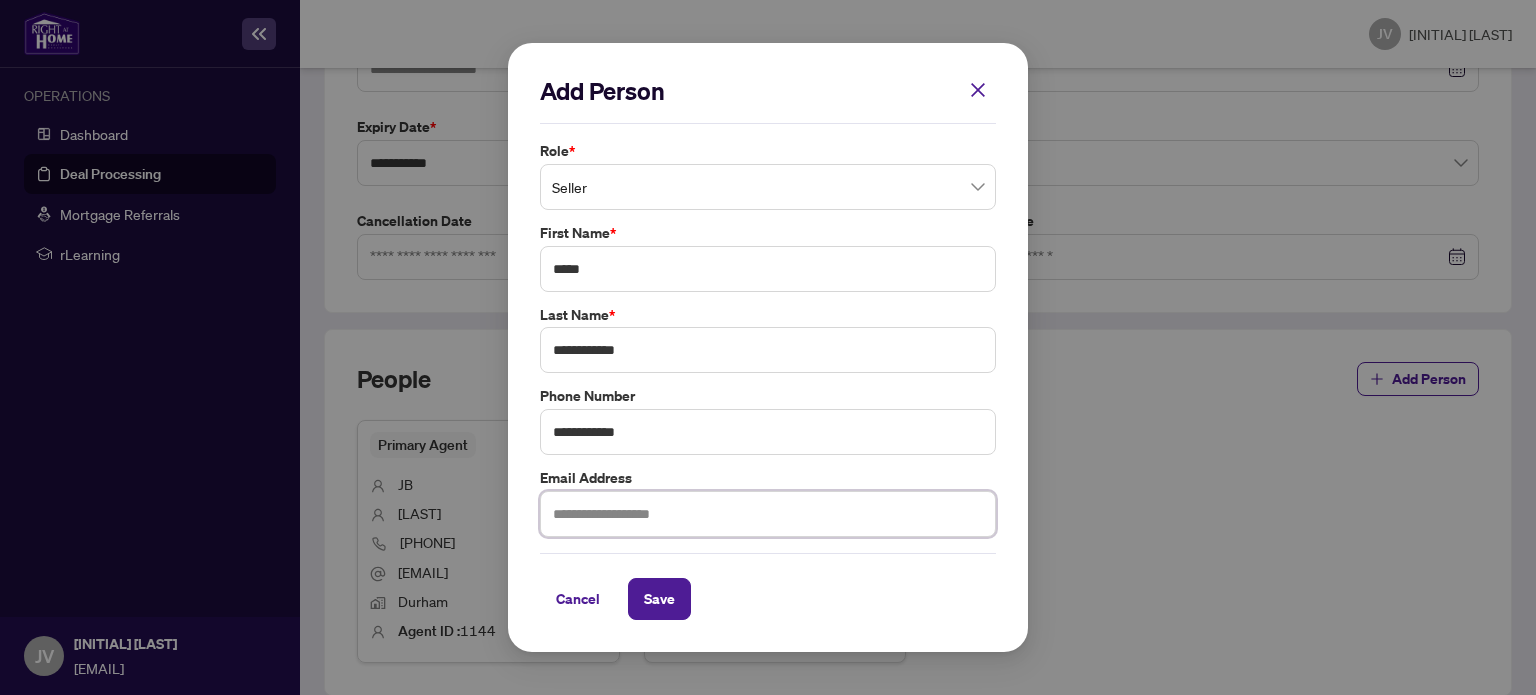 click at bounding box center [768, 514] 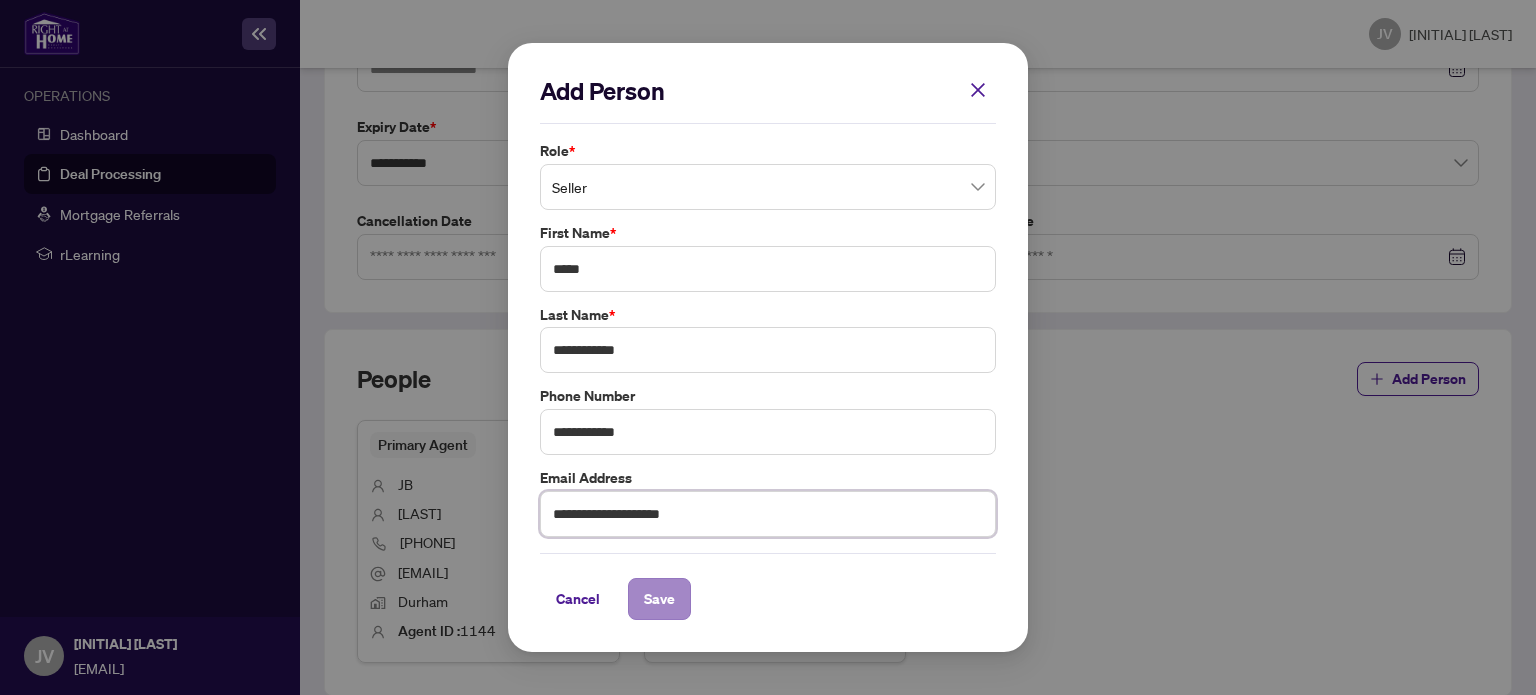 type on "**********" 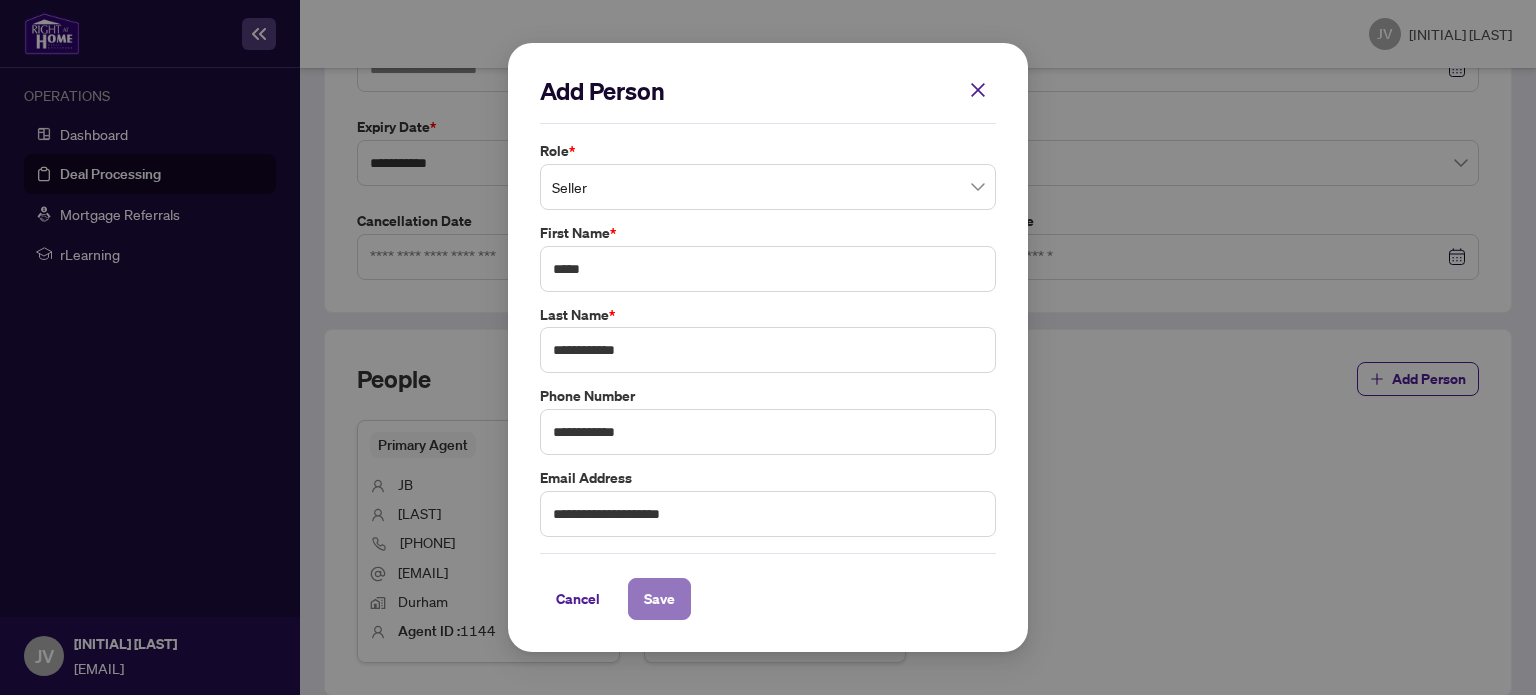 click on "Save" at bounding box center [659, 599] 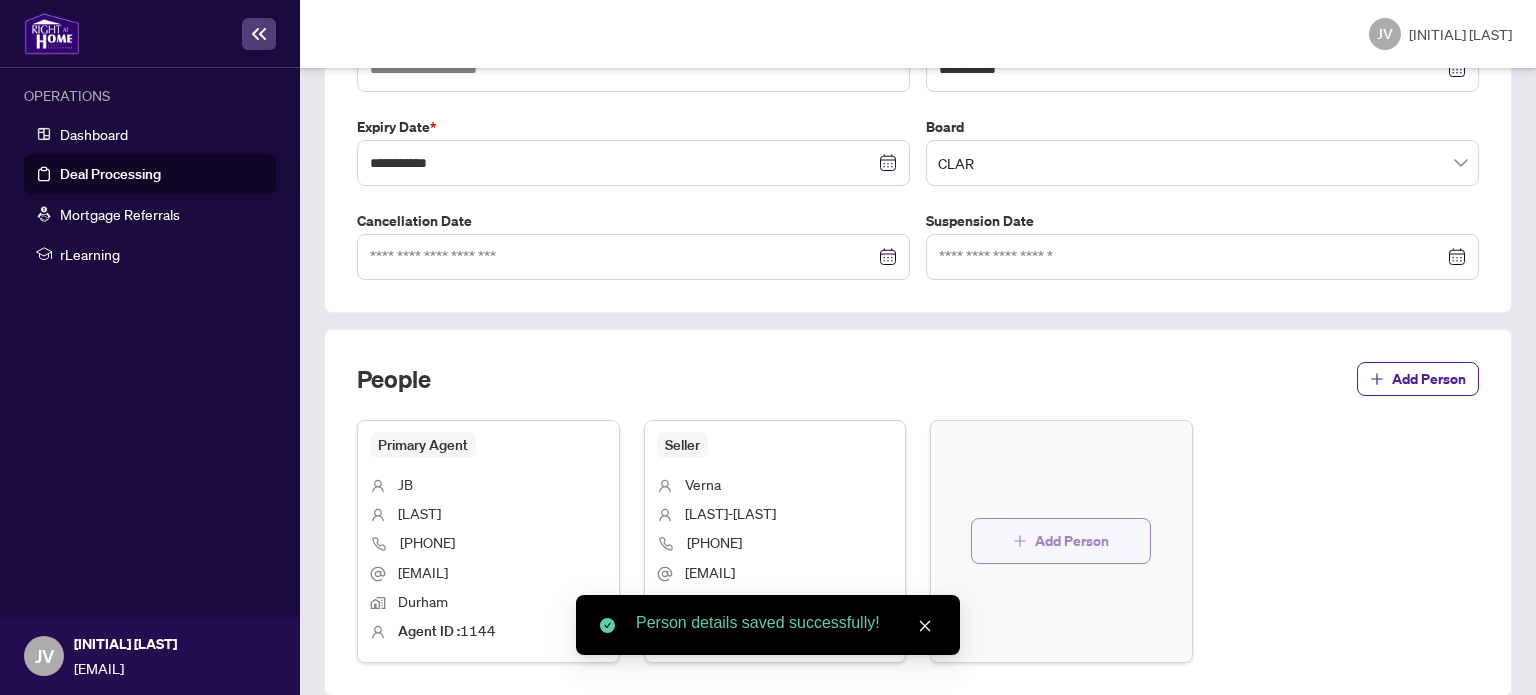 click on "Add Person" at bounding box center (1072, 541) 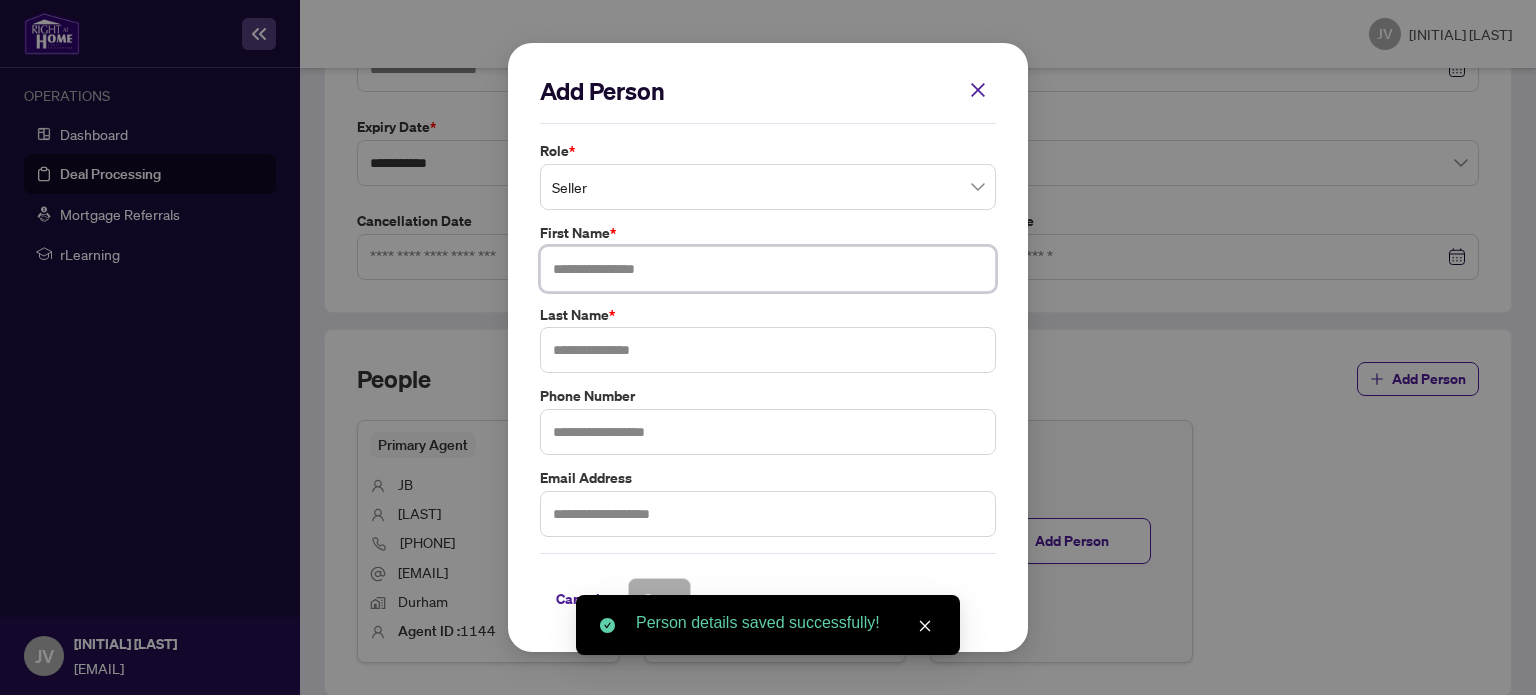 click at bounding box center (768, 269) 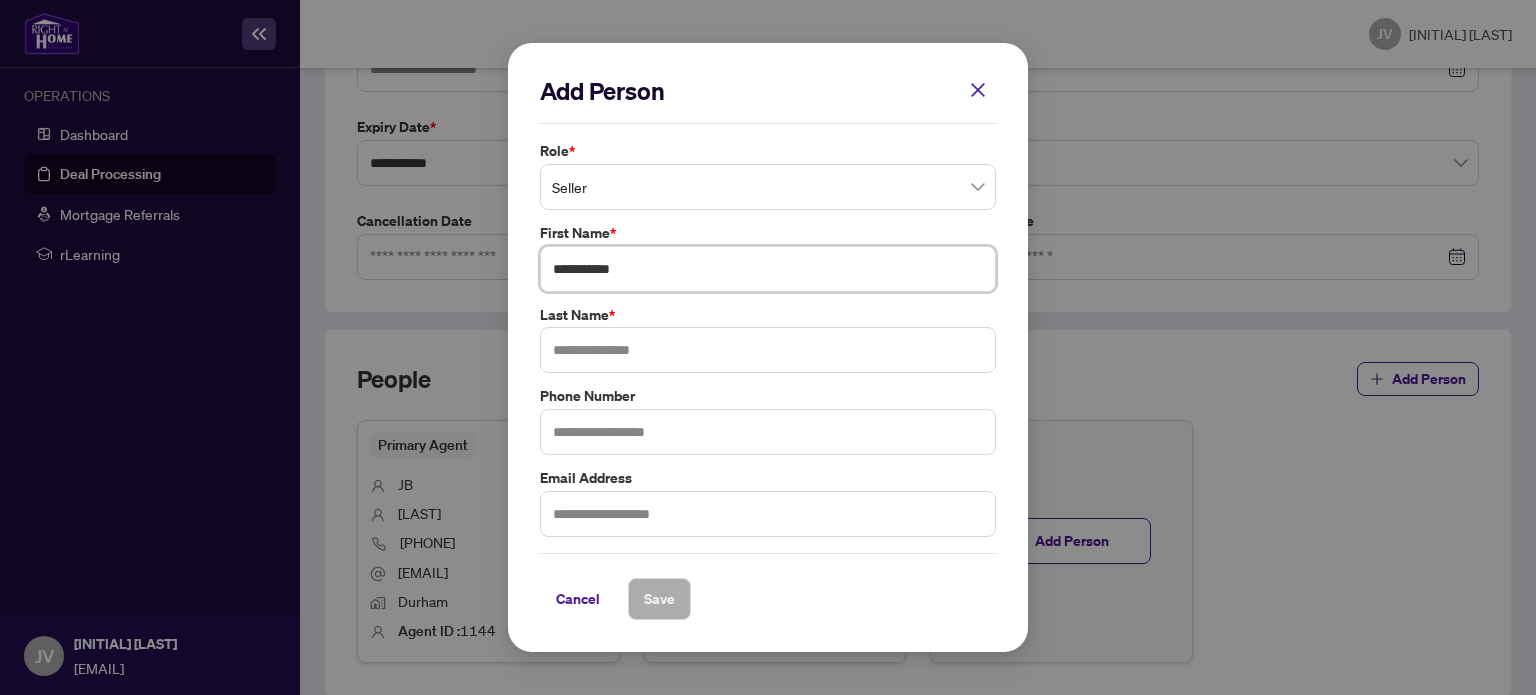 type on "**********" 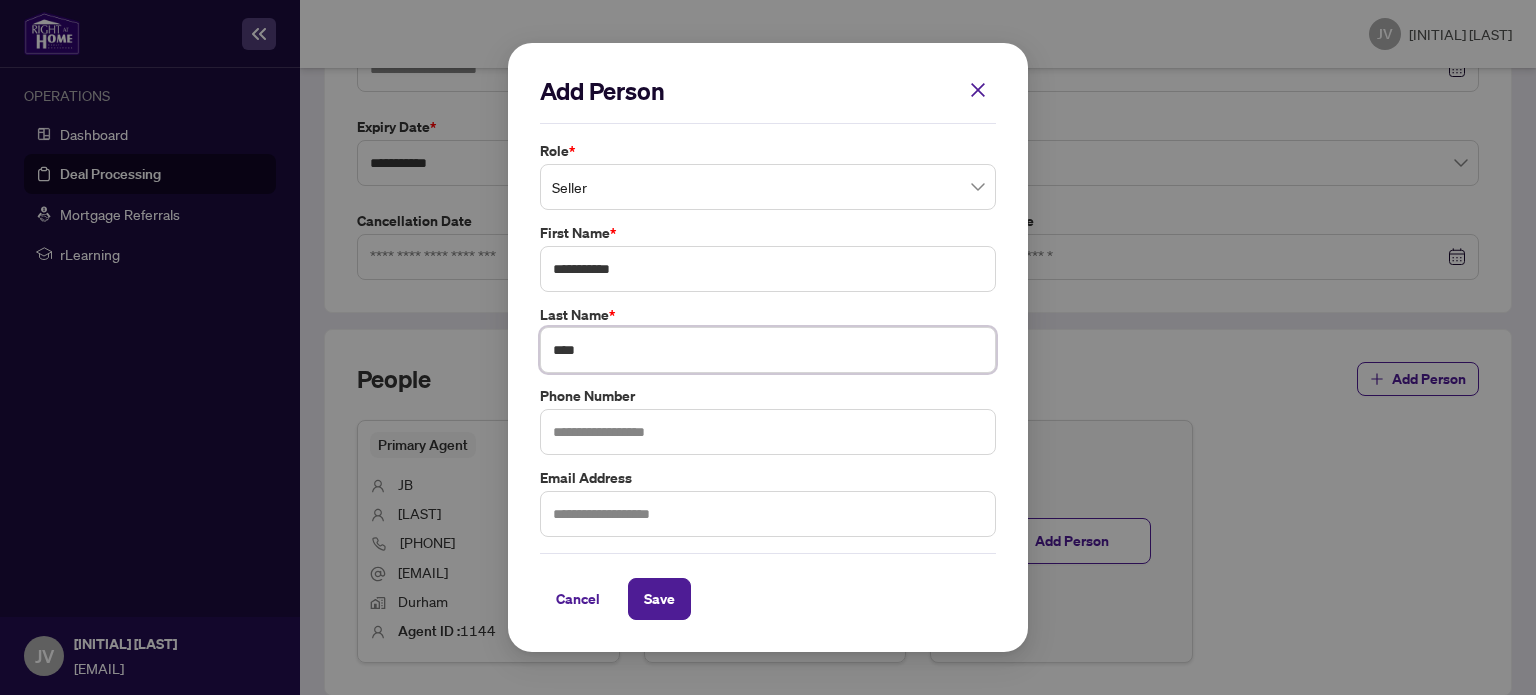 type on "****" 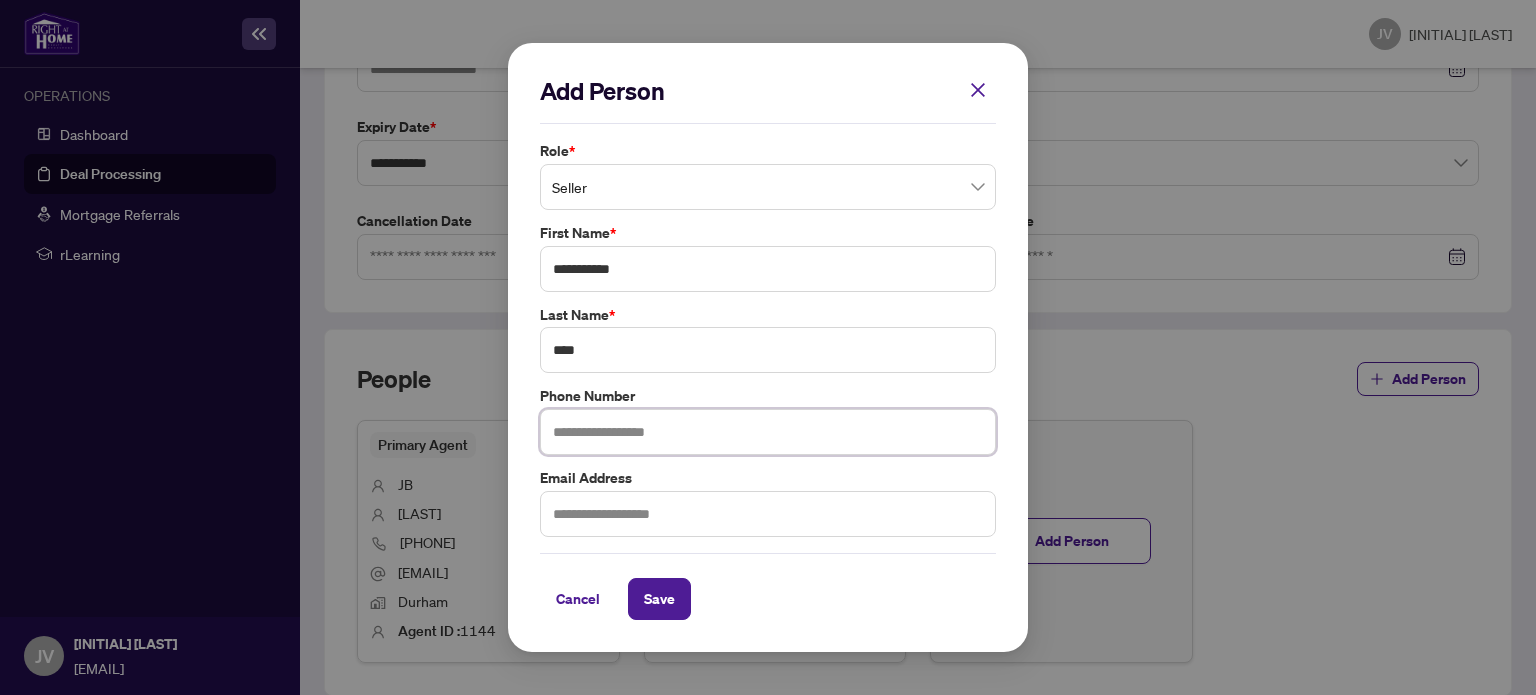 click at bounding box center (768, 432) 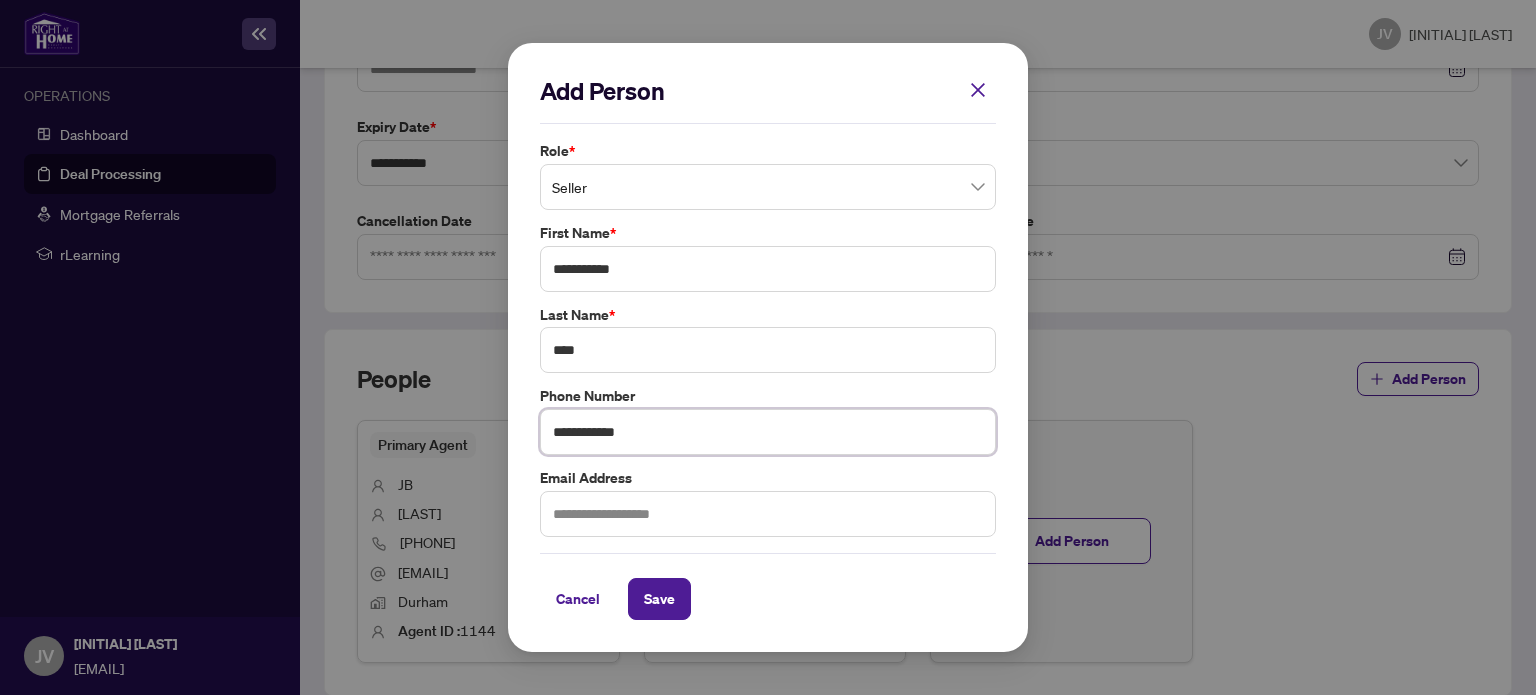 type on "**********" 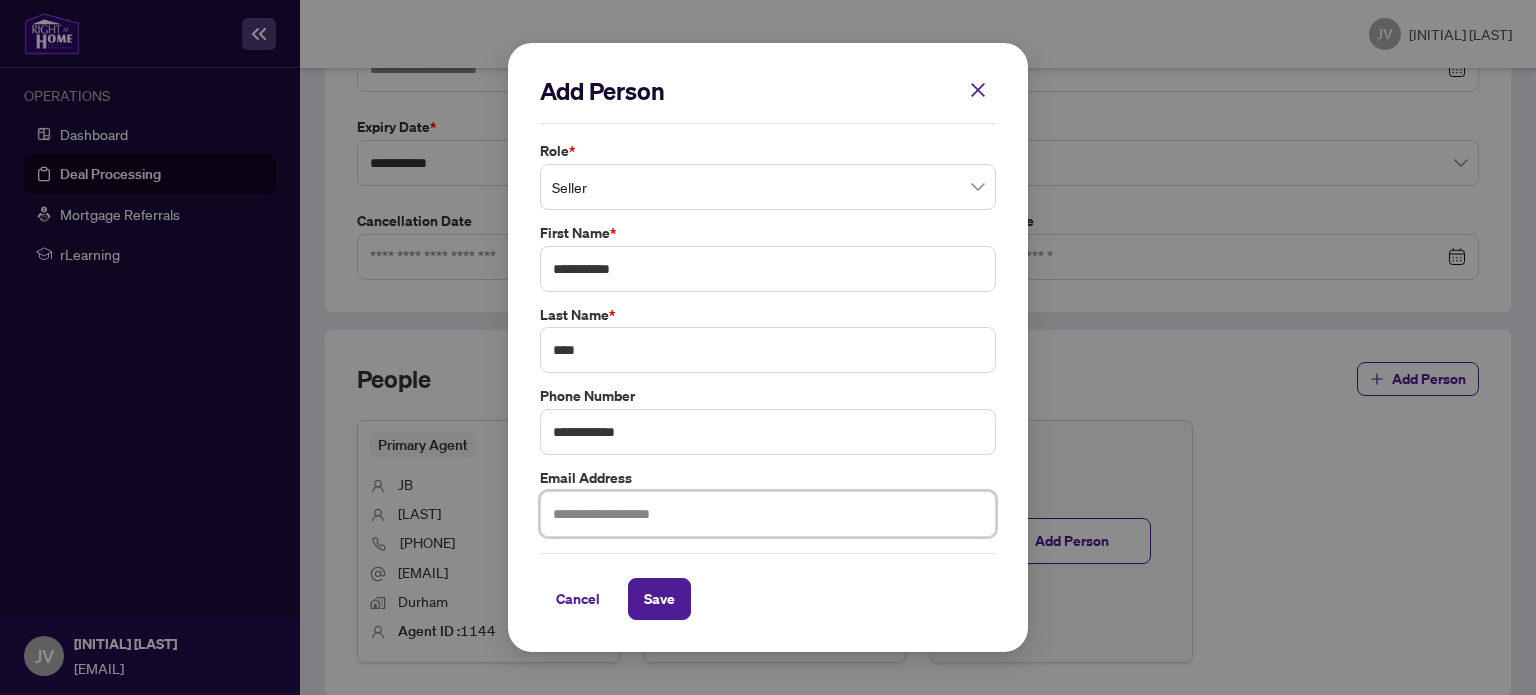 click at bounding box center (768, 514) 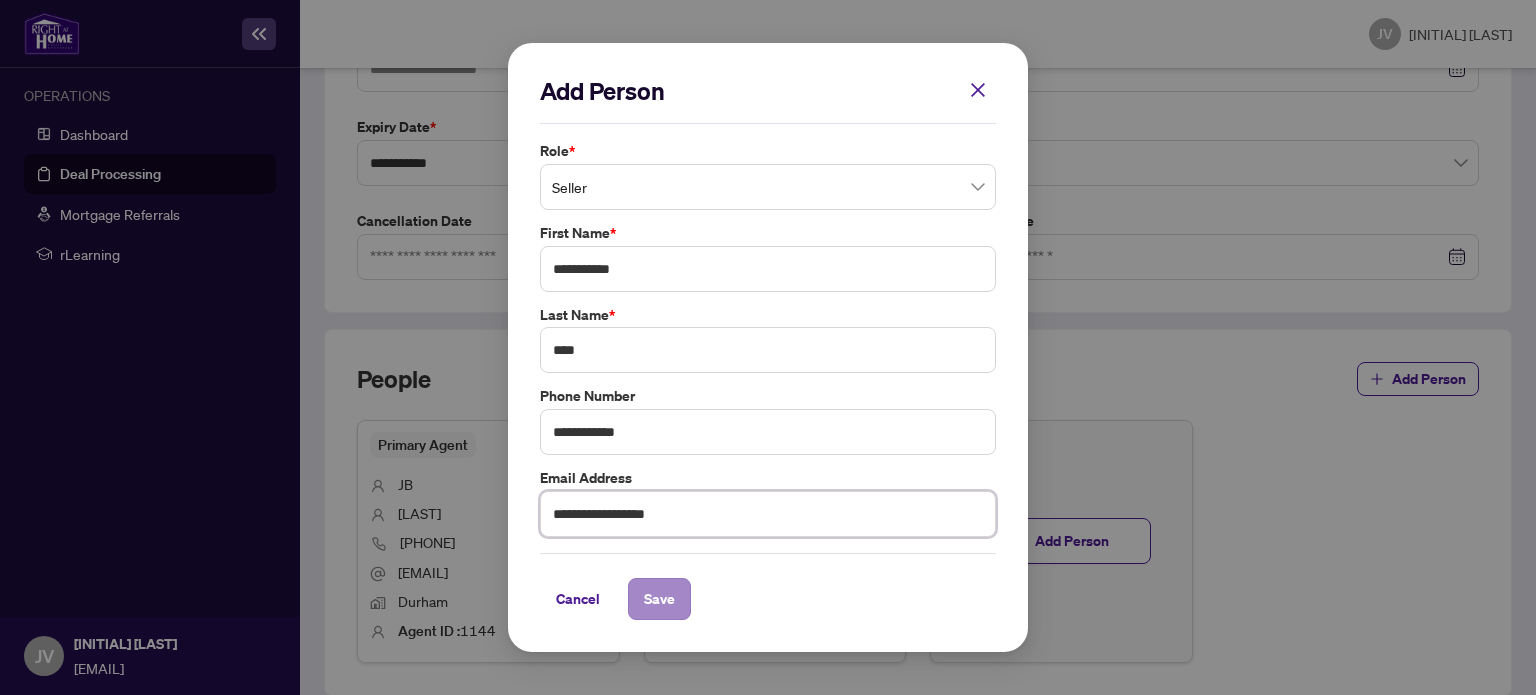 type on "**********" 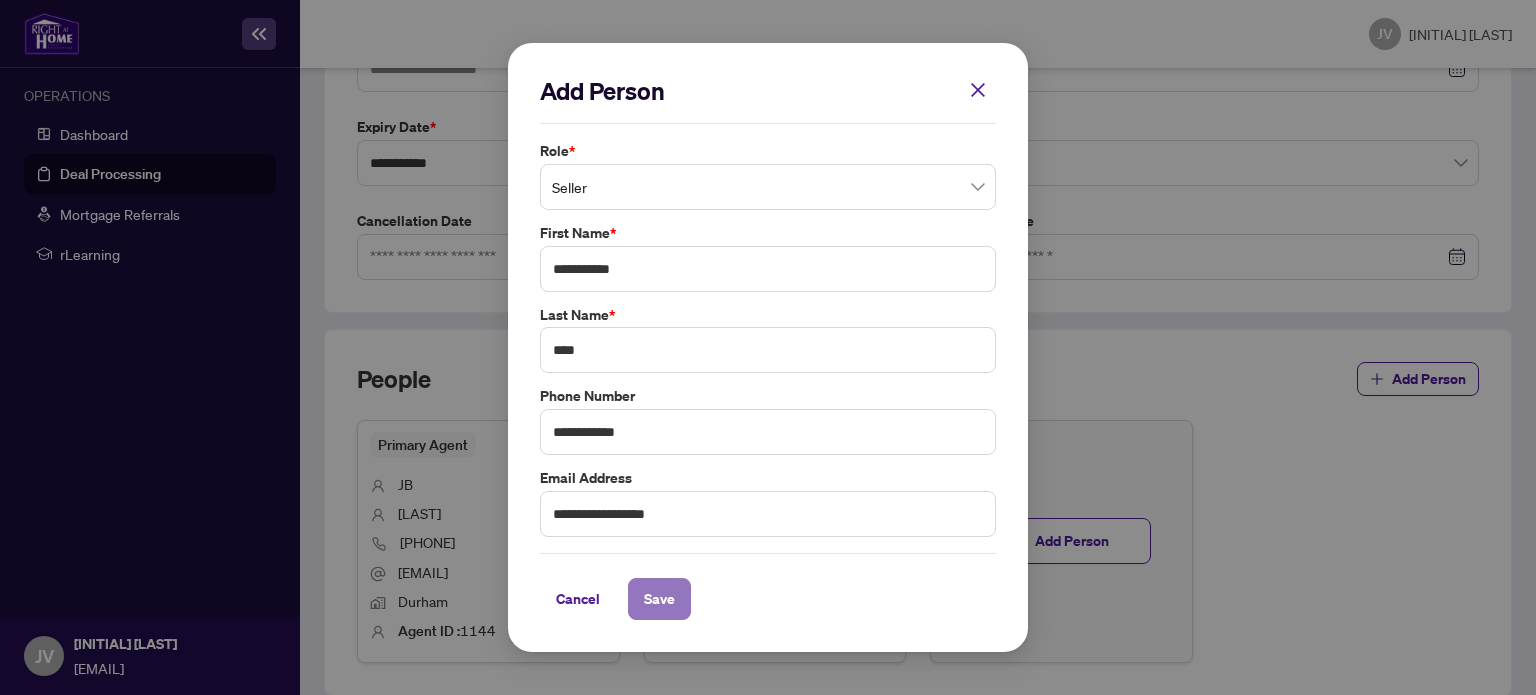 click on "Save" at bounding box center [659, 599] 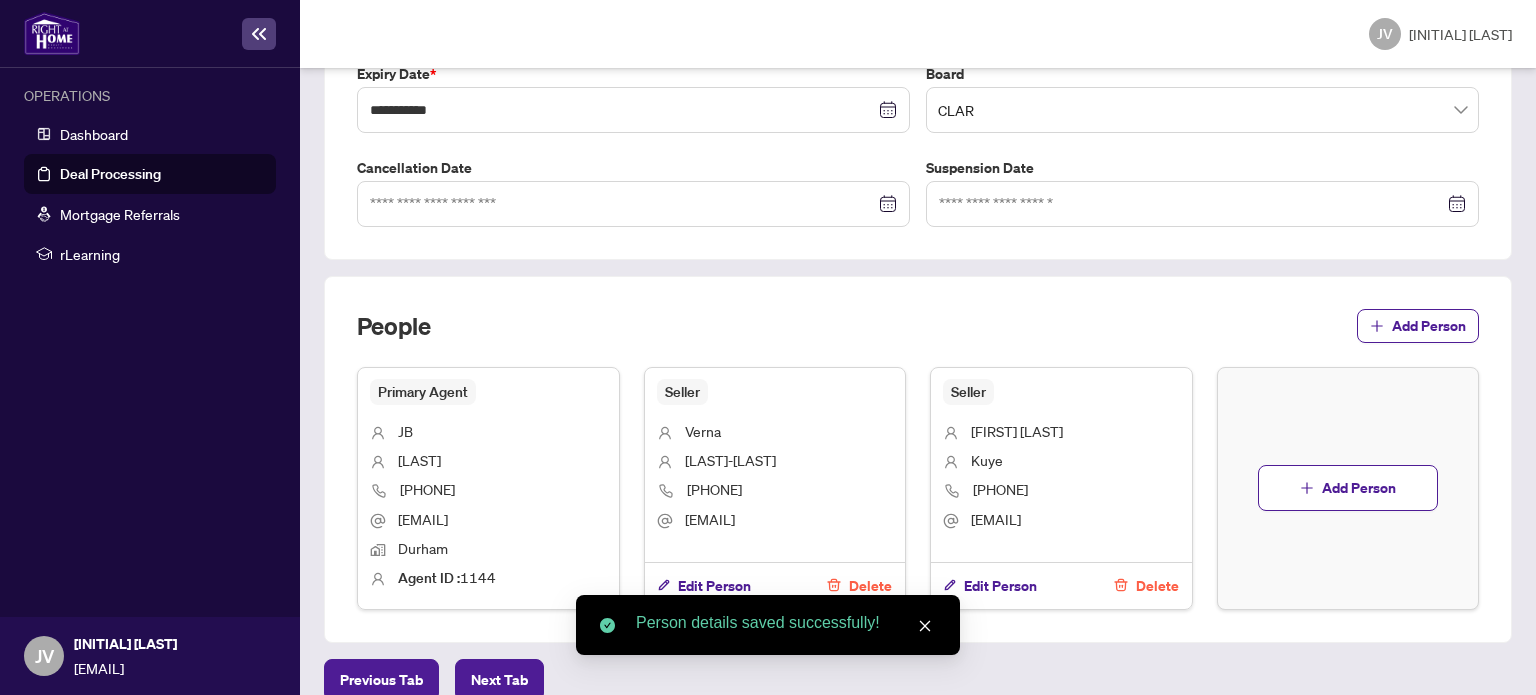scroll, scrollTop: 595, scrollLeft: 0, axis: vertical 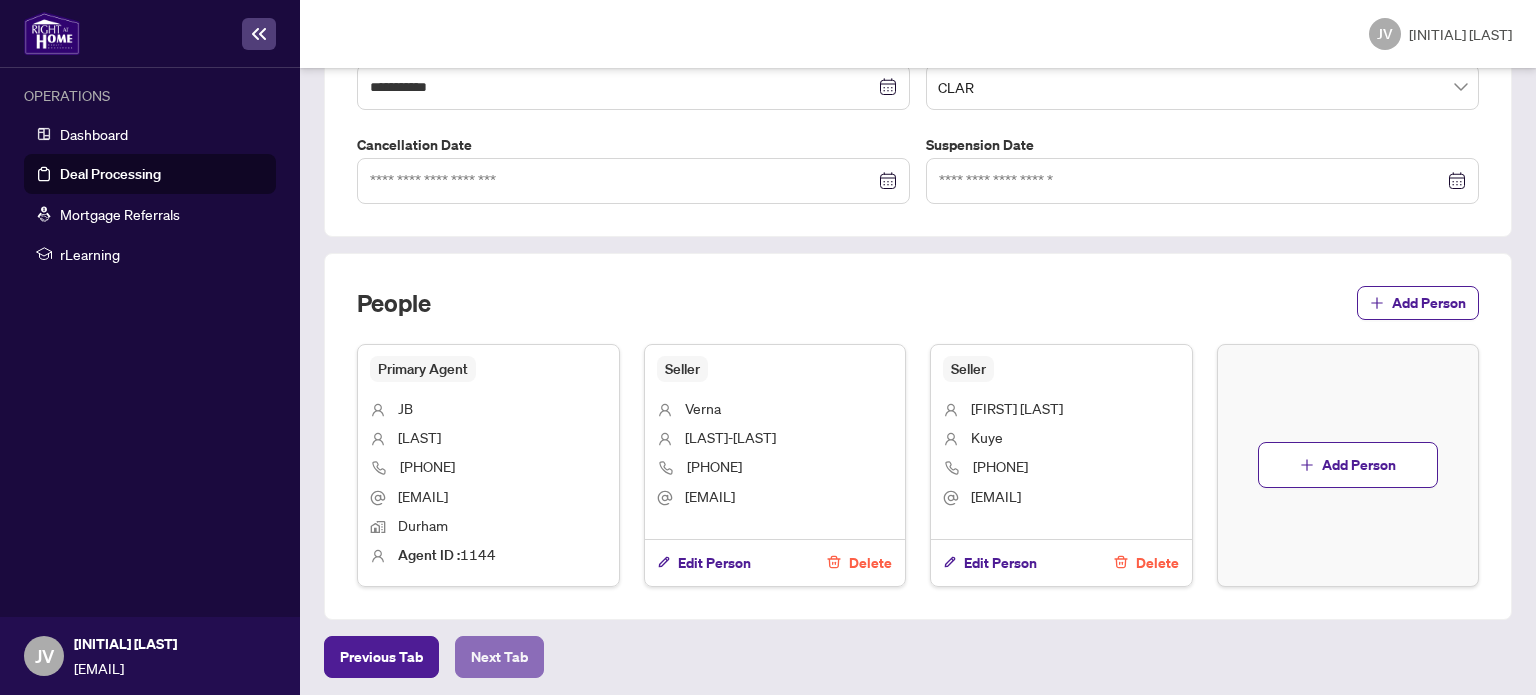 click on "Next Tab" at bounding box center [499, 657] 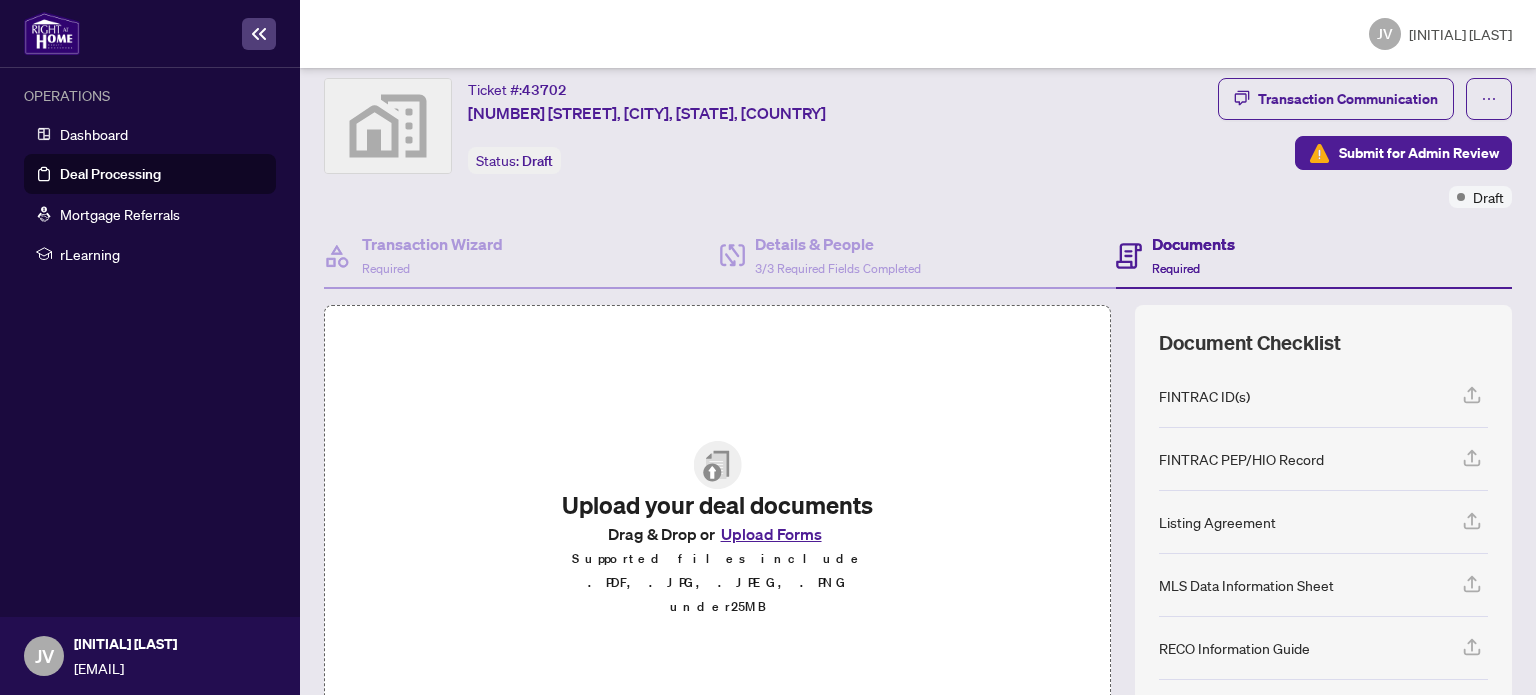 scroll, scrollTop: 192, scrollLeft: 0, axis: vertical 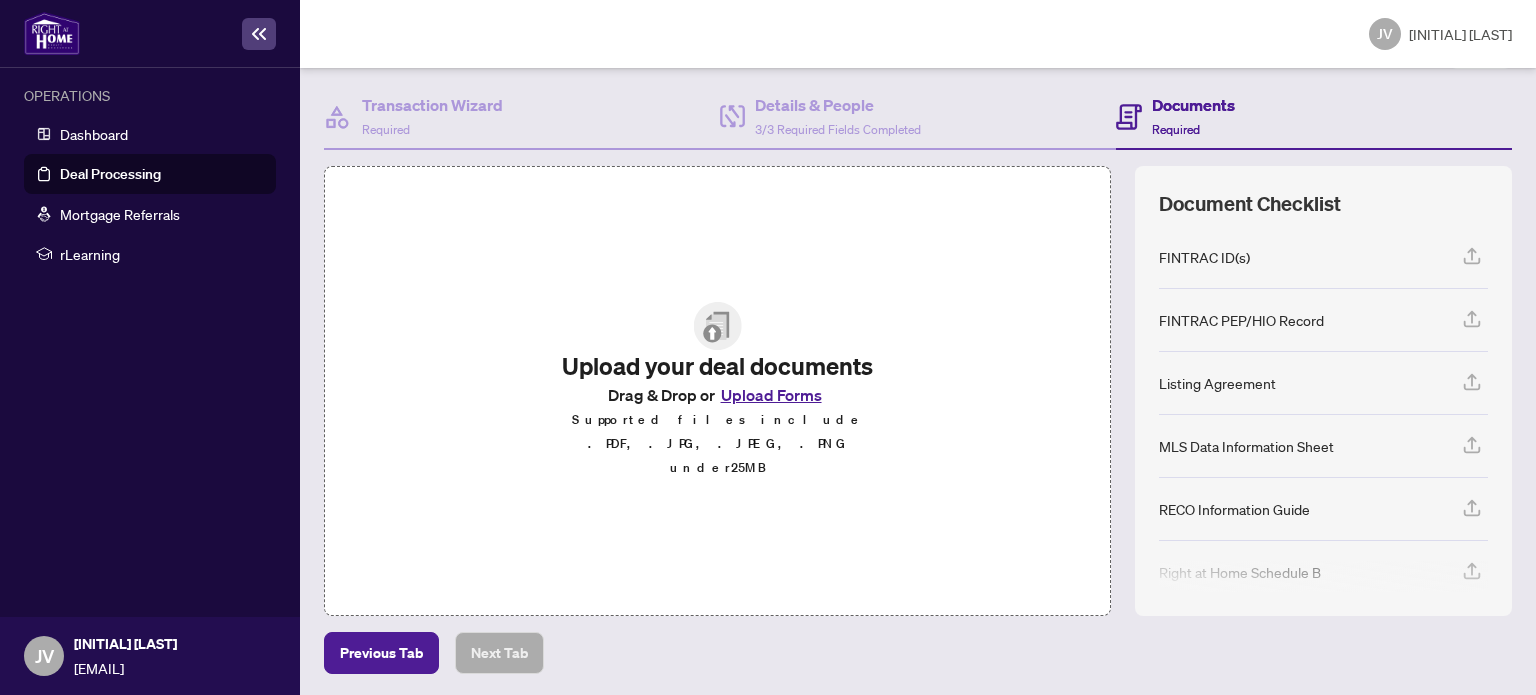 click on "Upload Forms" at bounding box center (771, 395) 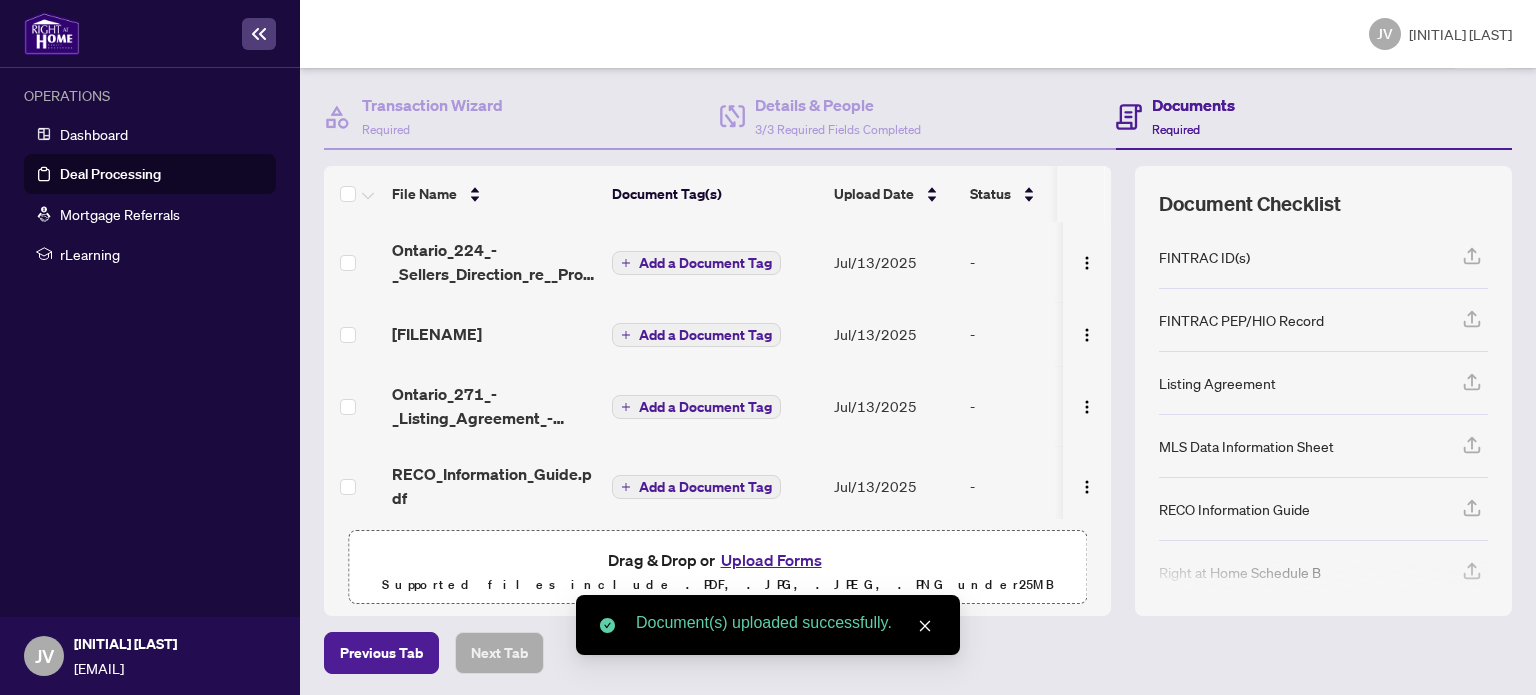 click on "Add a Document Tag" at bounding box center [705, 263] 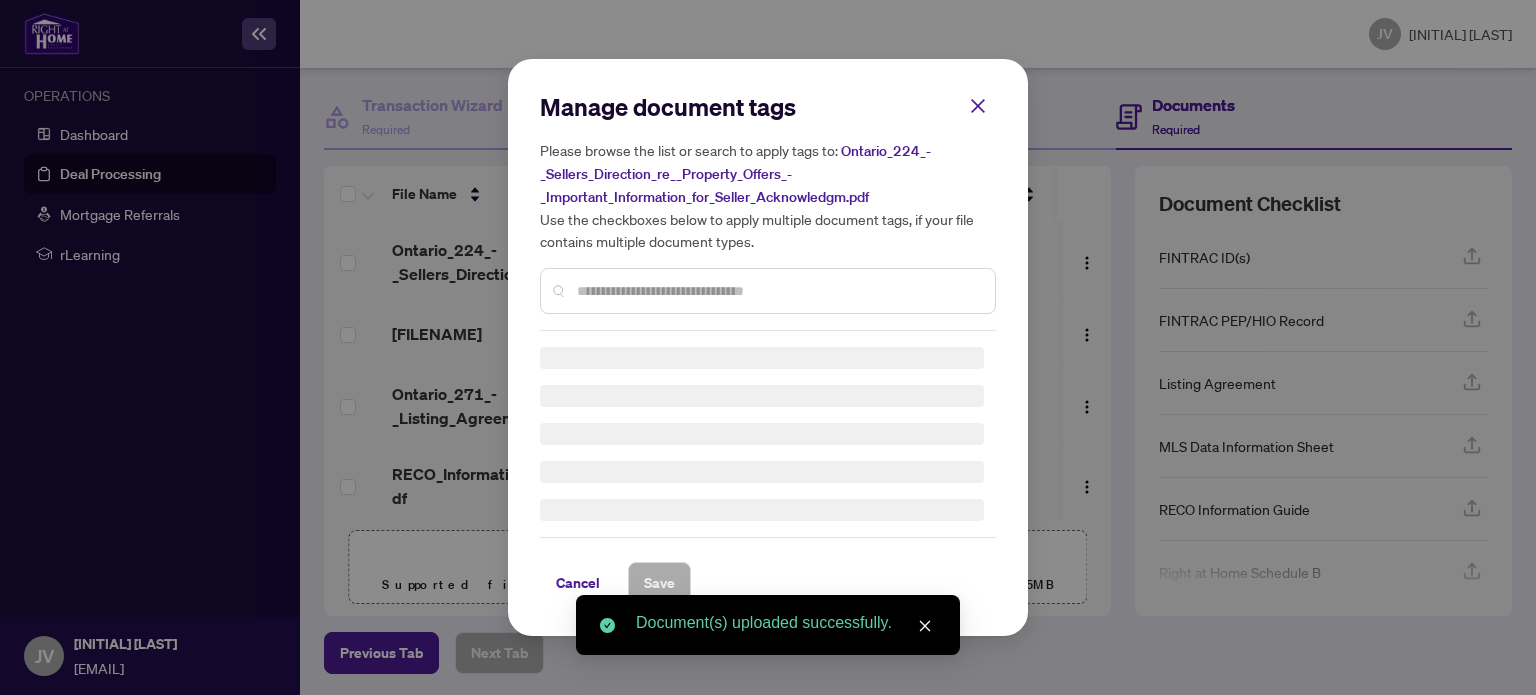 click on "Manage document tags Please browse the list or search to apply tags to:   [FILENAME]   Use the checkboxes below to apply multiple document tags, if your file contains multiple document types." at bounding box center [768, 211] 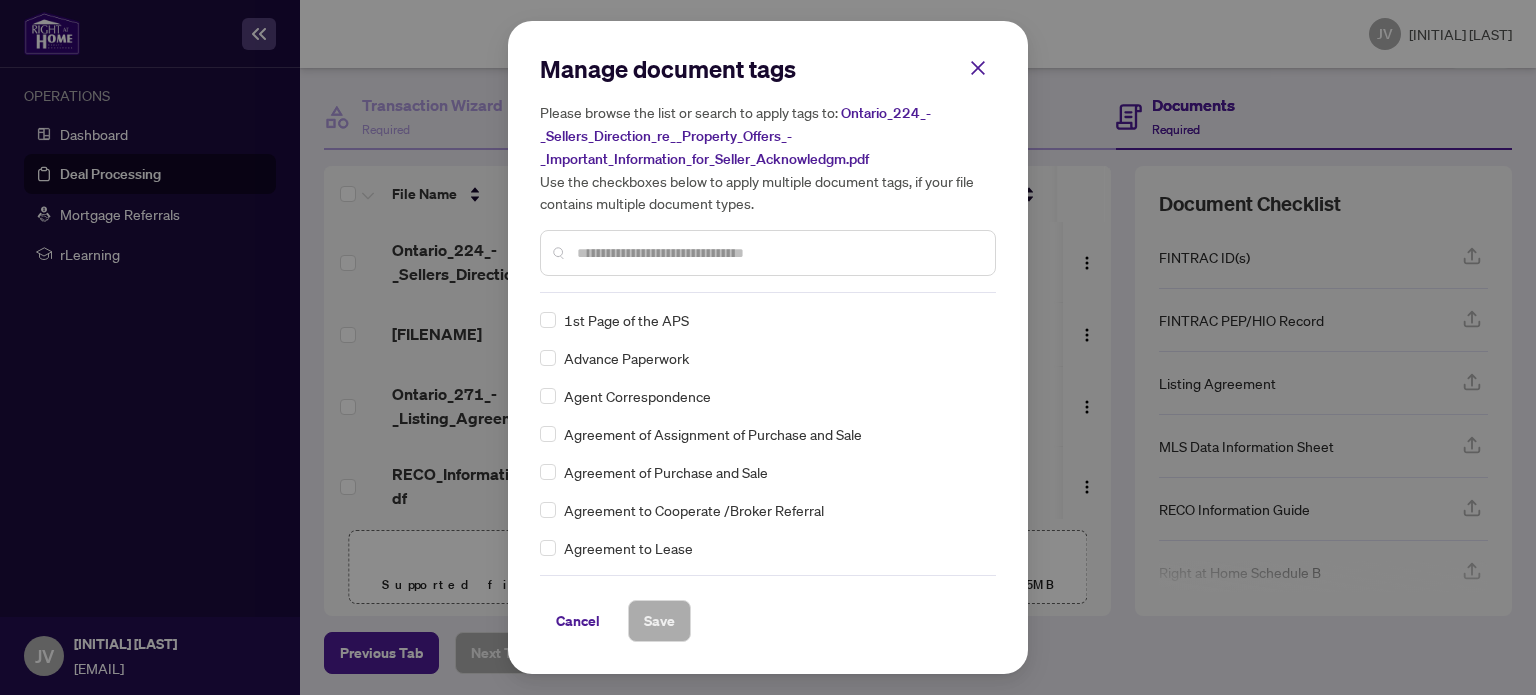 click at bounding box center (778, 253) 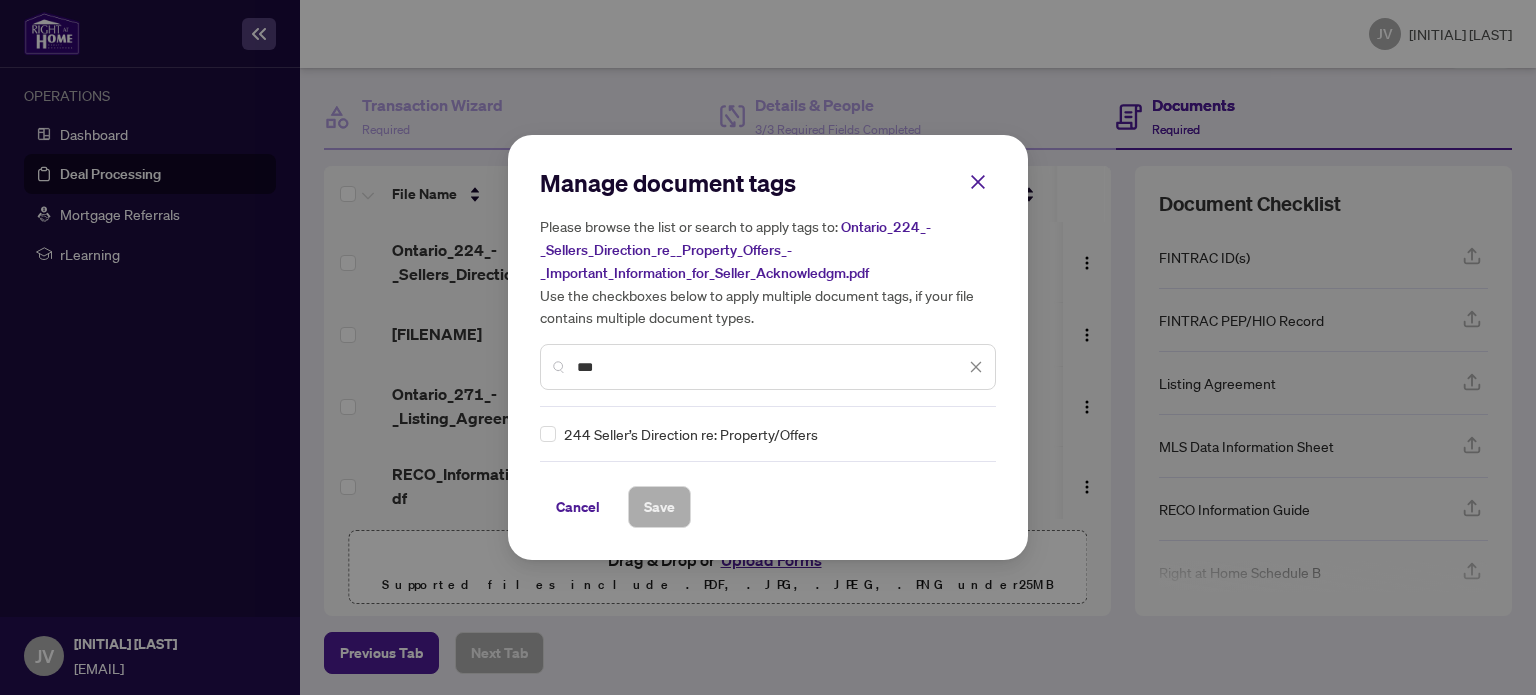 type on "***" 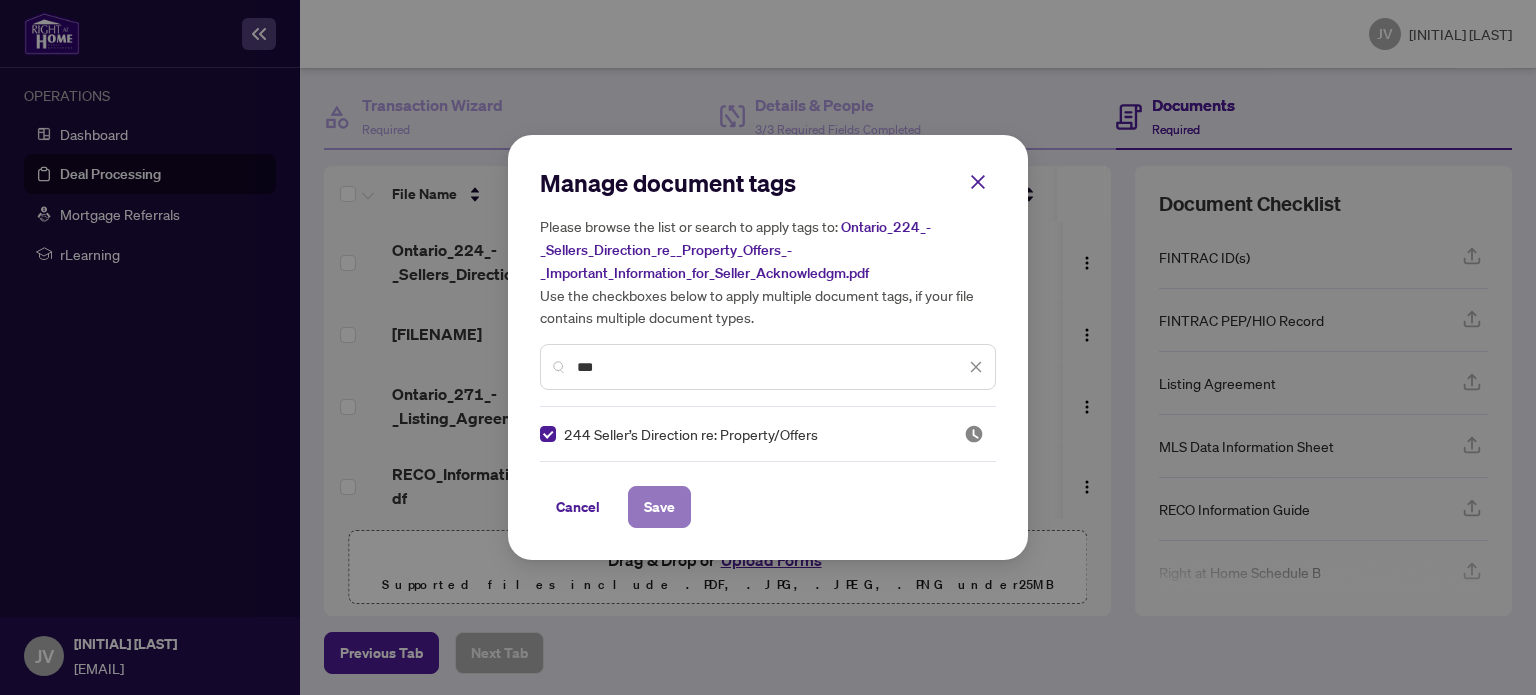 click on "Save" at bounding box center [659, 507] 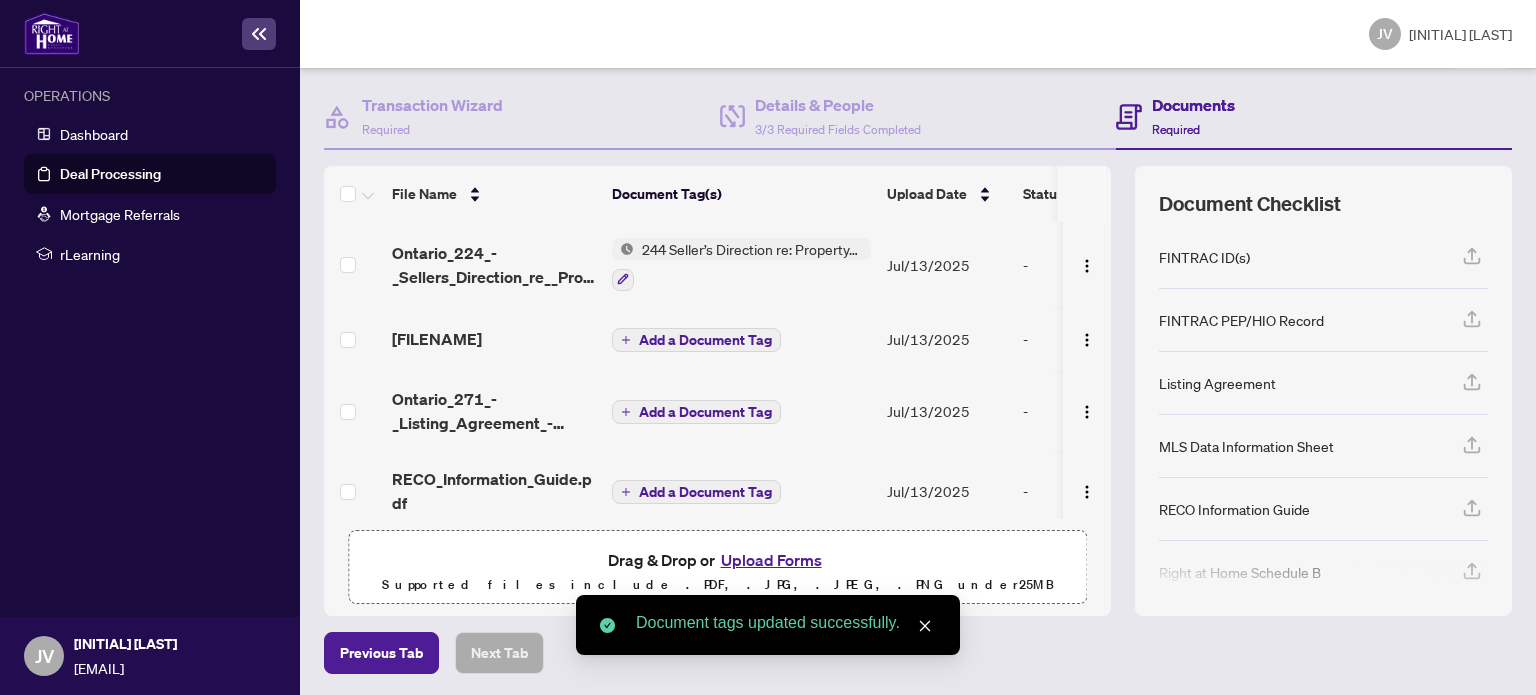 click on "Add a Document Tag" at bounding box center (705, 340) 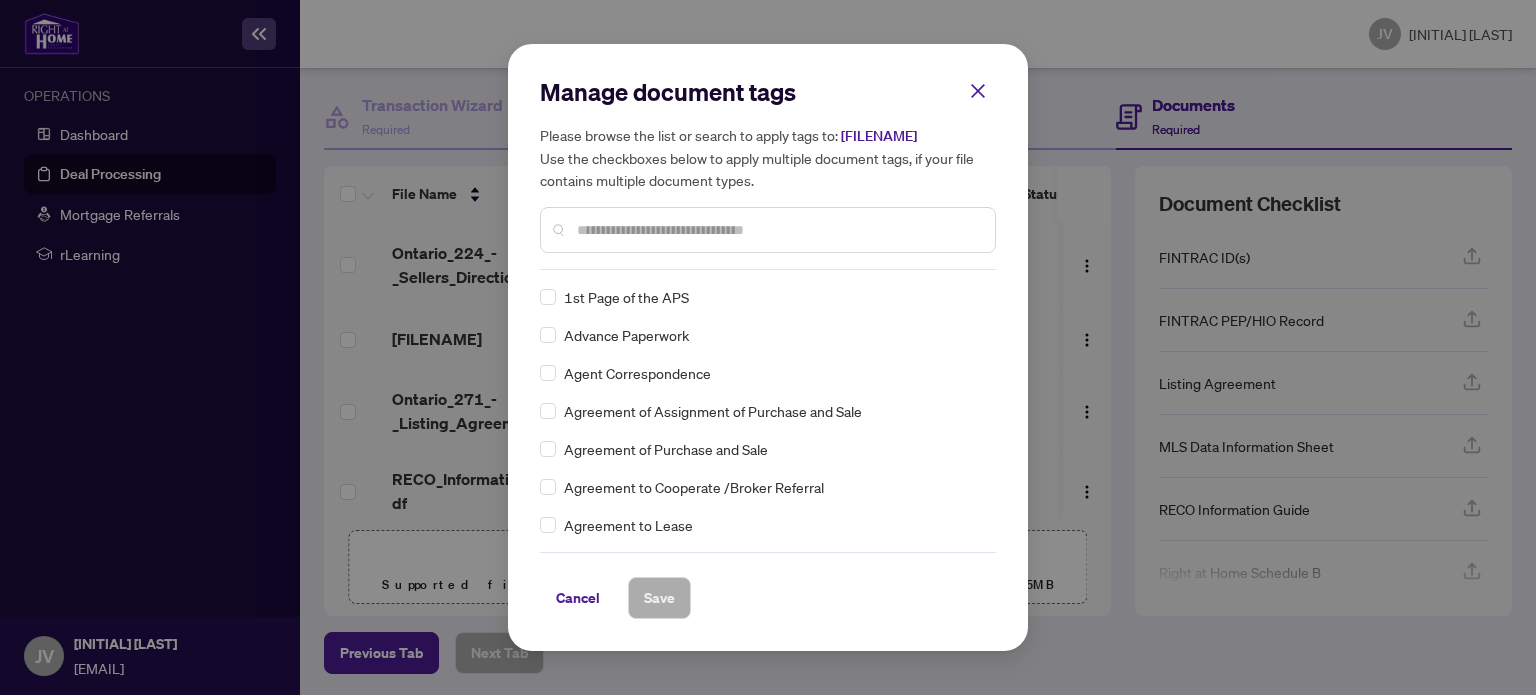 click at bounding box center [778, 230] 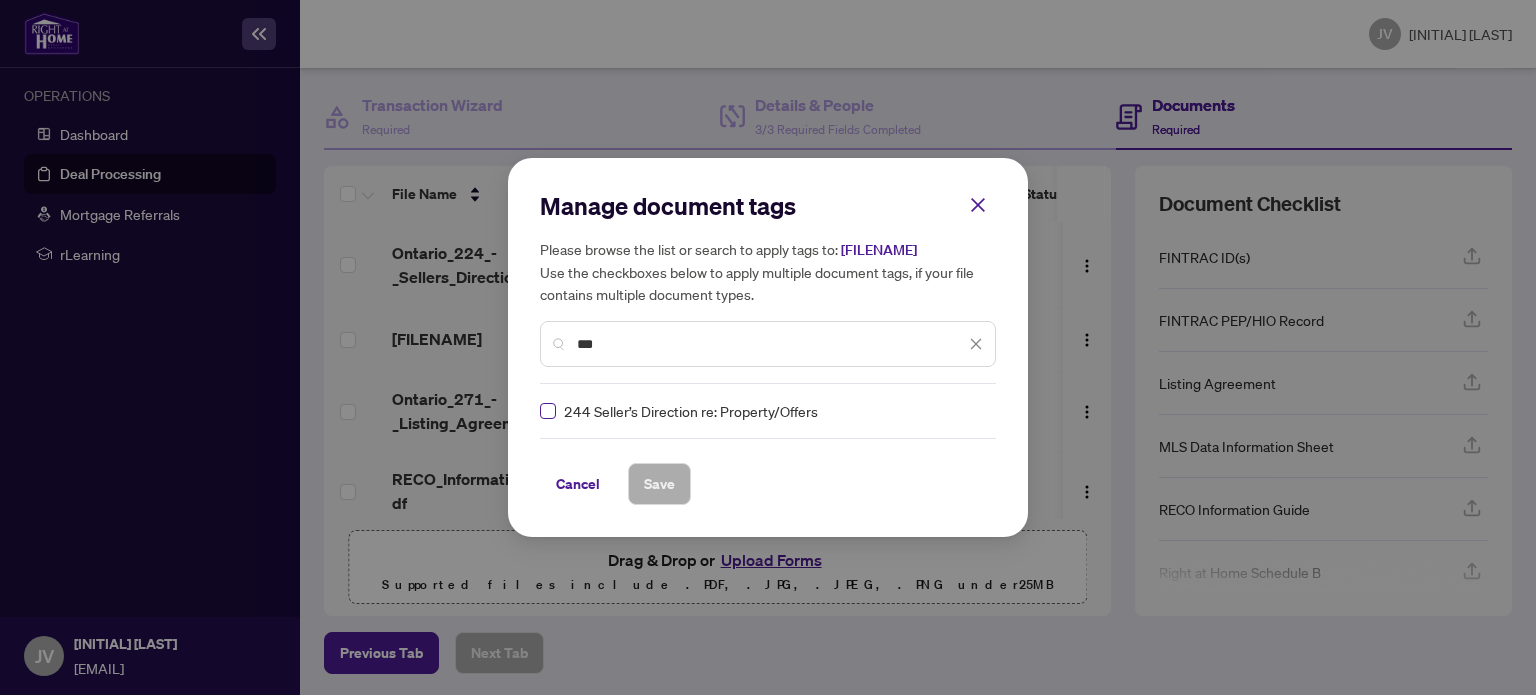 type on "***" 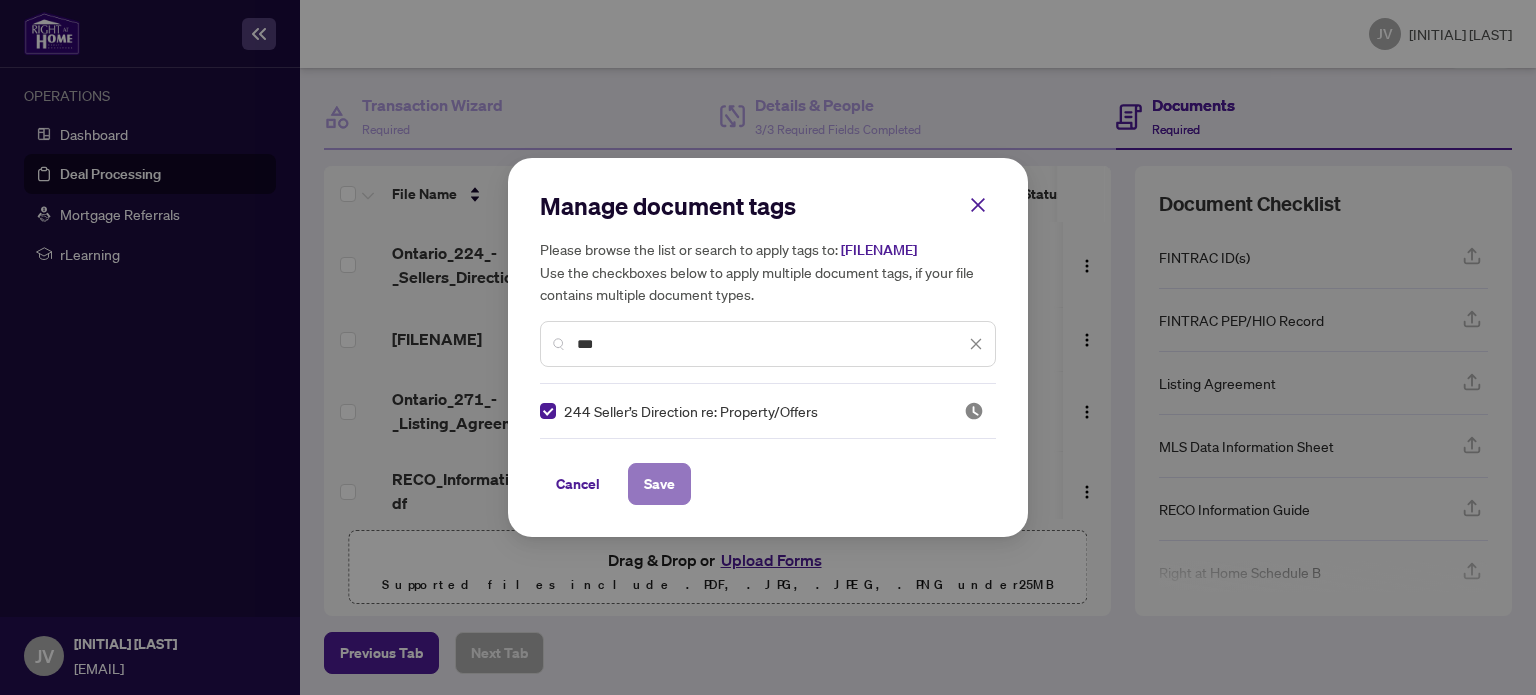 click on "Save" at bounding box center (659, 484) 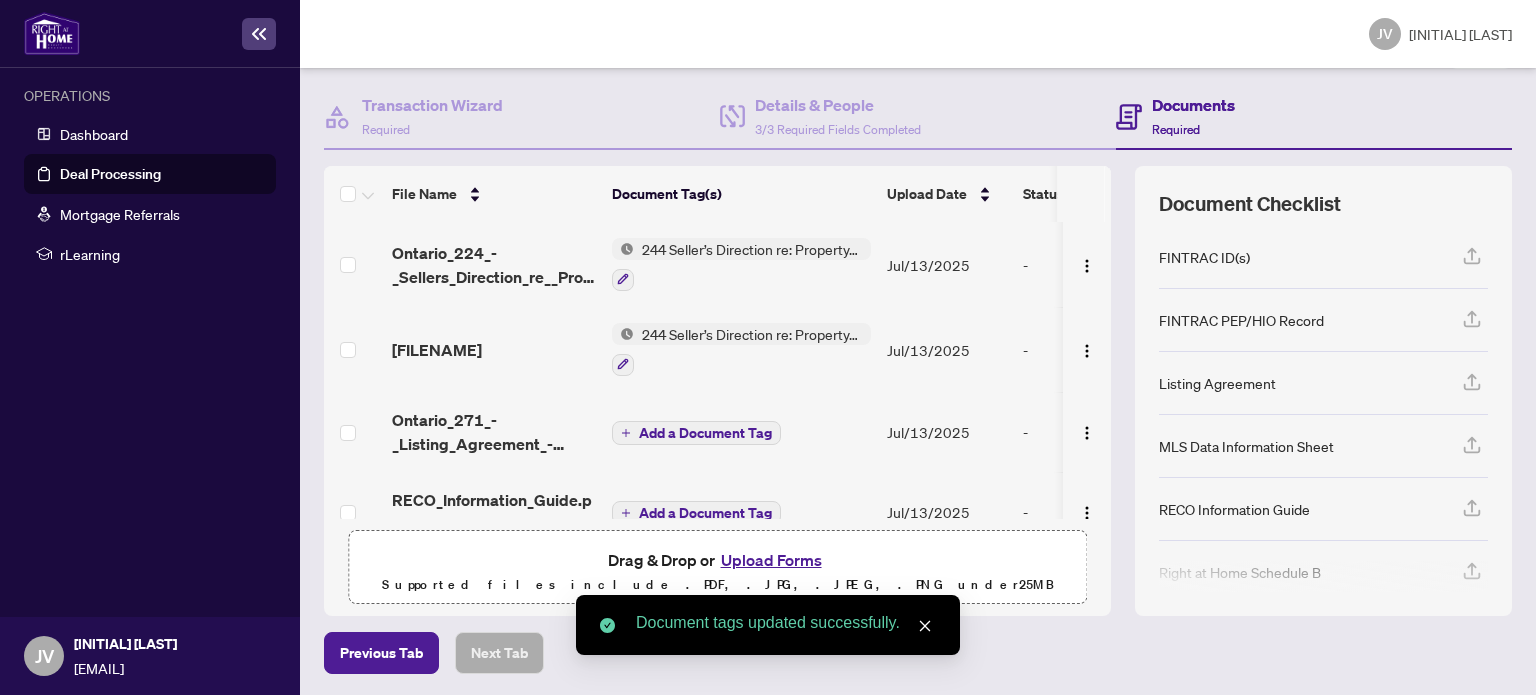 click on "Add a Document Tag" at bounding box center (705, 433) 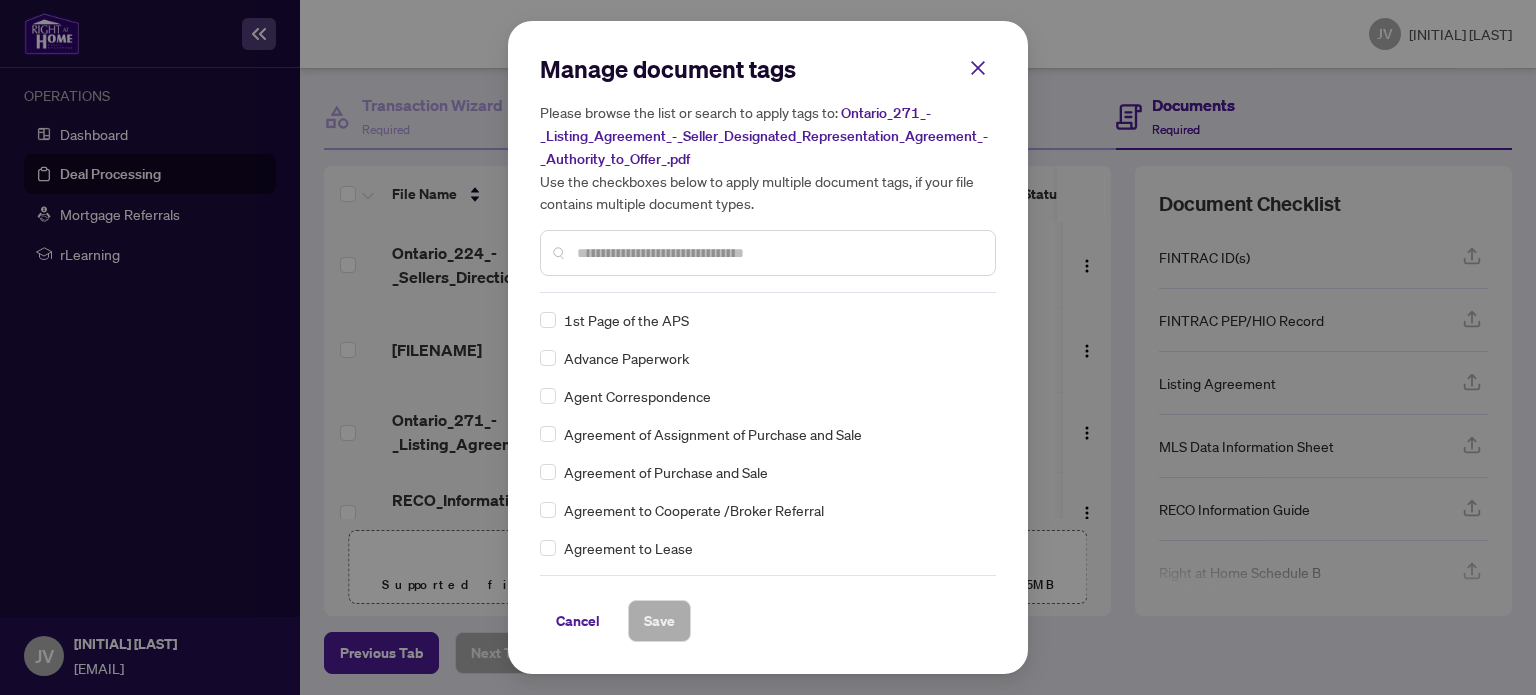 click on "Manage document tags Please browse the list or search to apply tags to:   [FILENAME]   Use the checkboxes below to apply multiple document tags, if your file contains multiple document types.   1st Page of the APS Advance Paperwork Agent Correspondence Agreement of Purchase and Sale Agreement of Purchase and Sale Agreement to Cooperate /Broker Referral Agreement to Lease Articles of Incorporation Back to Vendor Letter Belongs to Another Transaction Builder's Consent Buyer Designated Representation Agreement Buyer Designated Representation Agreement Buyers Lawyer Information Certificate of Estate Trustee(s) Client Refused to Sign Closing Date Change Co-op Brokerage Commission Statement Co-op EFT Co-operating Indemnity Agreement Commission Adjustment Commission Agreement Commission Calculation Commission Statement Sent Commission Statement Sent to Landlord Commission Statement Sent to Lawyer Correspondence" at bounding box center [768, 347] 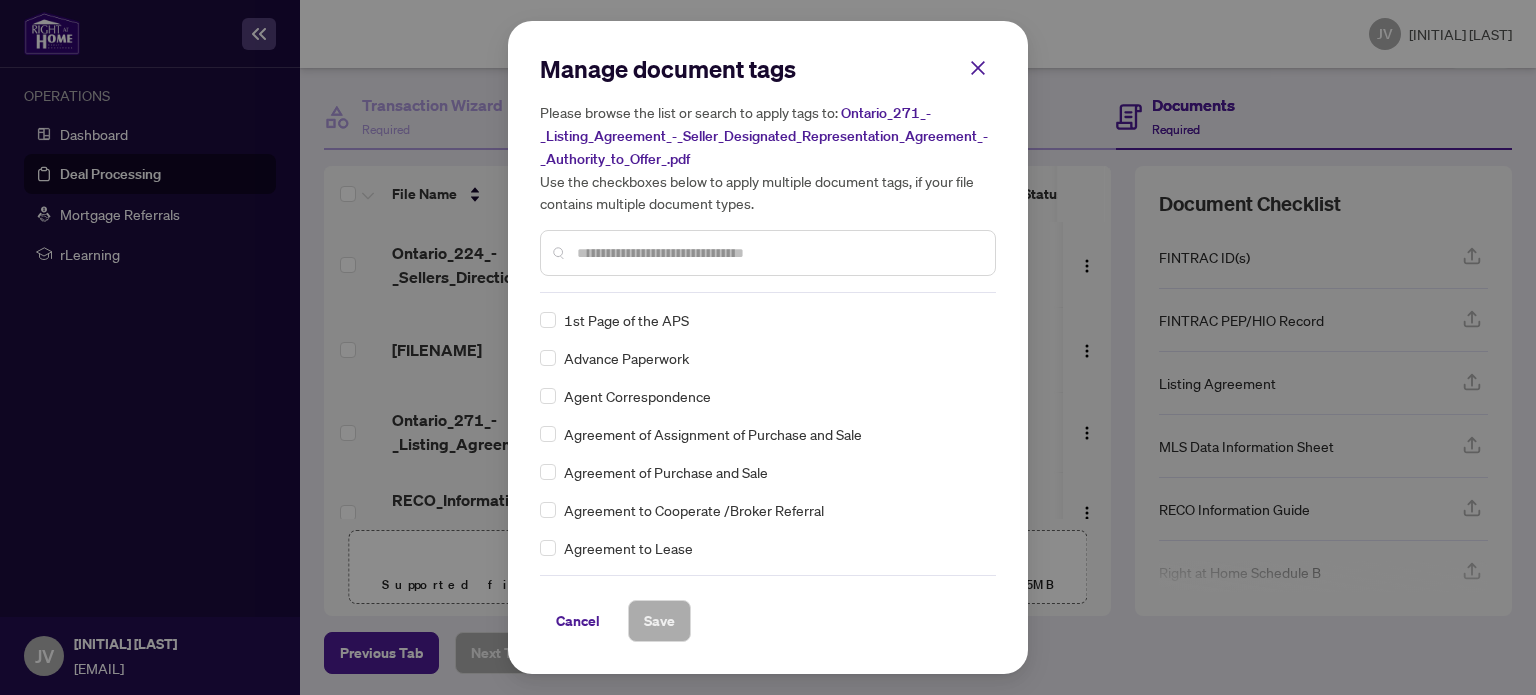 click at bounding box center [778, 253] 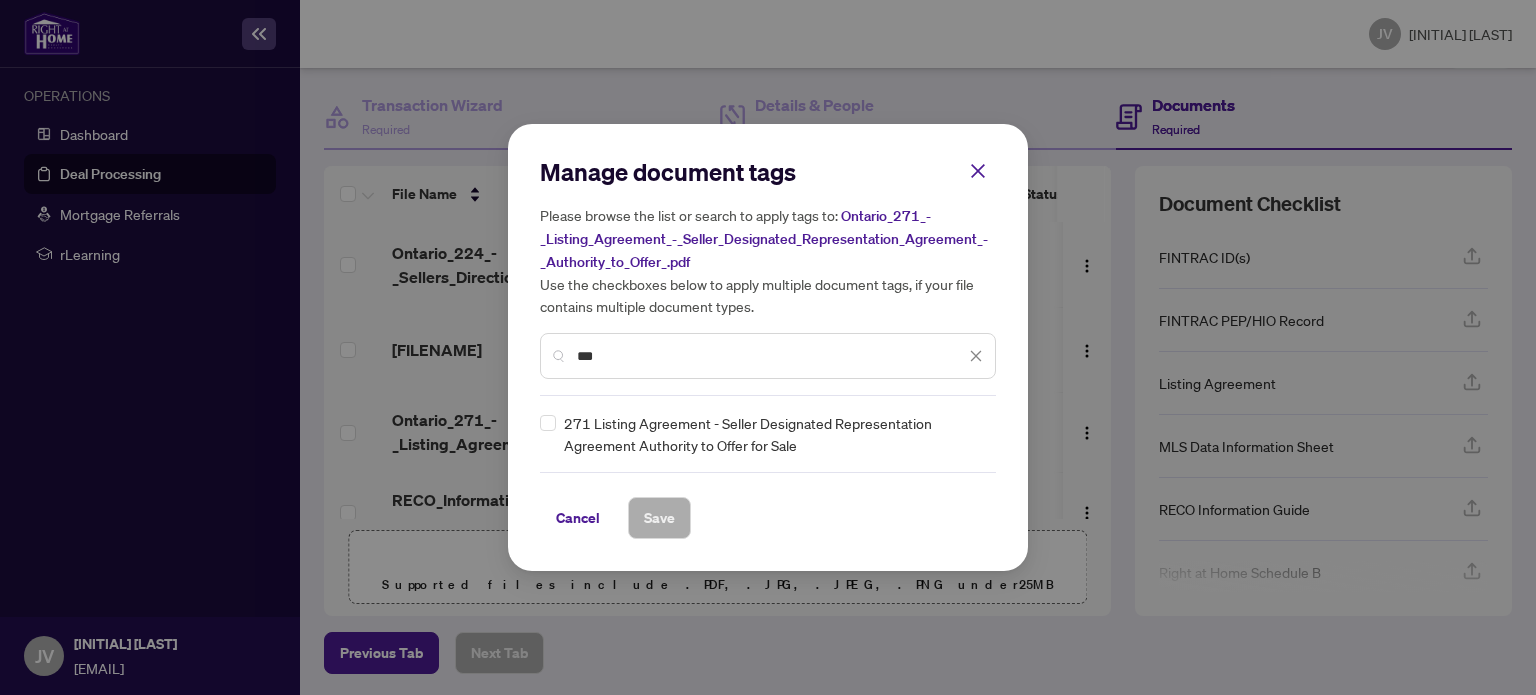 type on "***" 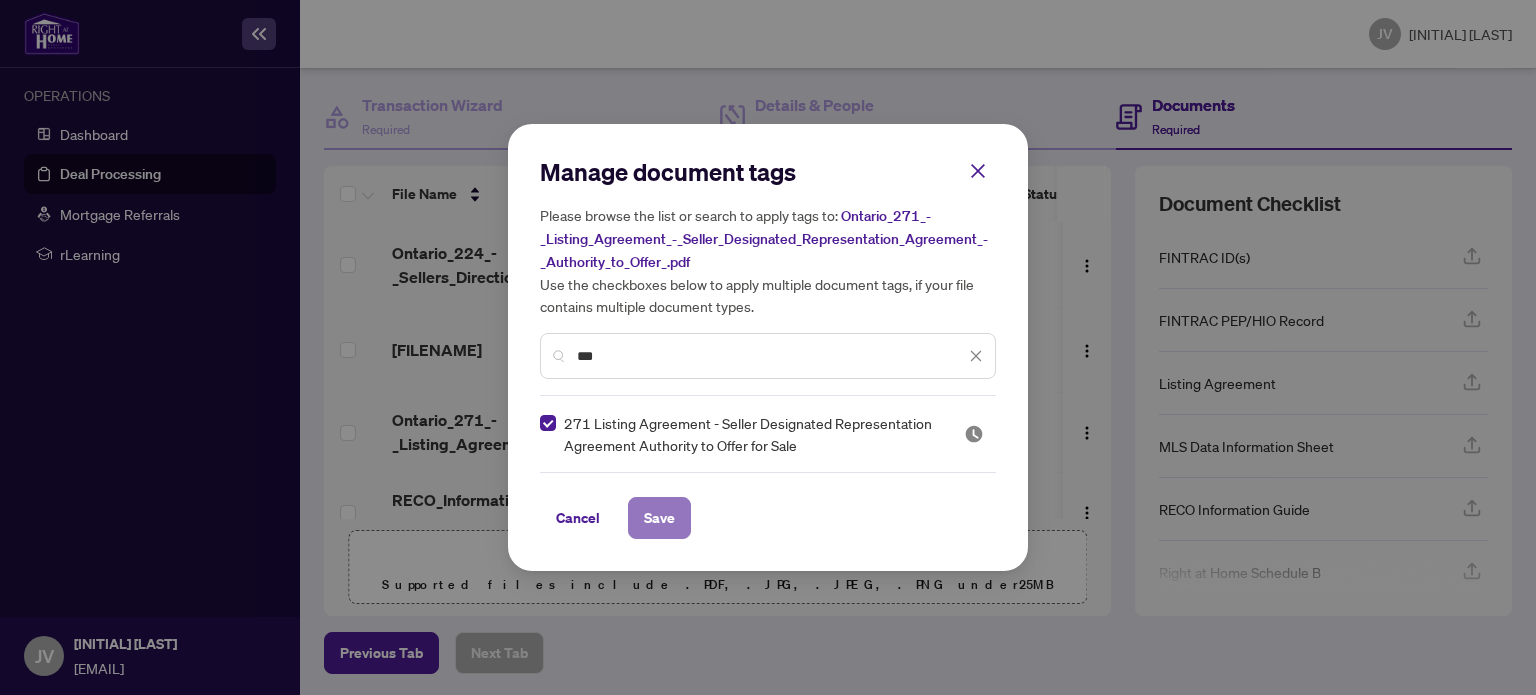 click on "Save" at bounding box center [659, 518] 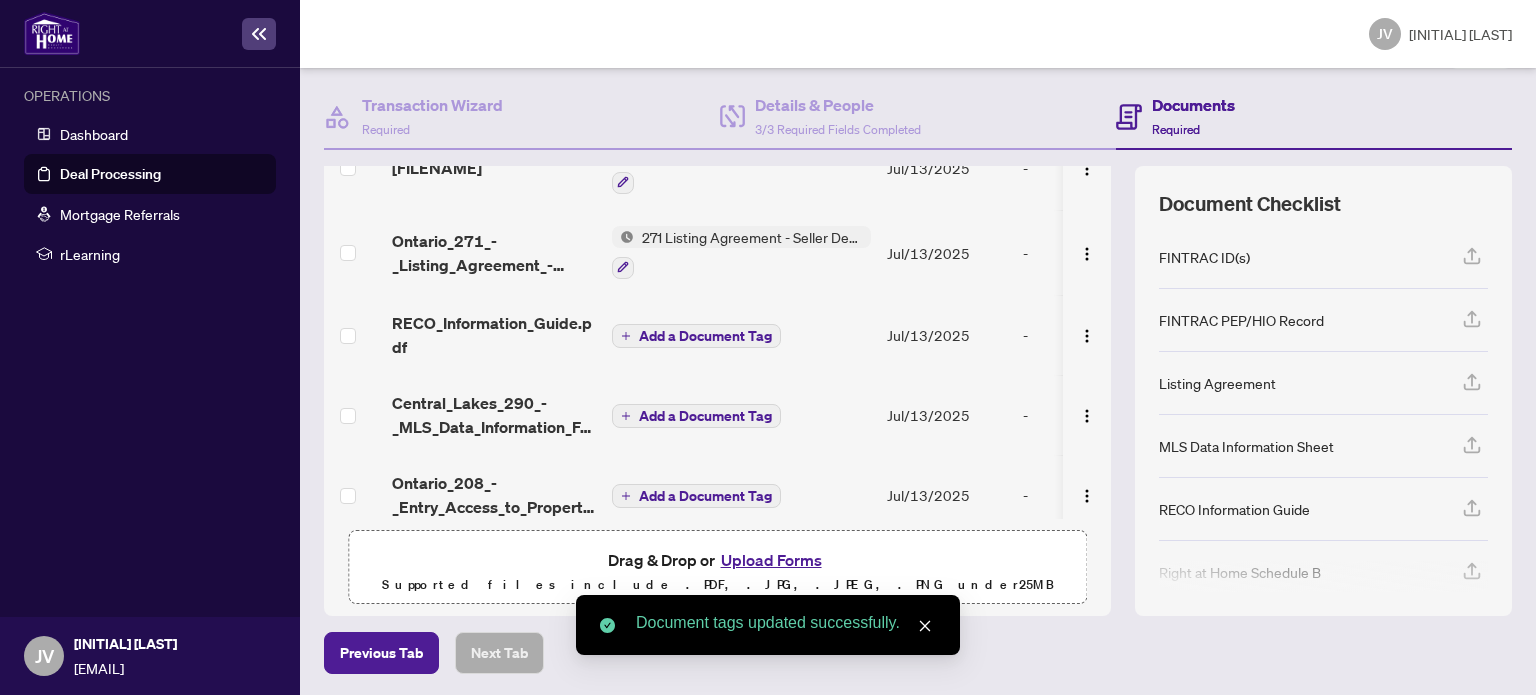 scroll, scrollTop: 200, scrollLeft: 0, axis: vertical 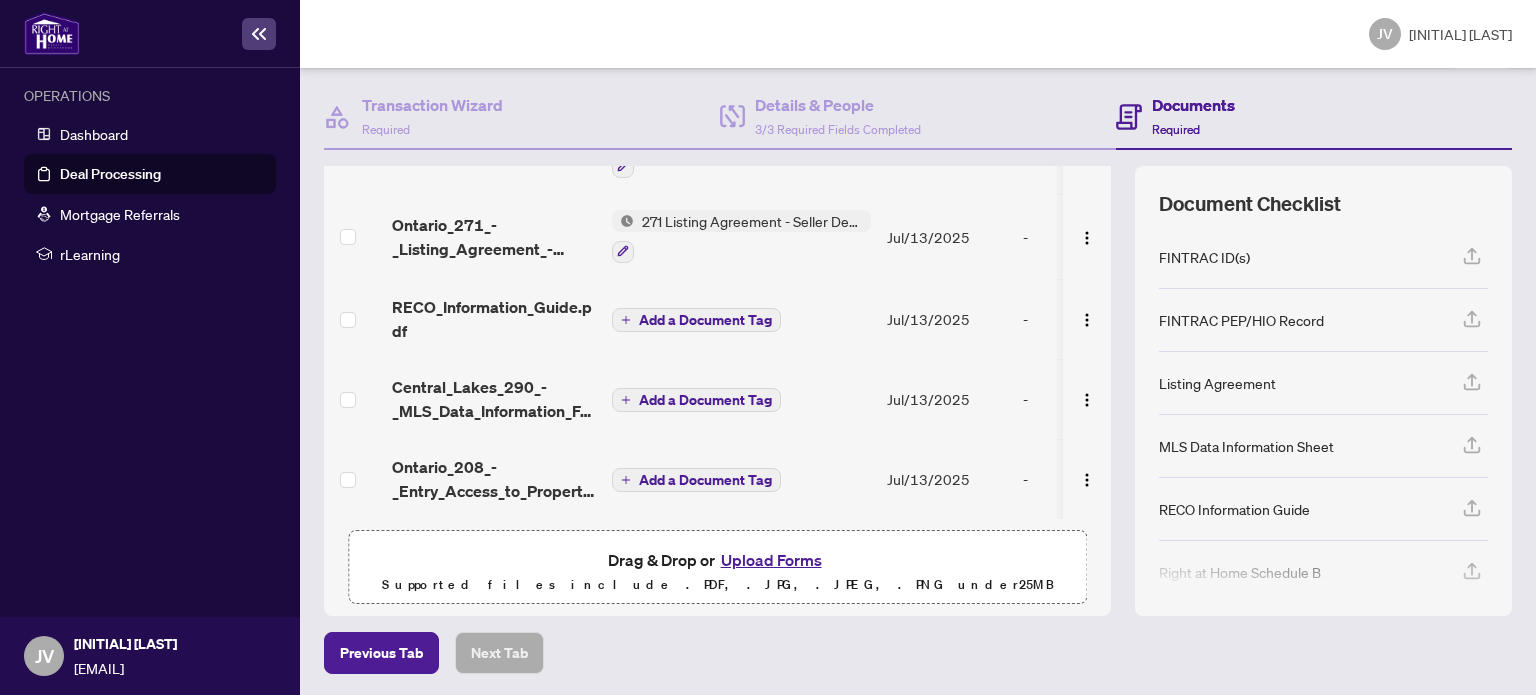 click on "Add a Document Tag" at bounding box center [705, 320] 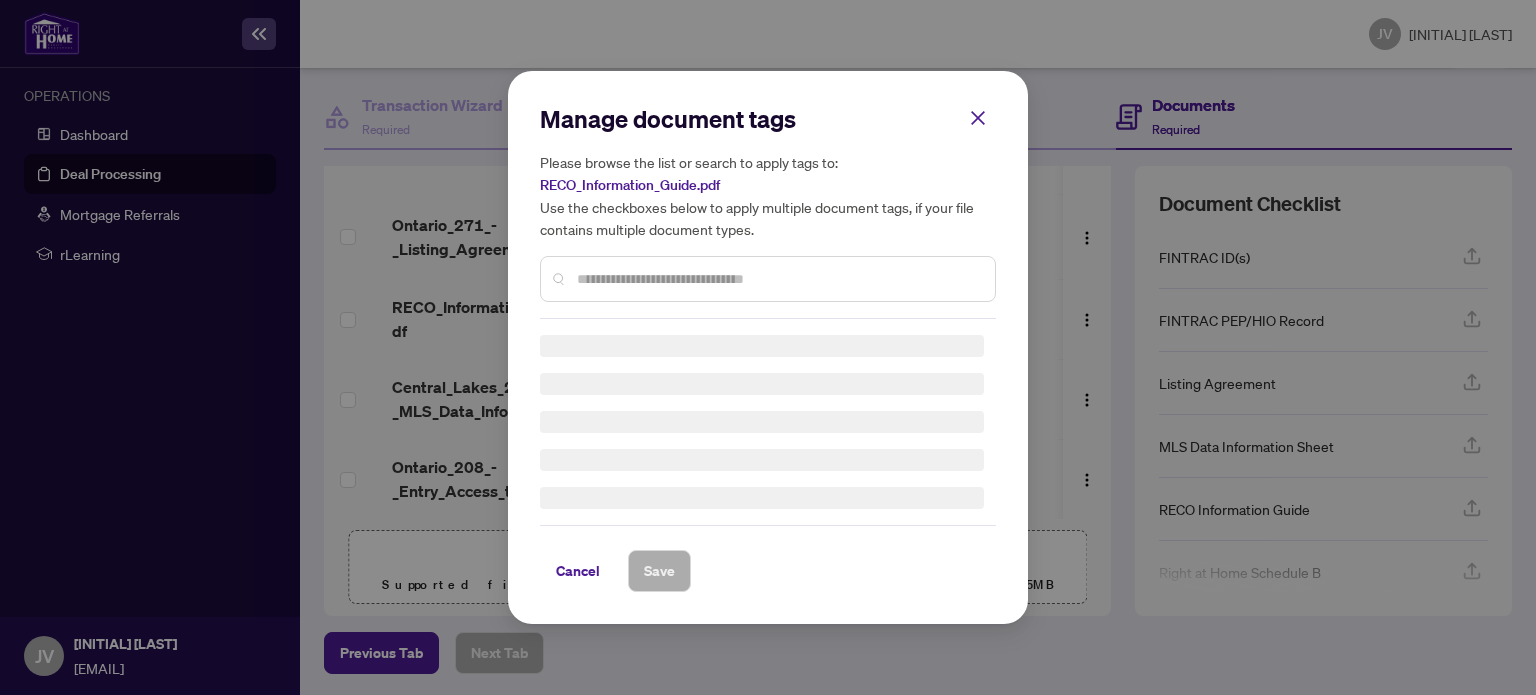 click on "Manage document tags Please browse the list or search to apply tags to:   RECO_Information_Guide.pdf   Use the checkboxes below to apply multiple document tags, if your file contains multiple document types." at bounding box center (768, 211) 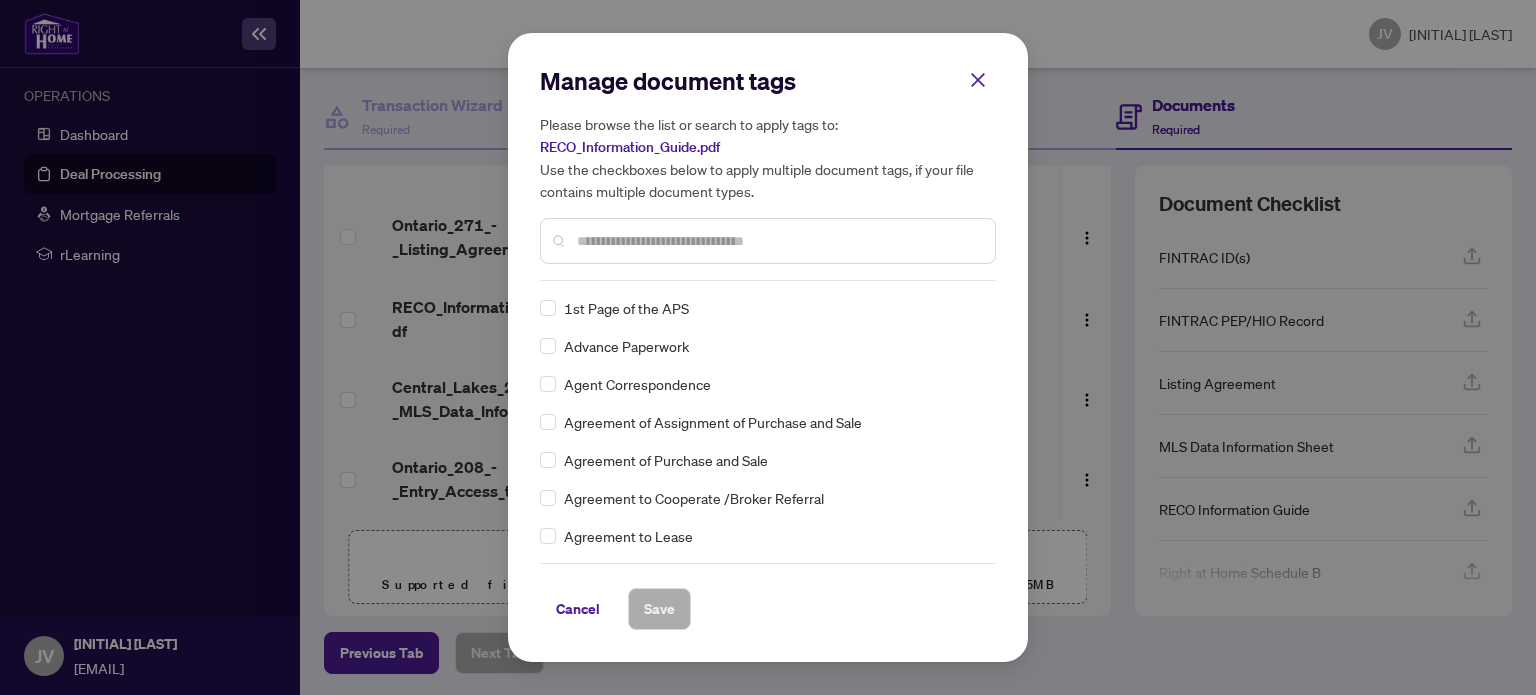 click at bounding box center [768, 241] 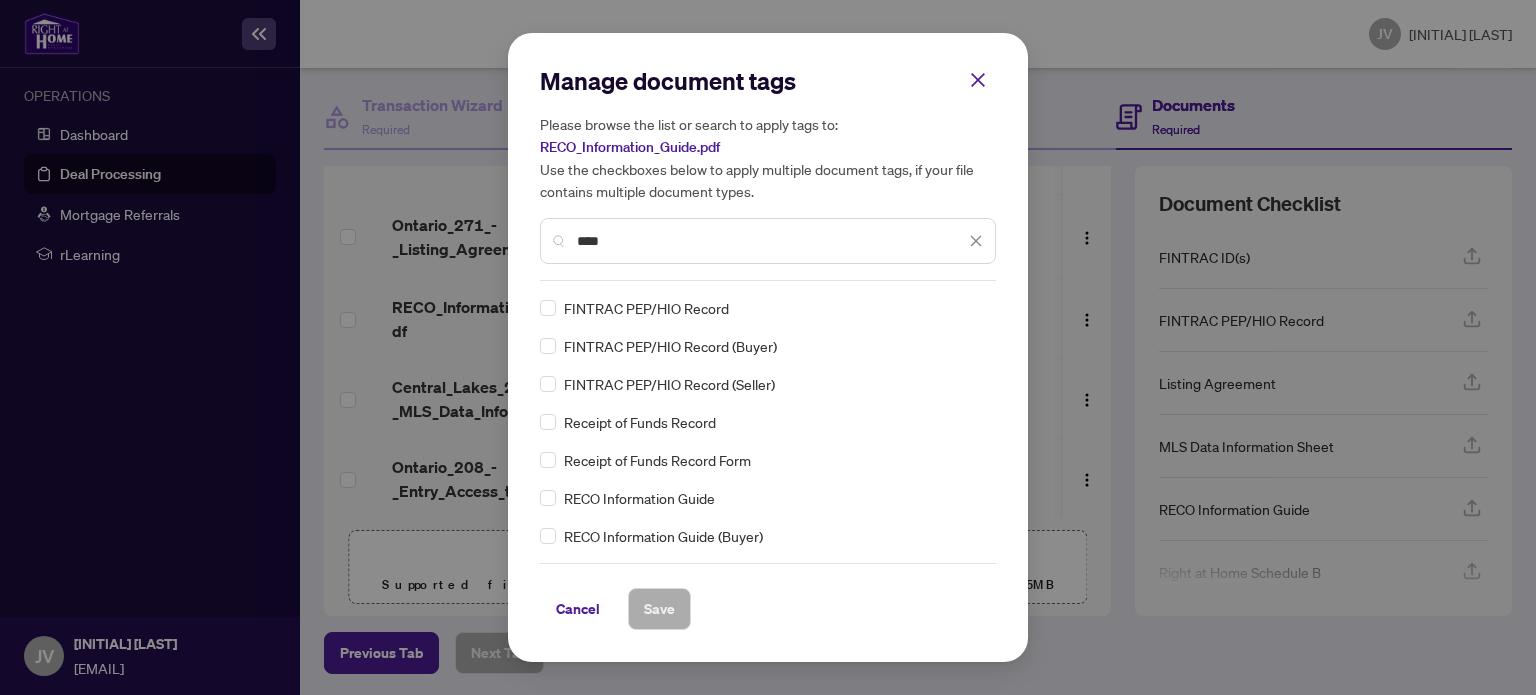 type on "****" 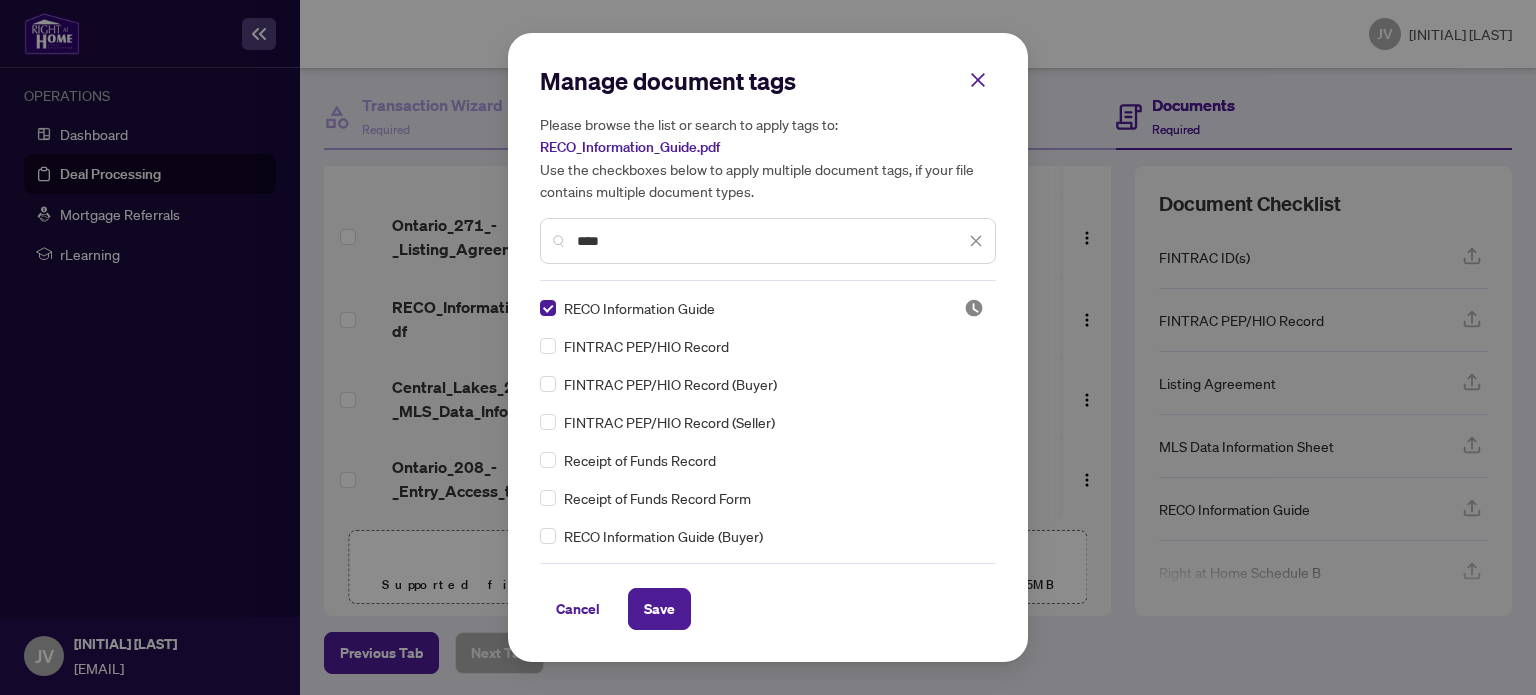 scroll, scrollTop: 100, scrollLeft: 0, axis: vertical 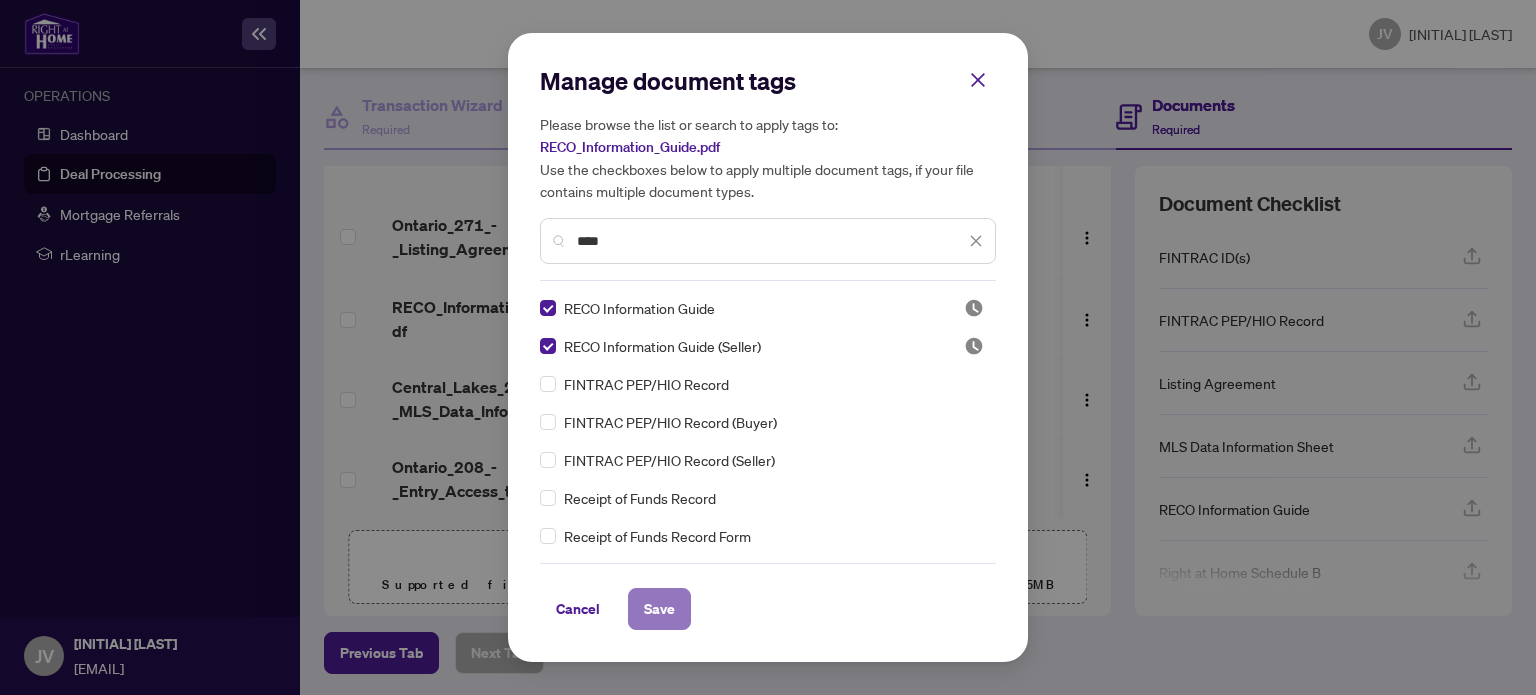 click on "Save" at bounding box center (659, 609) 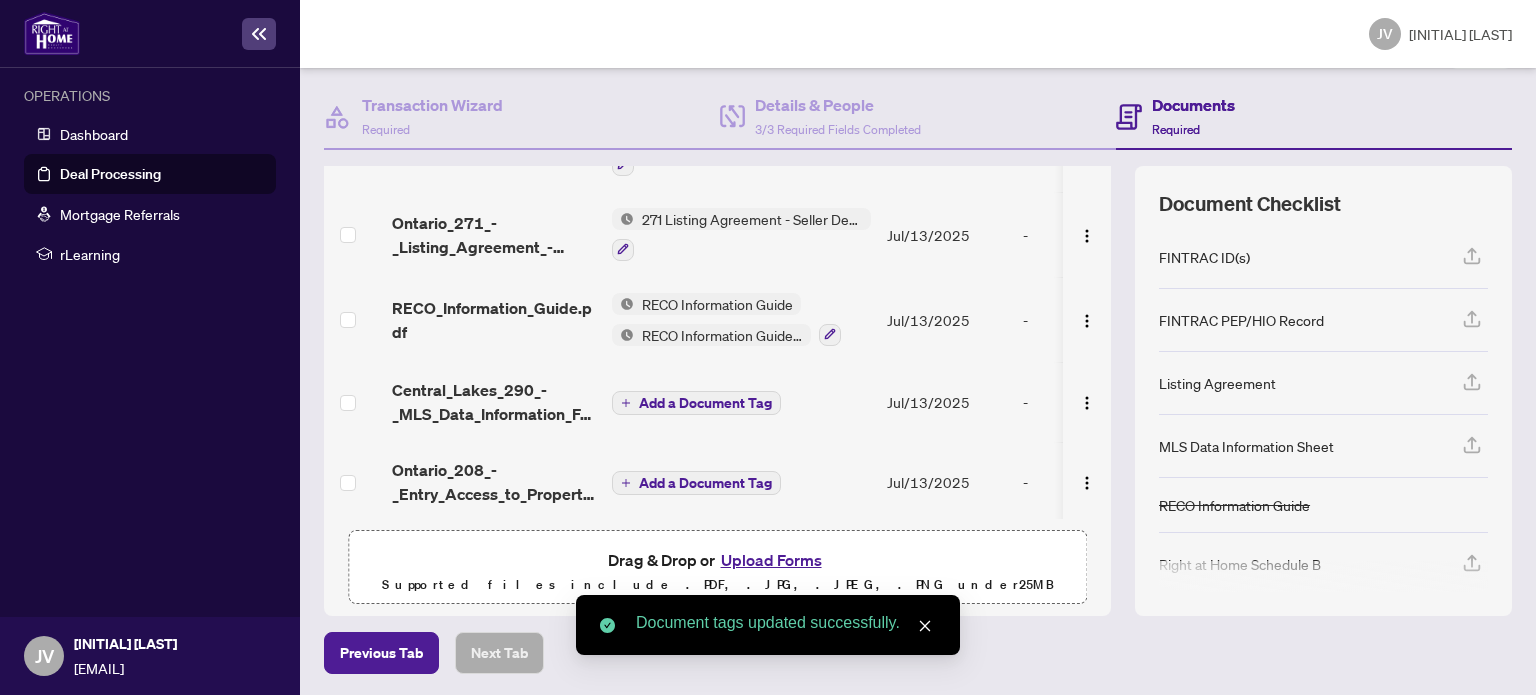click on "Add a Document Tag" at bounding box center [705, 403] 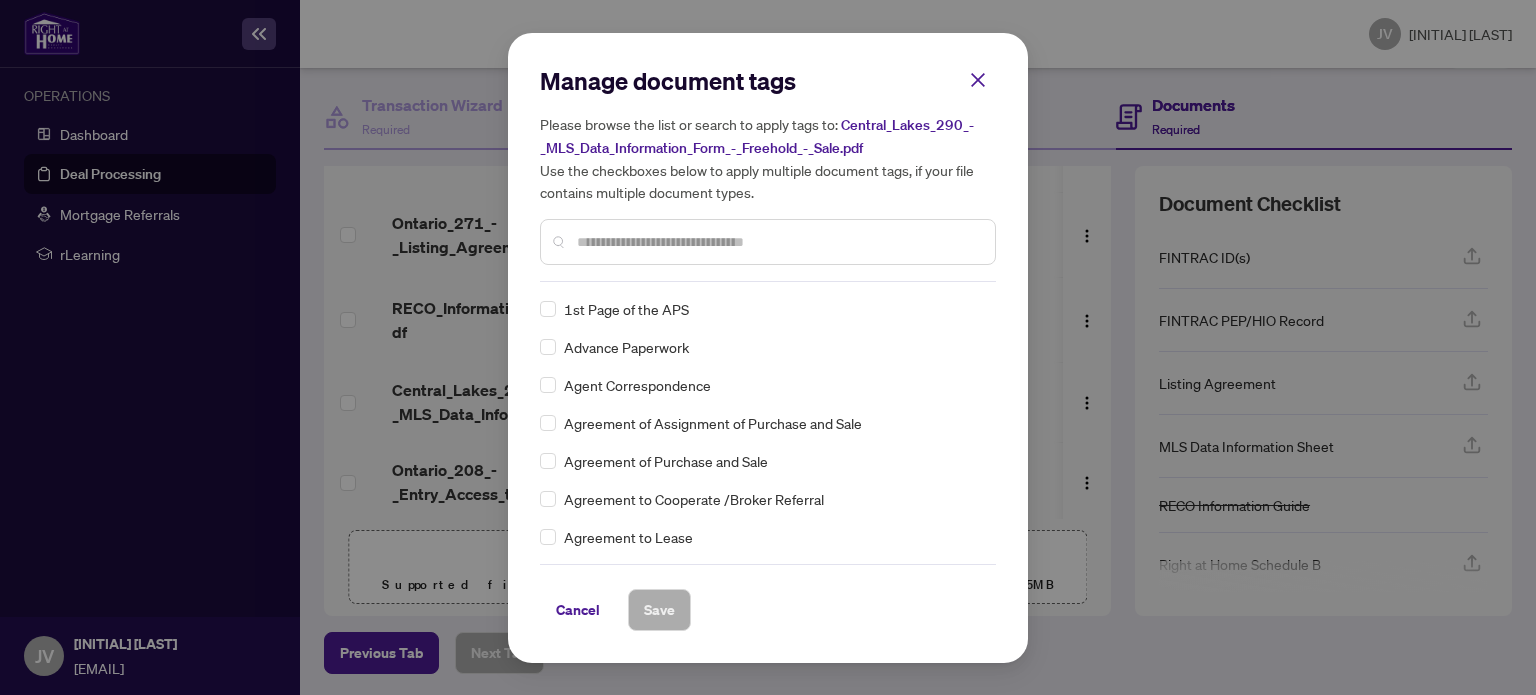 click on "Manage document tags Please browse the list or search to apply tags to:   [FILENAME]   Use the checkboxes below to apply multiple document tags, if your file contains multiple document types." at bounding box center [768, 173] 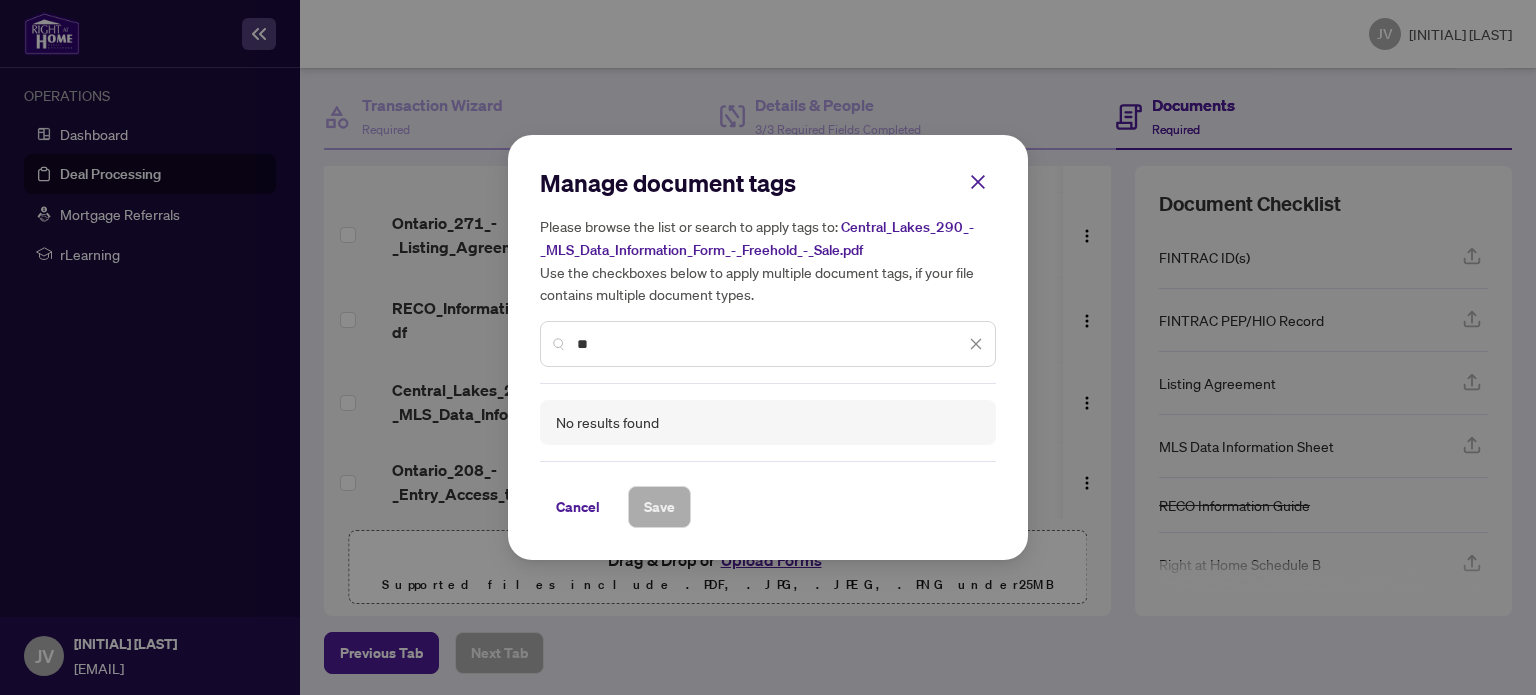 type on "*" 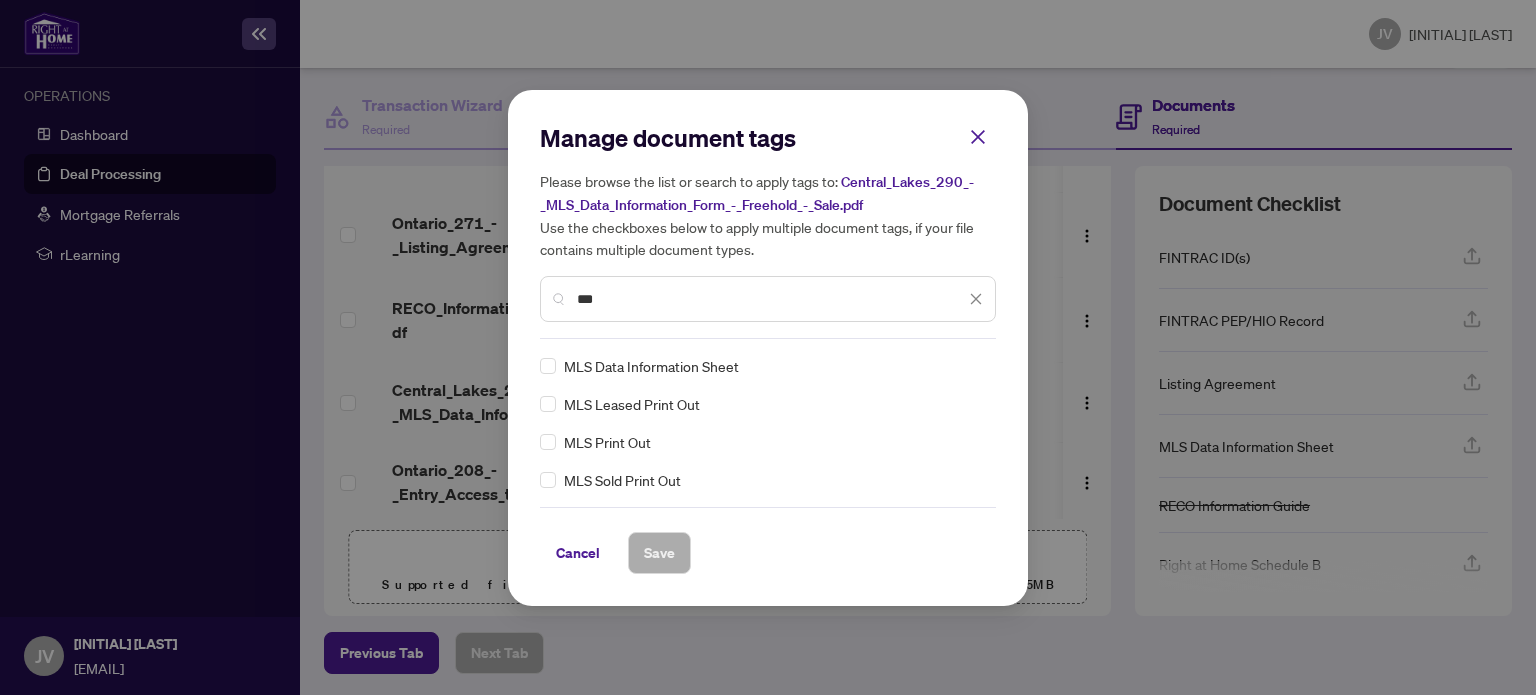 type on "***" 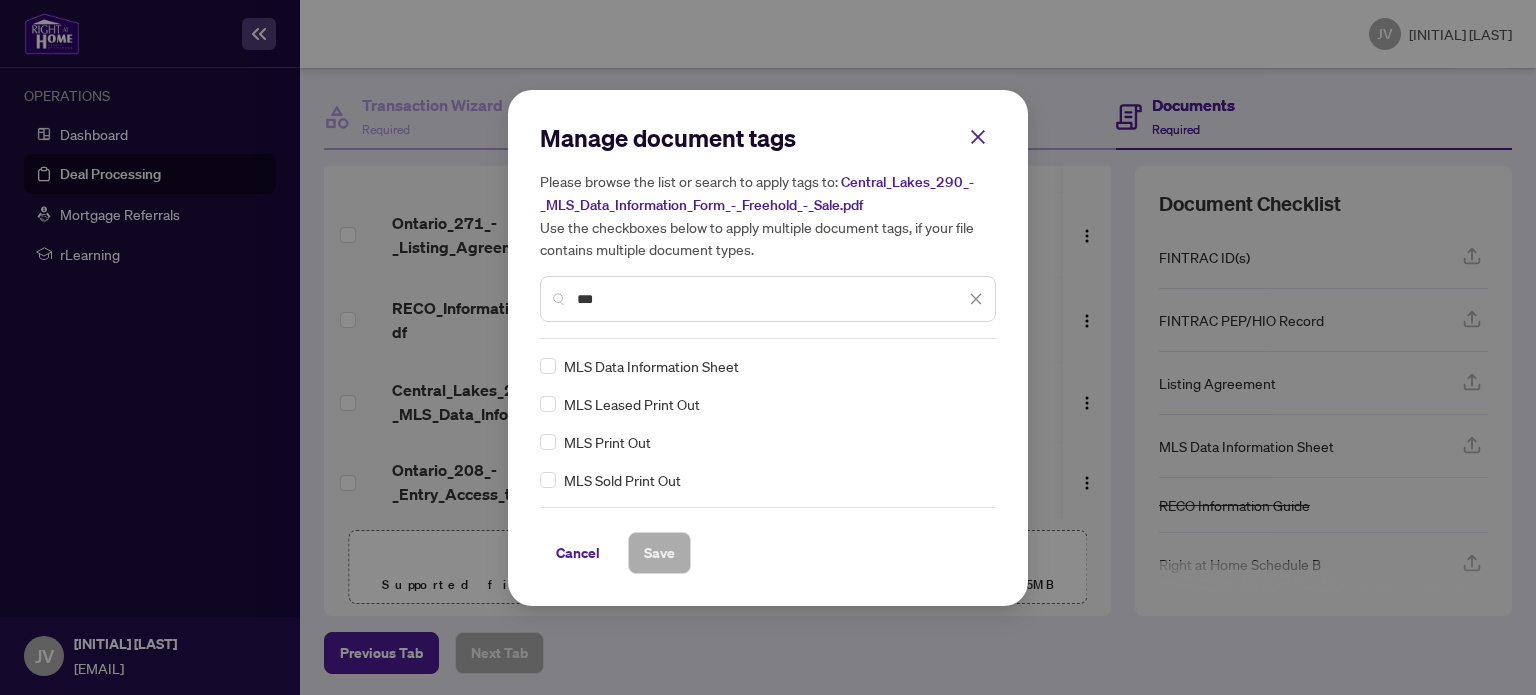 click on "Manage document tags Please browse the list or search to apply tags to:   [FILENAME]   Use the checkboxes below to apply multiple document tags, if your file contains multiple document types.   *** MLS Data Information Sheet MLS Leased Print Out MLS Print Out MLS Sold Print Out Cancel Save Cancel OK" at bounding box center (768, 348) 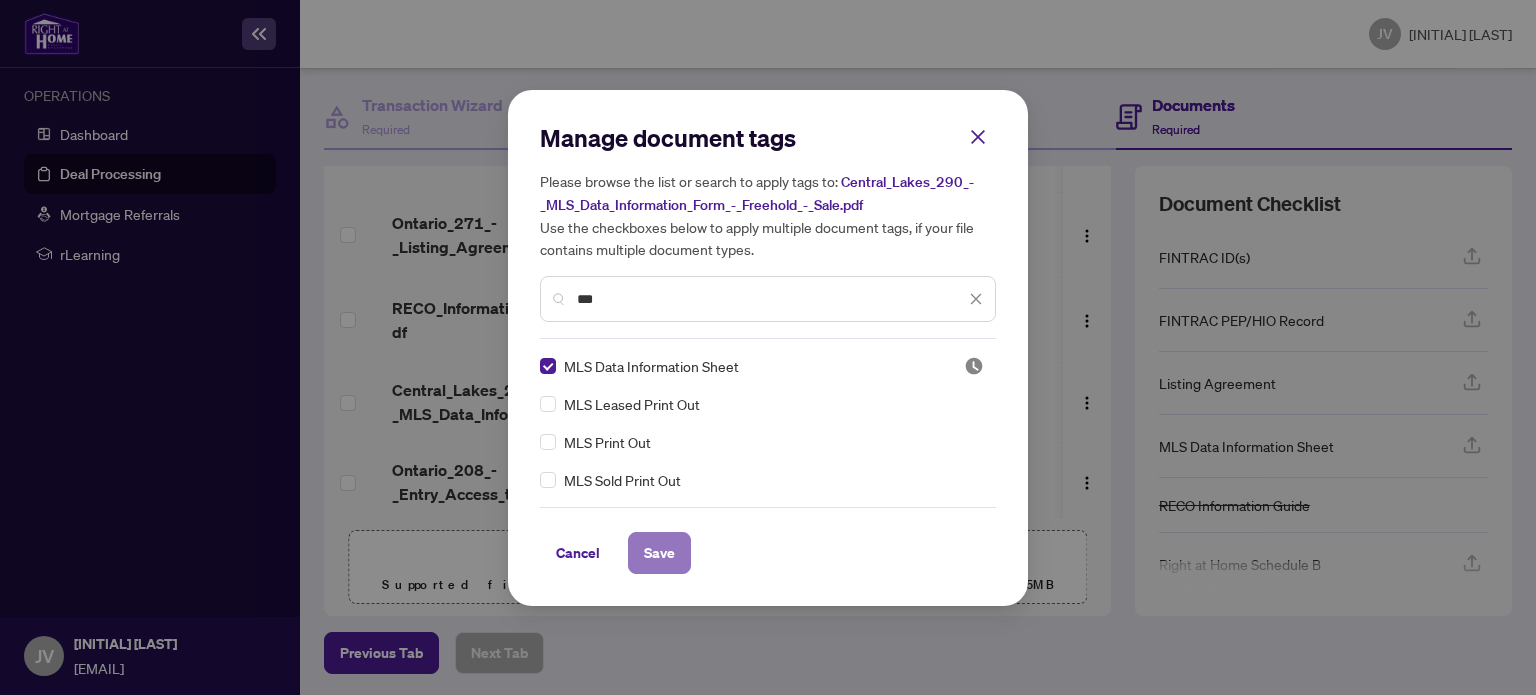 click on "Save" at bounding box center (659, 553) 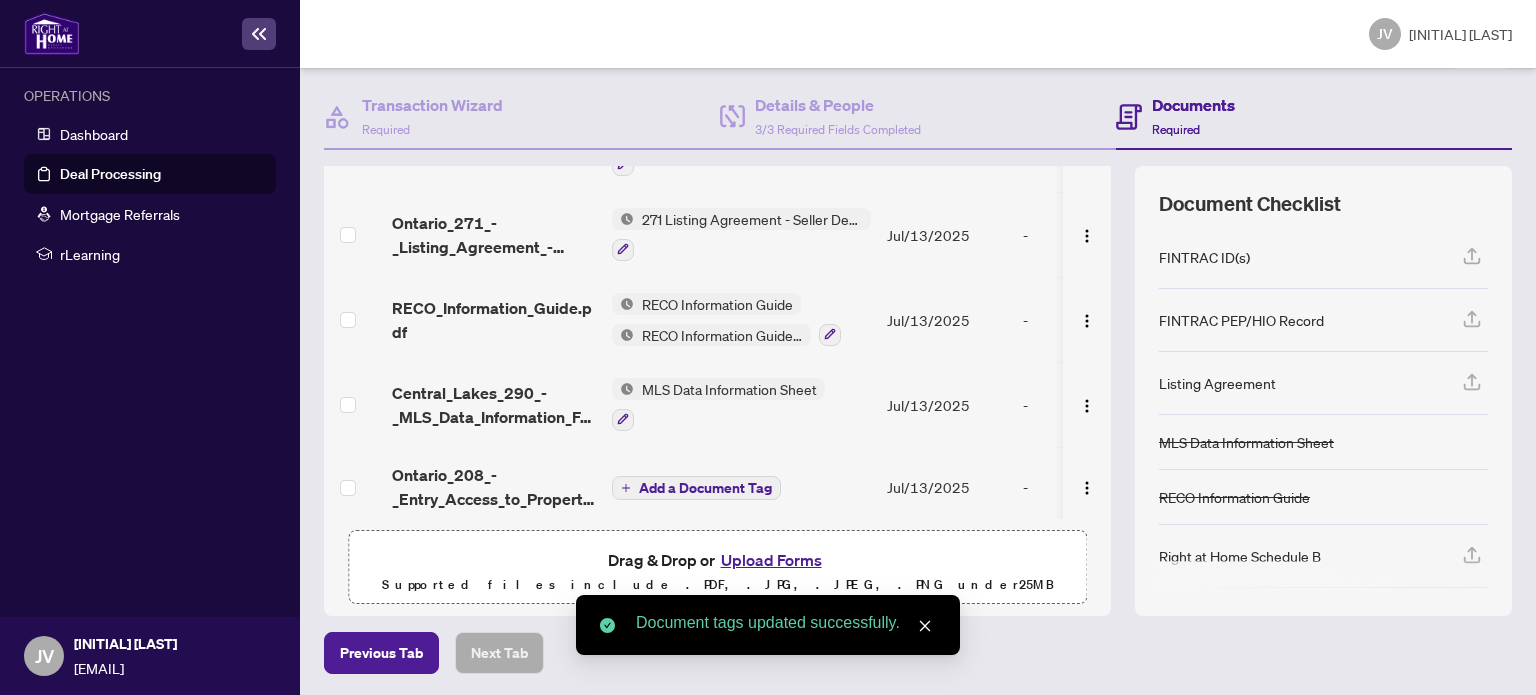 click on "Add a Document Tag" at bounding box center [705, 488] 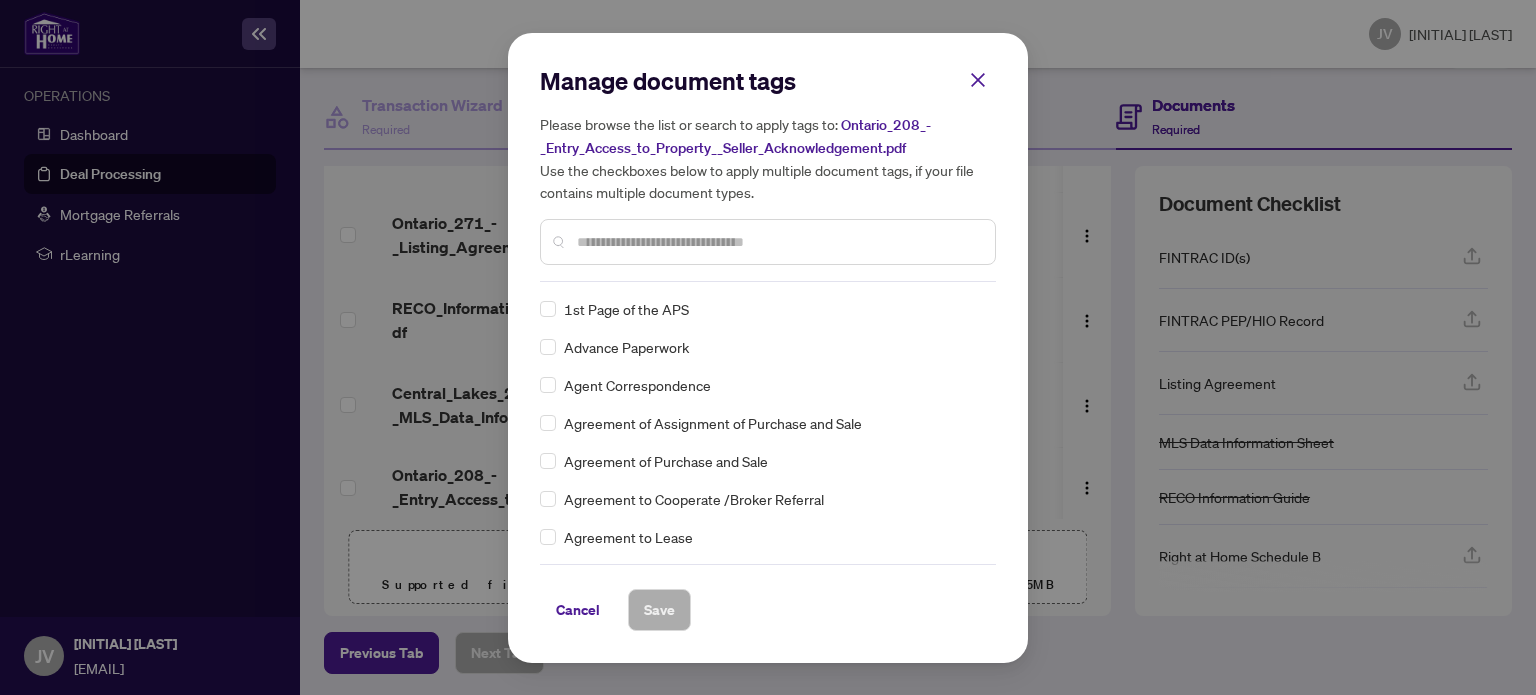 click at bounding box center (778, 242) 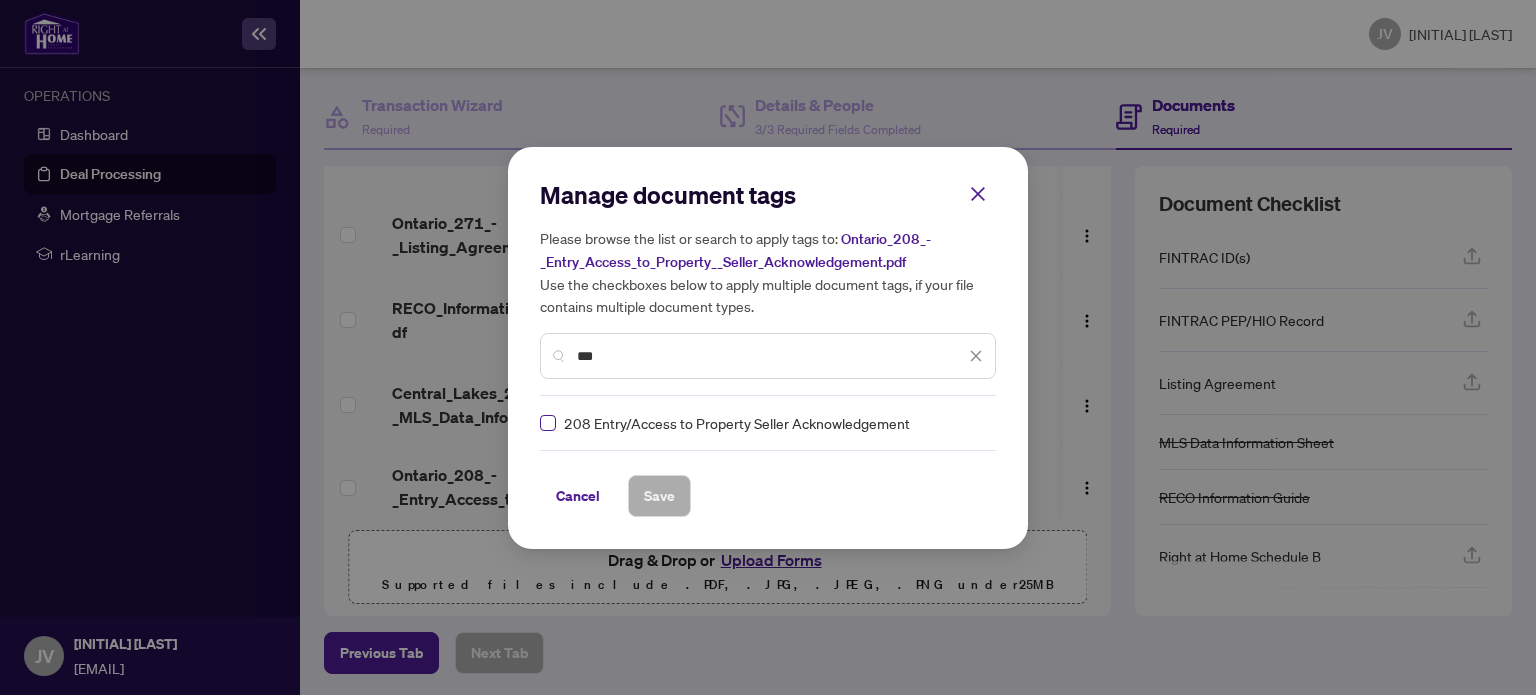type on "***" 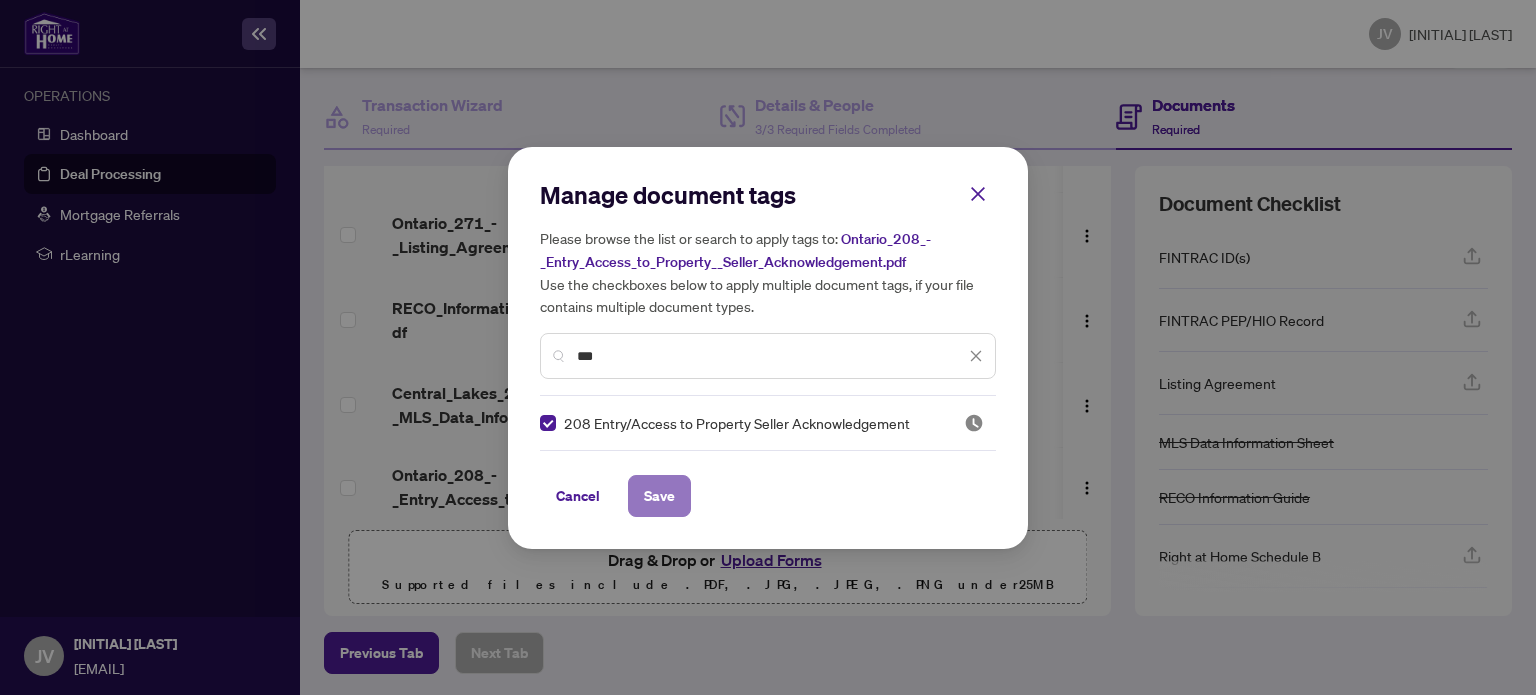 click on "Save" at bounding box center (659, 496) 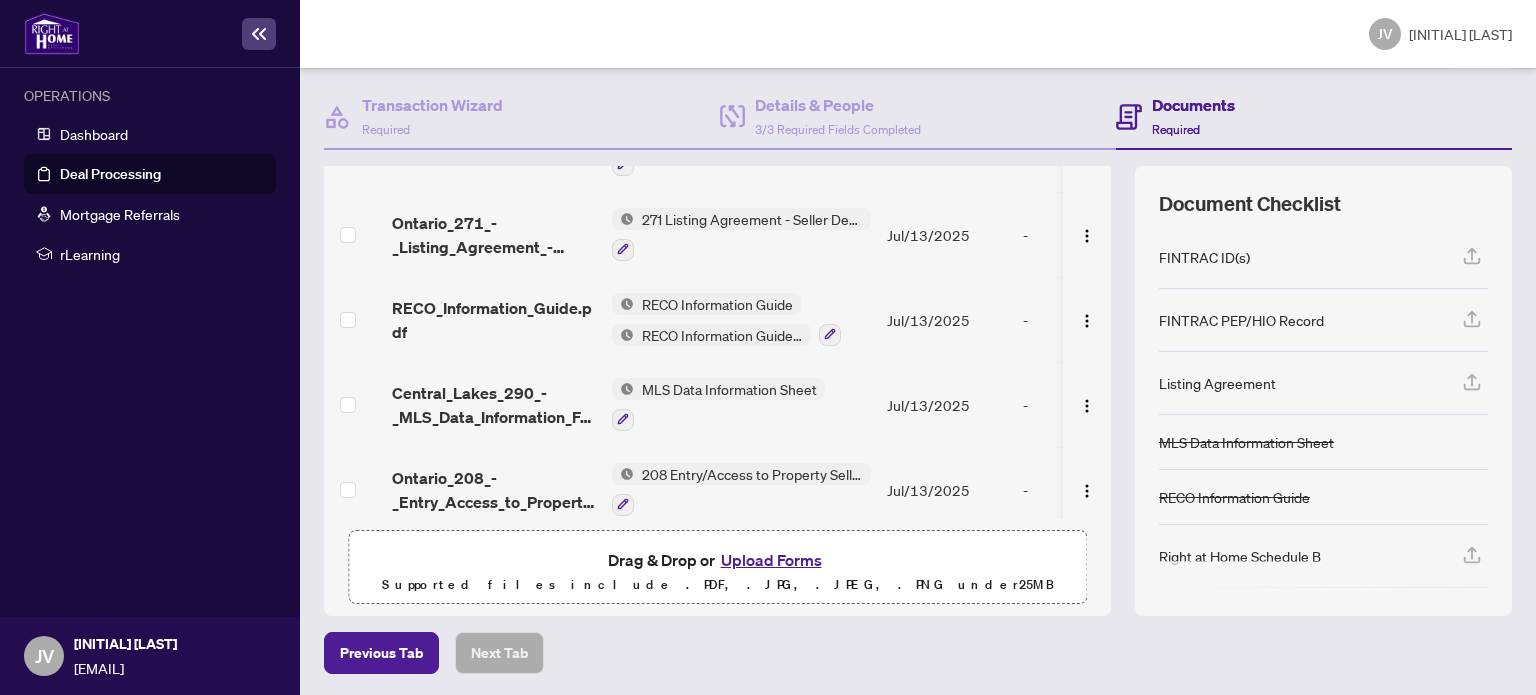 click on "Upload Forms" at bounding box center (771, 560) 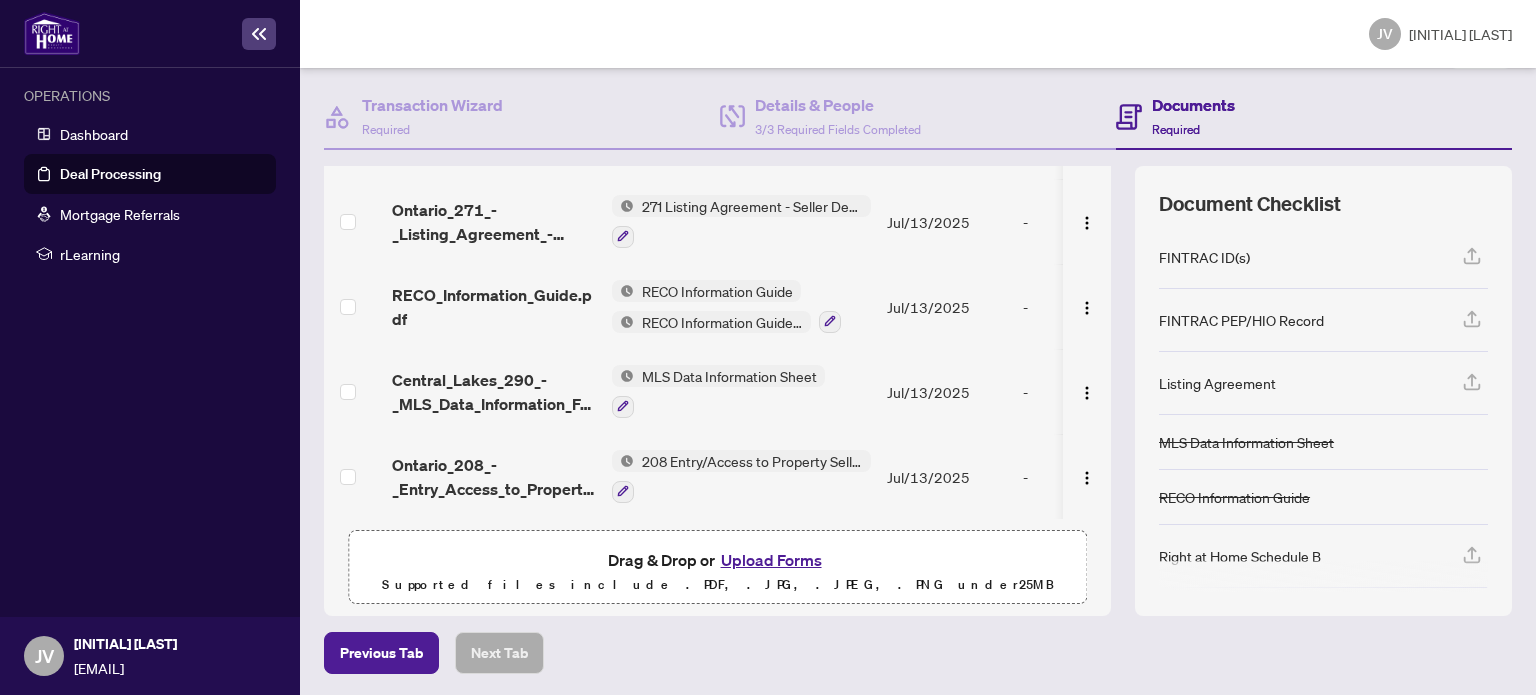 scroll, scrollTop: 0, scrollLeft: 0, axis: both 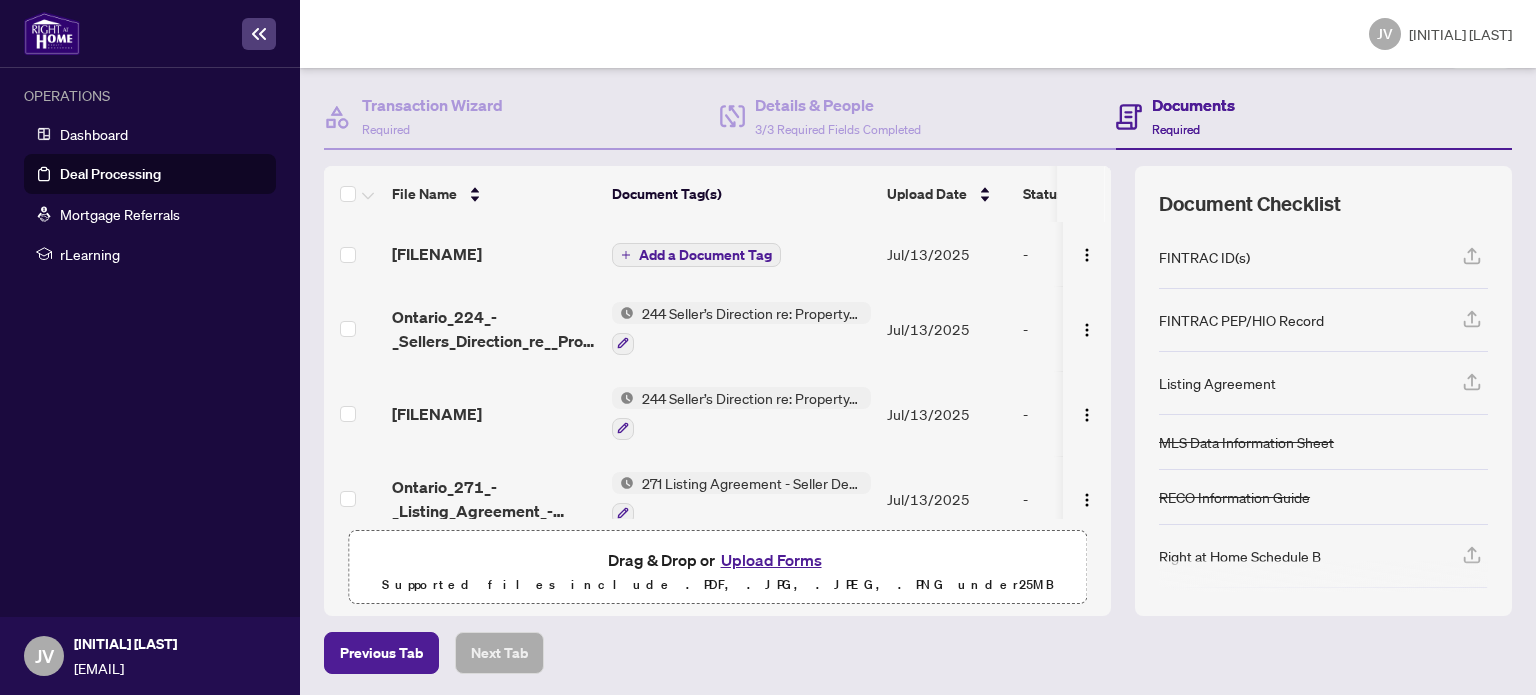 click on "Add a Document Tag" at bounding box center (705, 255) 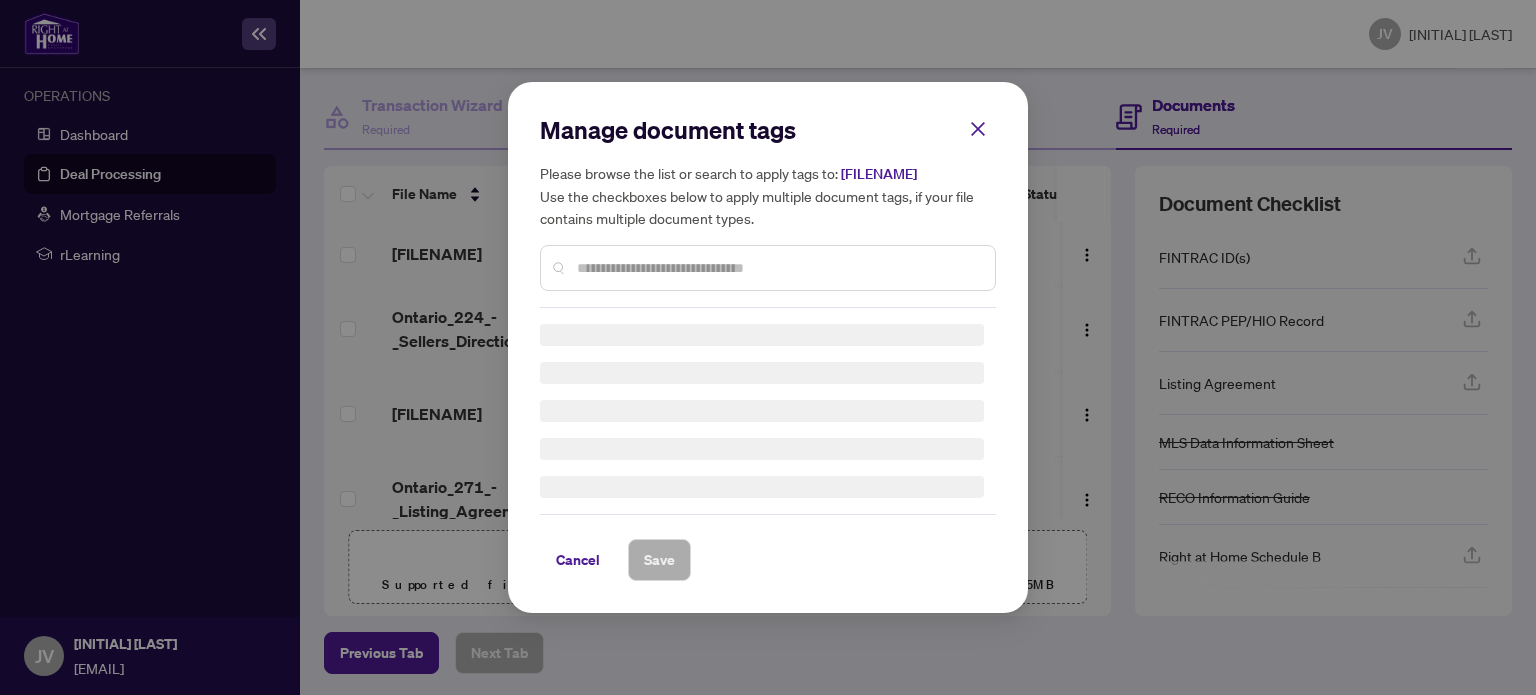 click on "Manage document tags Please browse the list or search to apply tags to:   [FILENAME]   Use the checkboxes below to apply multiple document tags, if your file contains multiple document types." at bounding box center (768, 211) 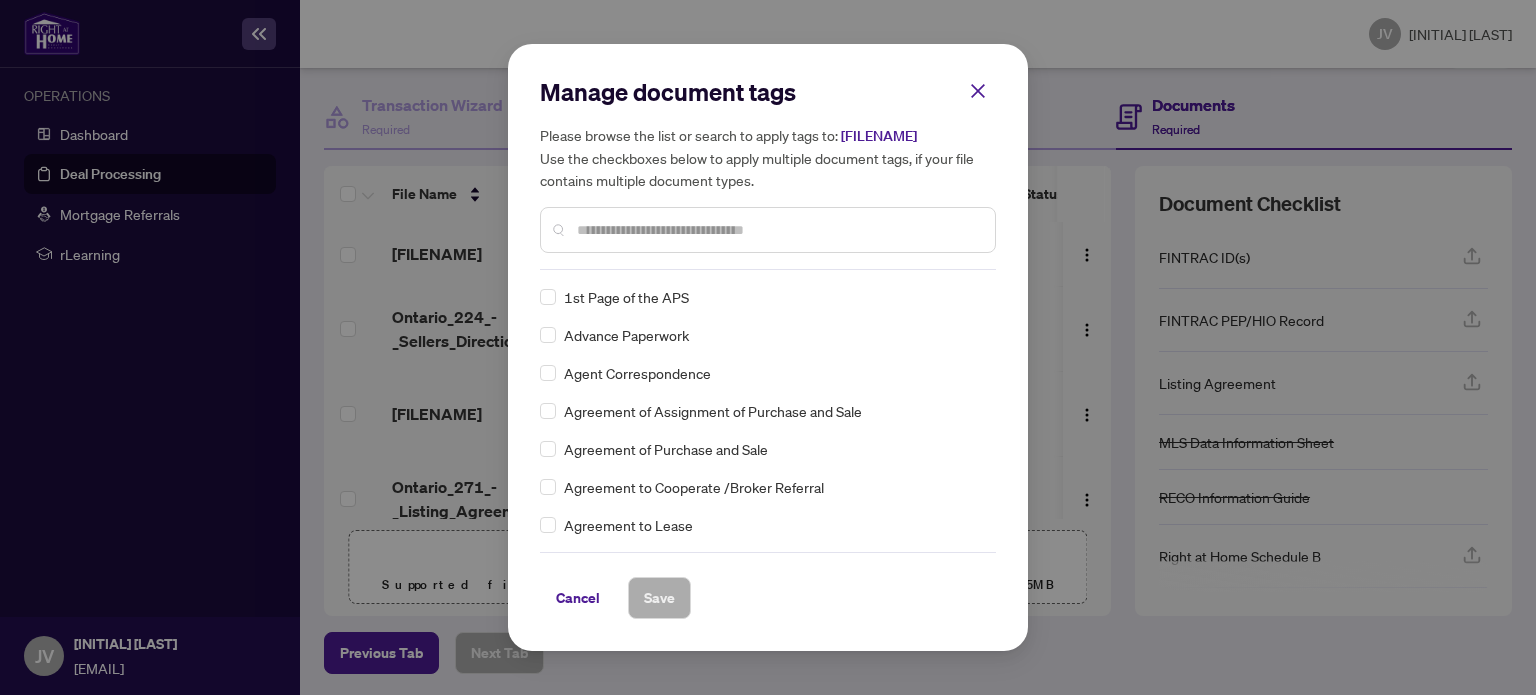 click on "Manage document tags Please browse the list or search to apply tags to:   [FILENAME]   Use the checkboxes below to apply multiple document tags, if your file contains multiple document types." at bounding box center (768, 173) 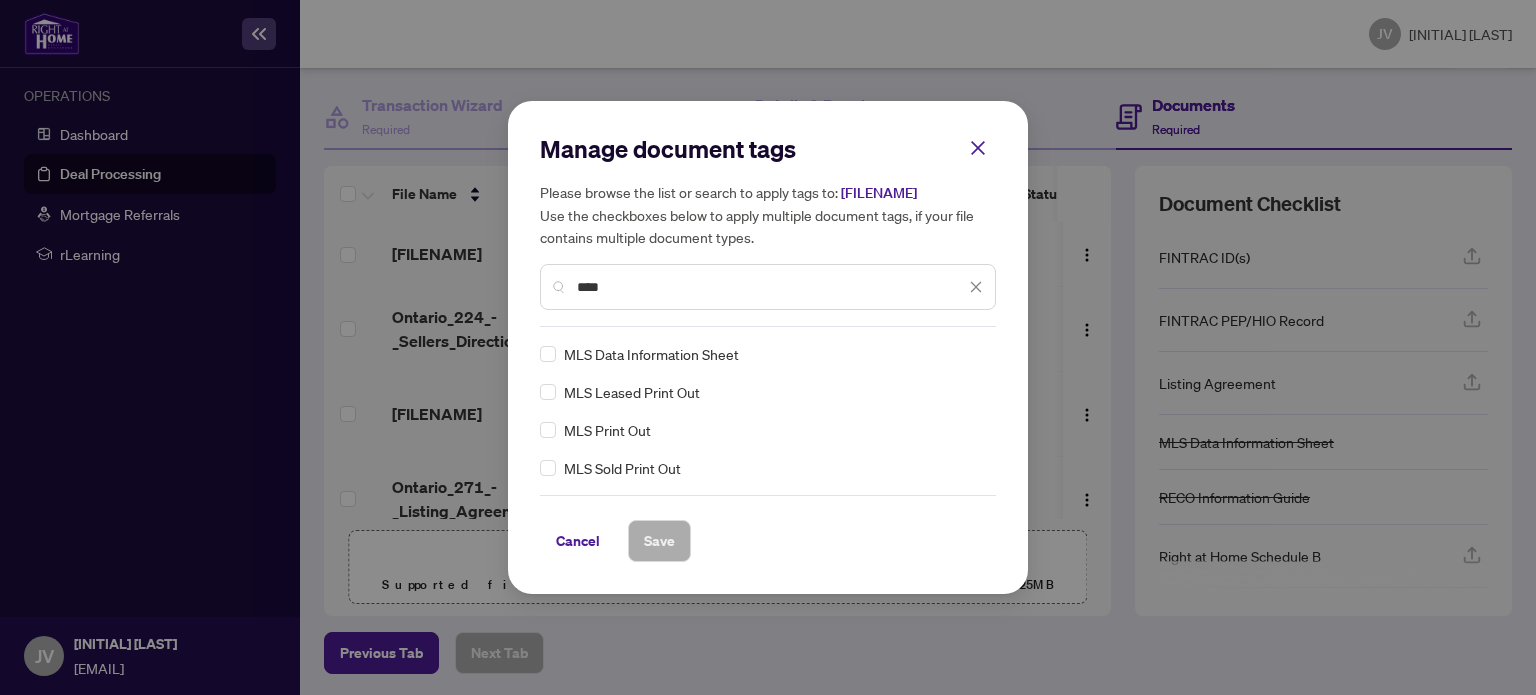 type on "***" 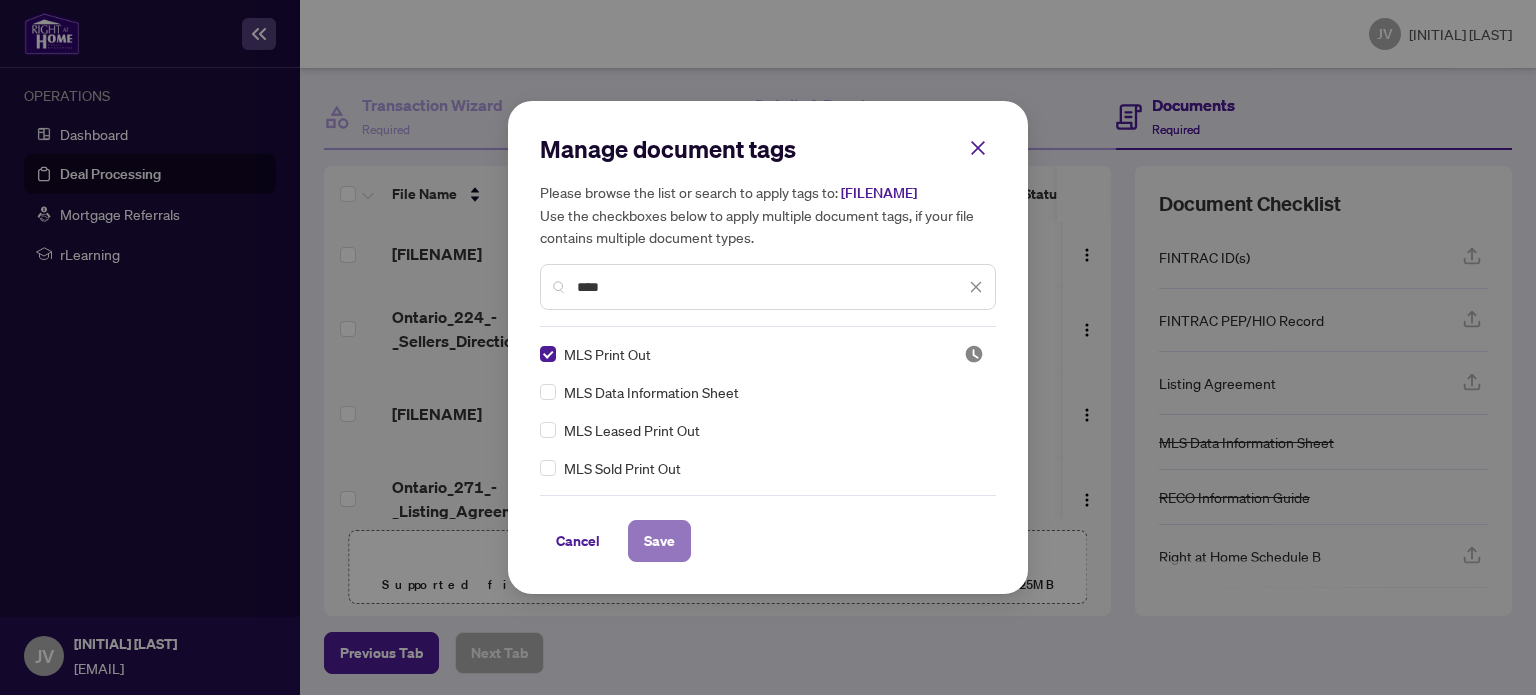 click on "Save" at bounding box center [659, 541] 